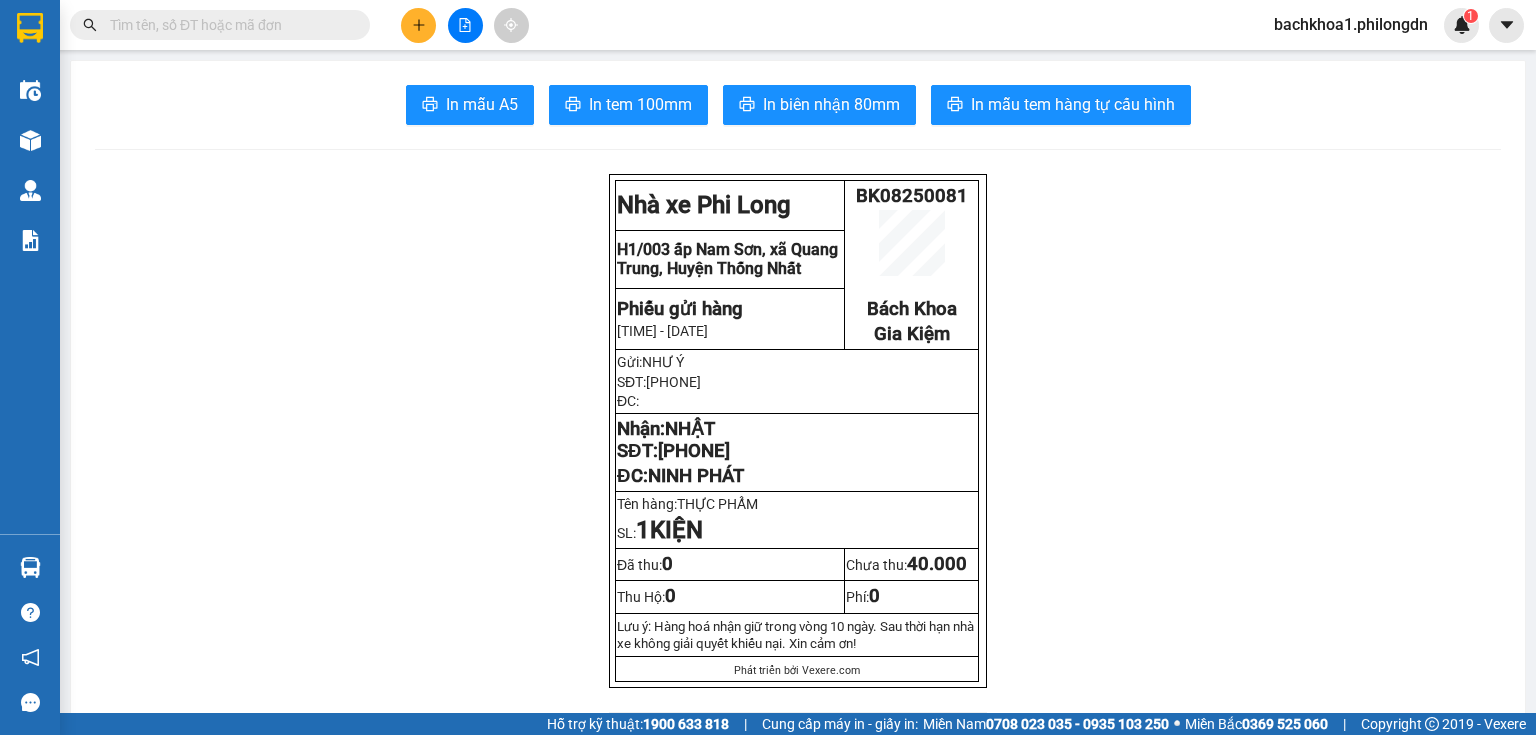 scroll, scrollTop: 0, scrollLeft: 0, axis: both 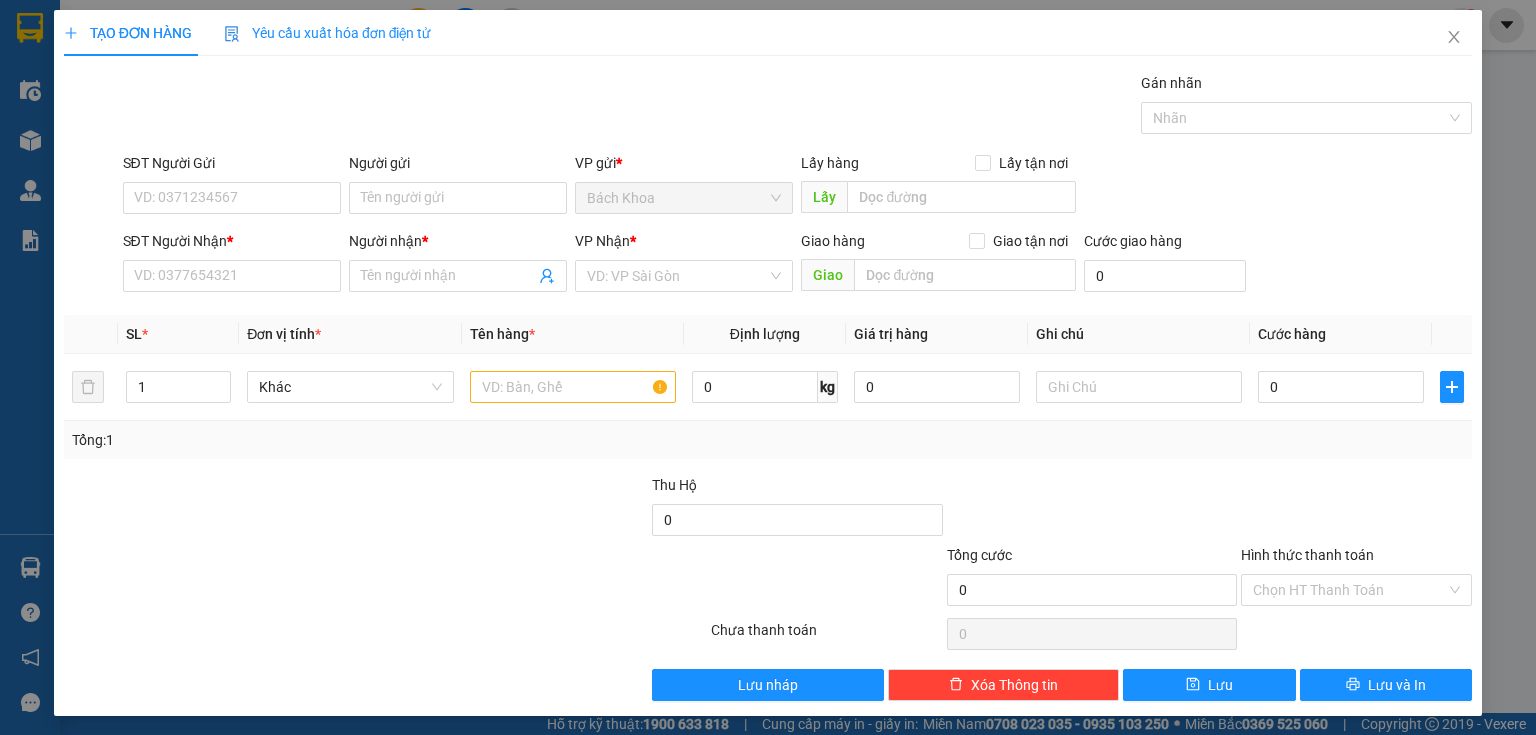 click on "SĐT Người Nhận  * VD: 0377654321" at bounding box center [232, 265] 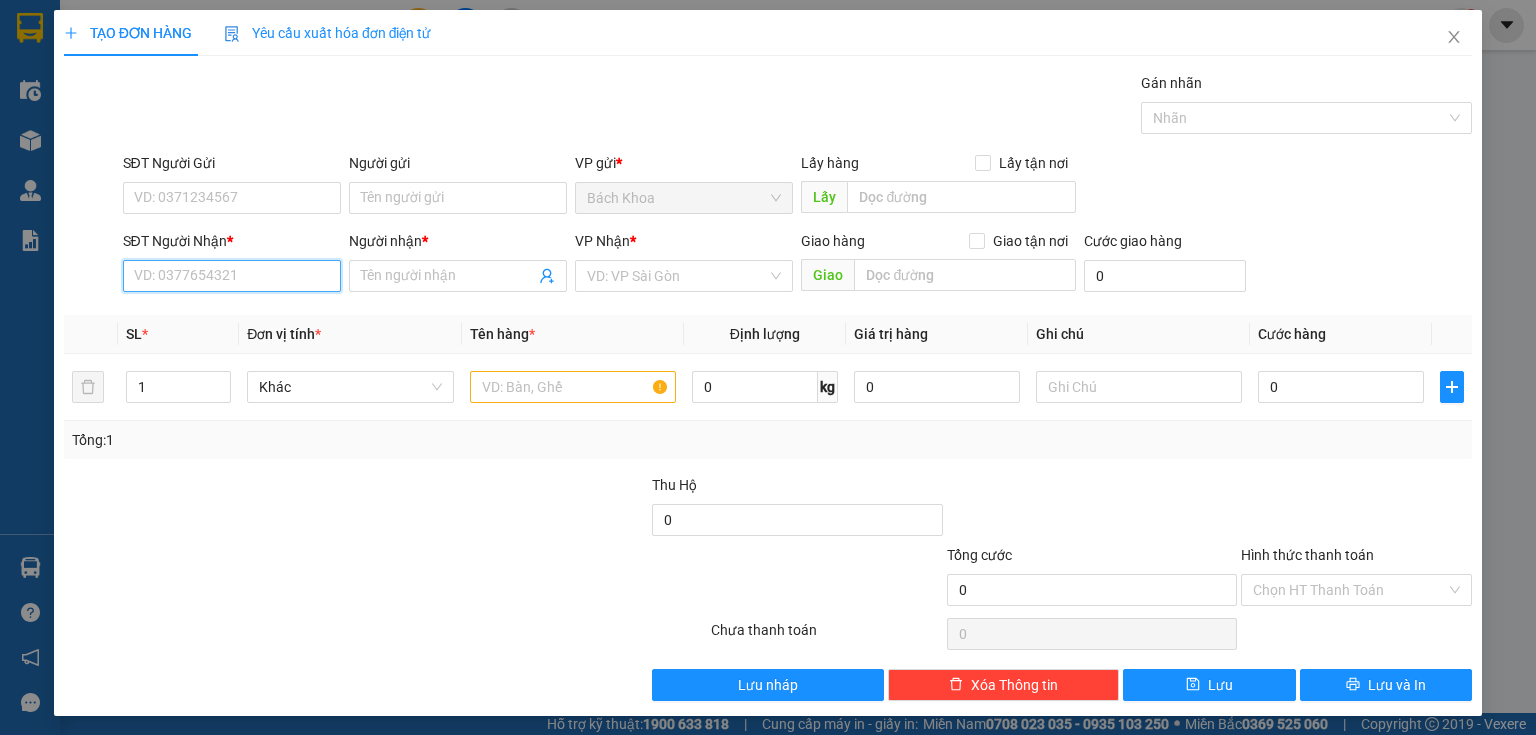 click on "SĐT Người Nhận  *" at bounding box center [232, 276] 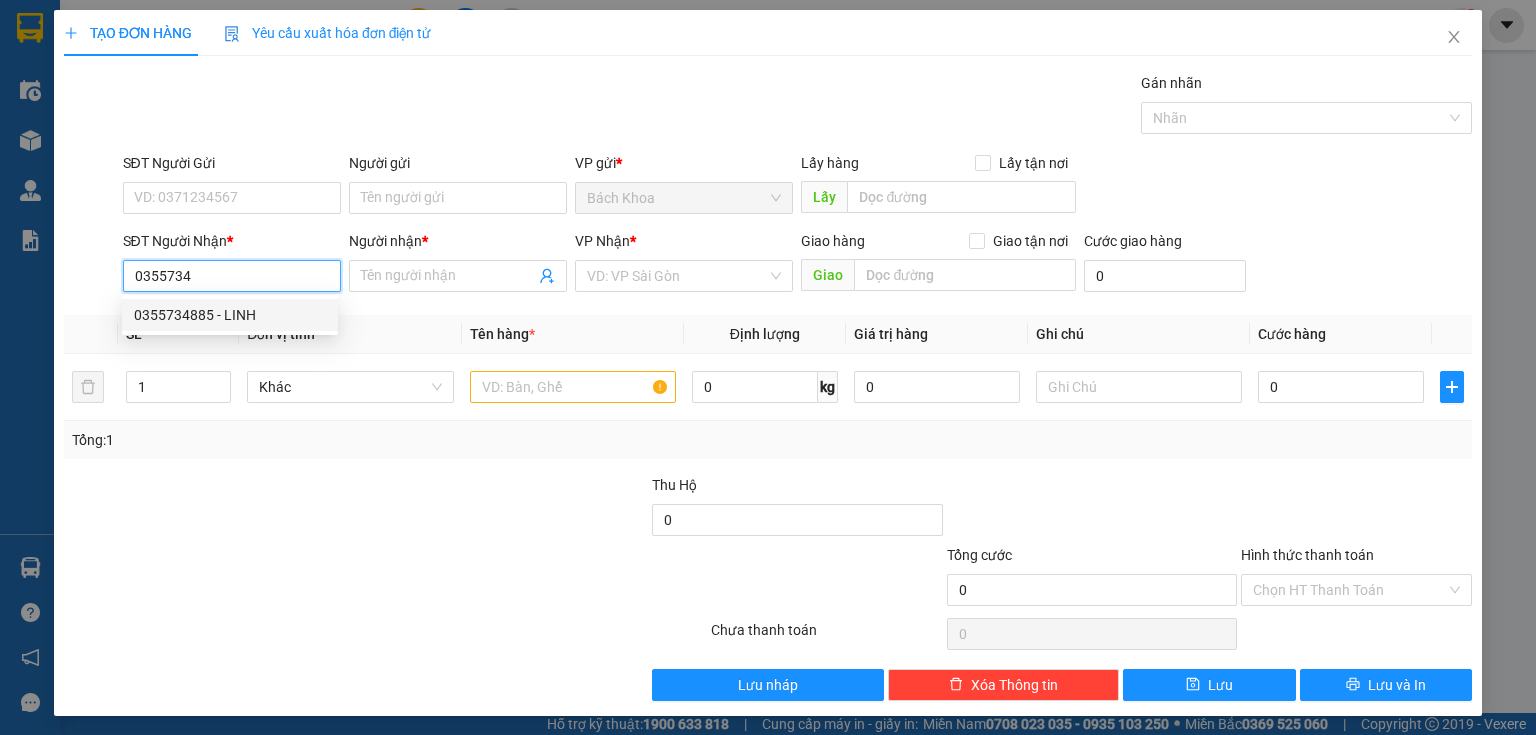 click on "0355734885 - LINH" at bounding box center [230, 315] 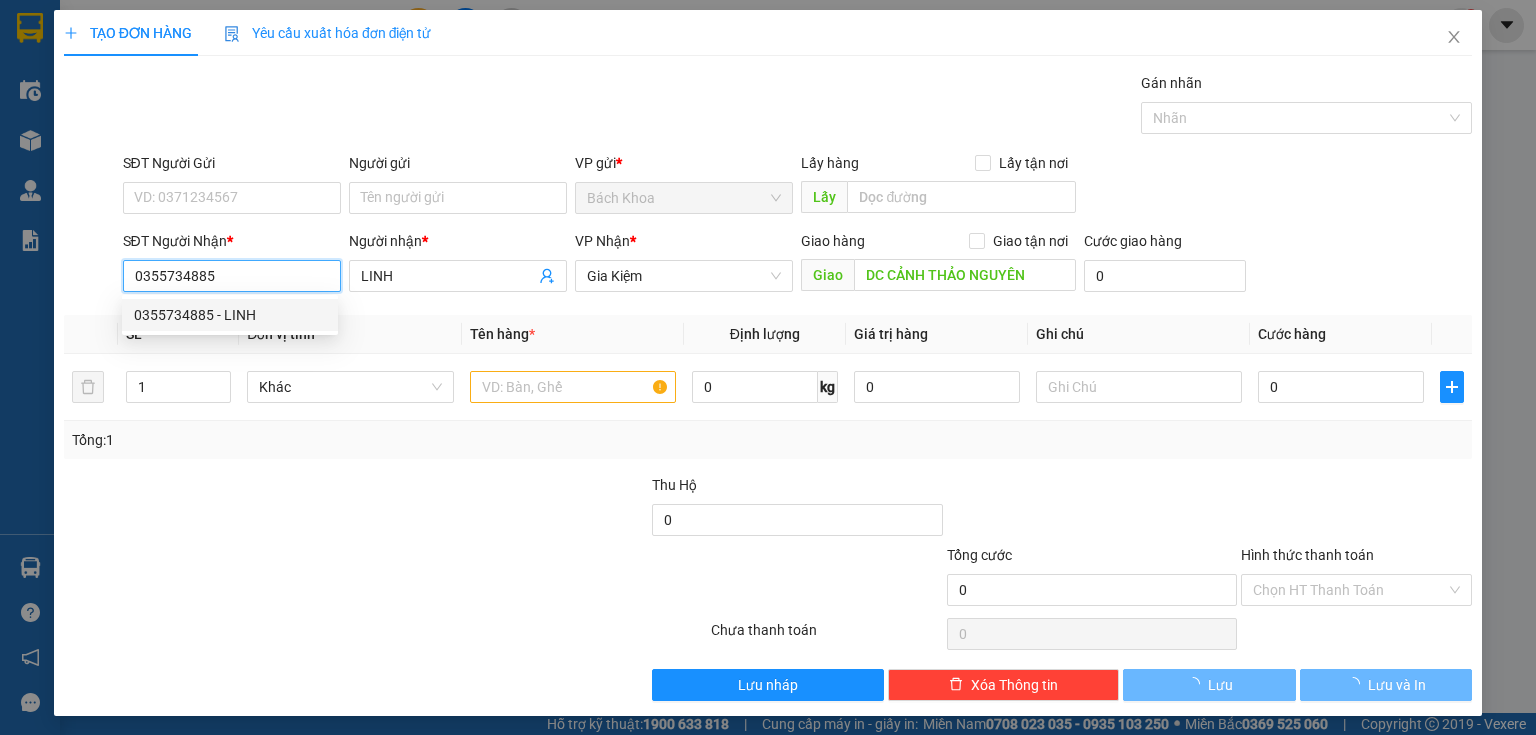type on "50.000" 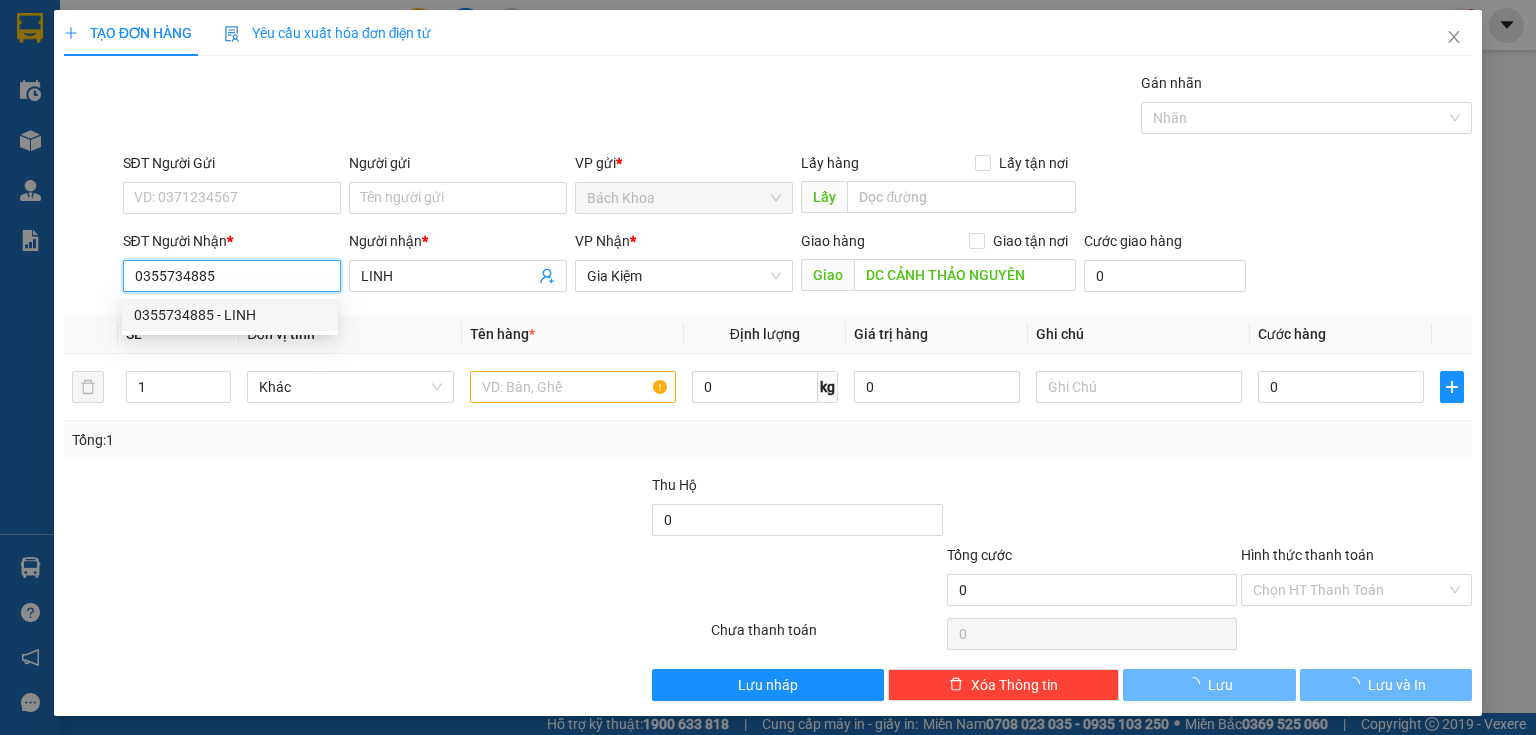 type on "50.000" 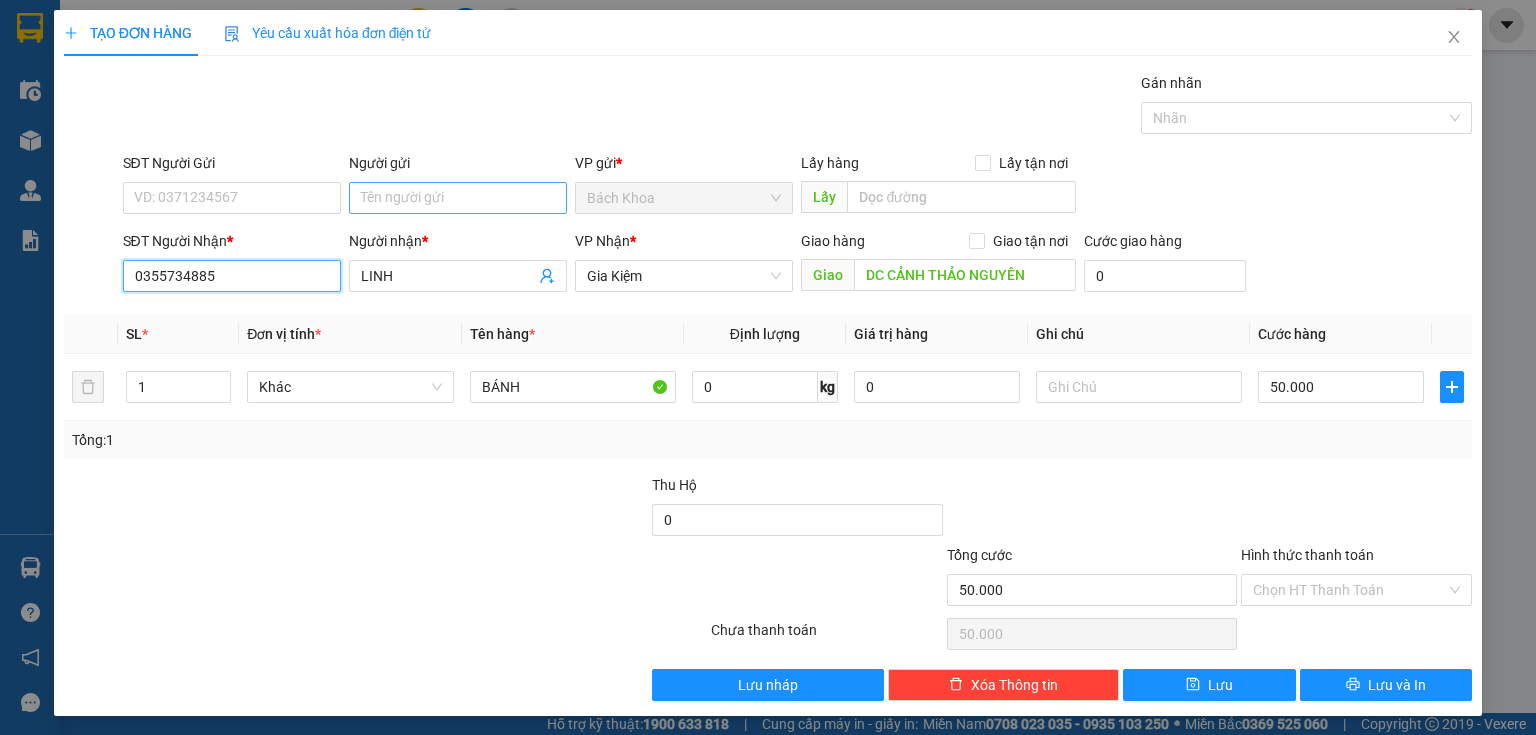 type on "0355734885" 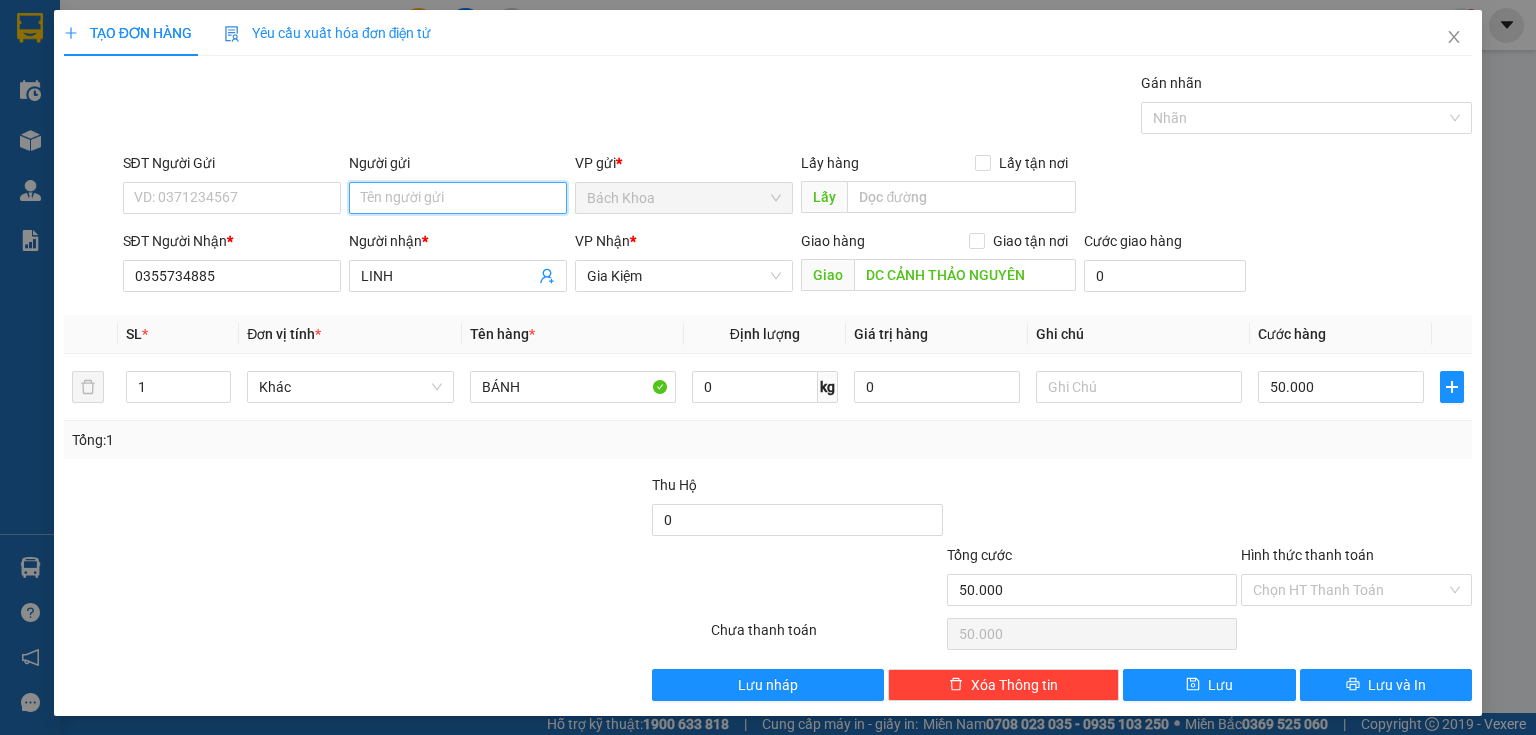 click on "Người gửi" at bounding box center [458, 198] 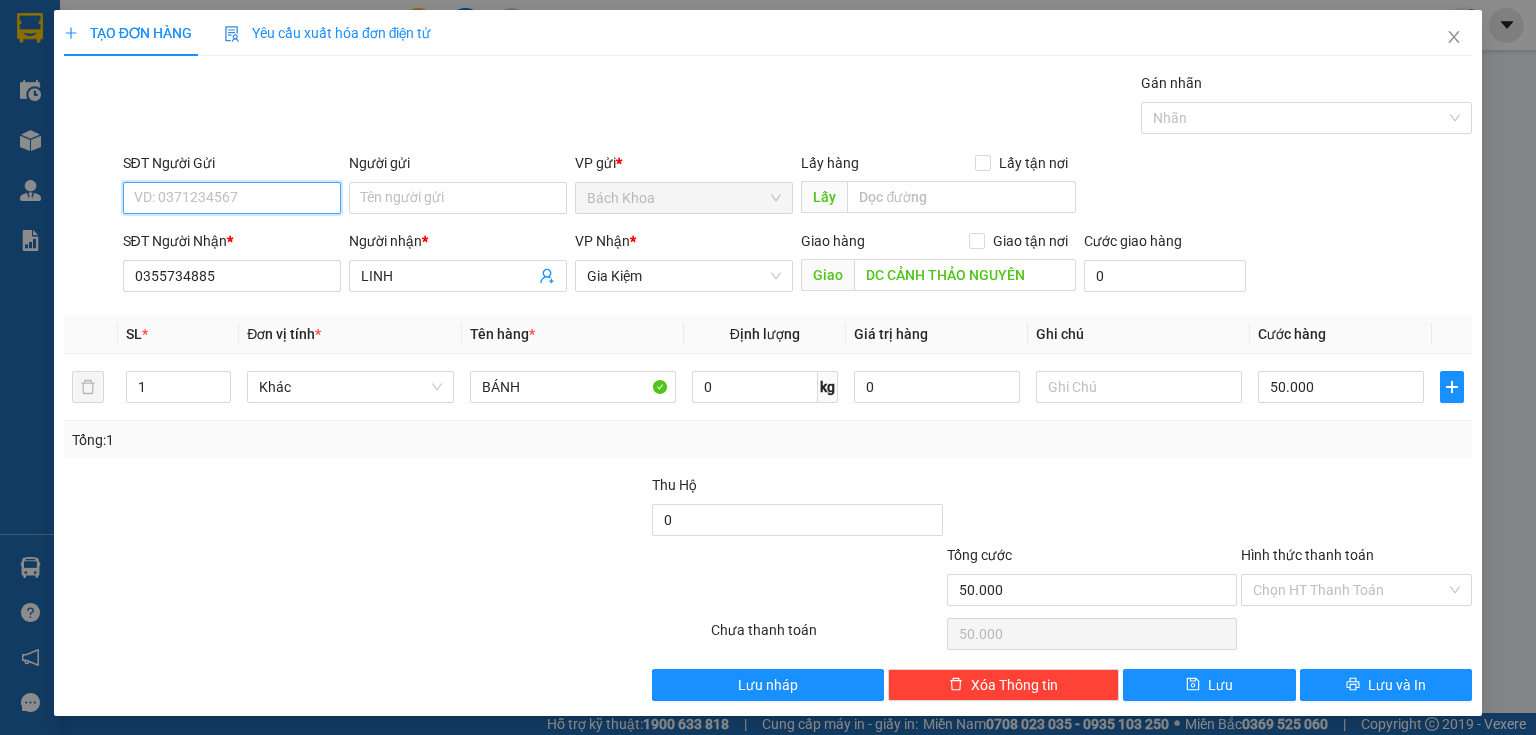 click on "SĐT Người Gửi" at bounding box center (232, 198) 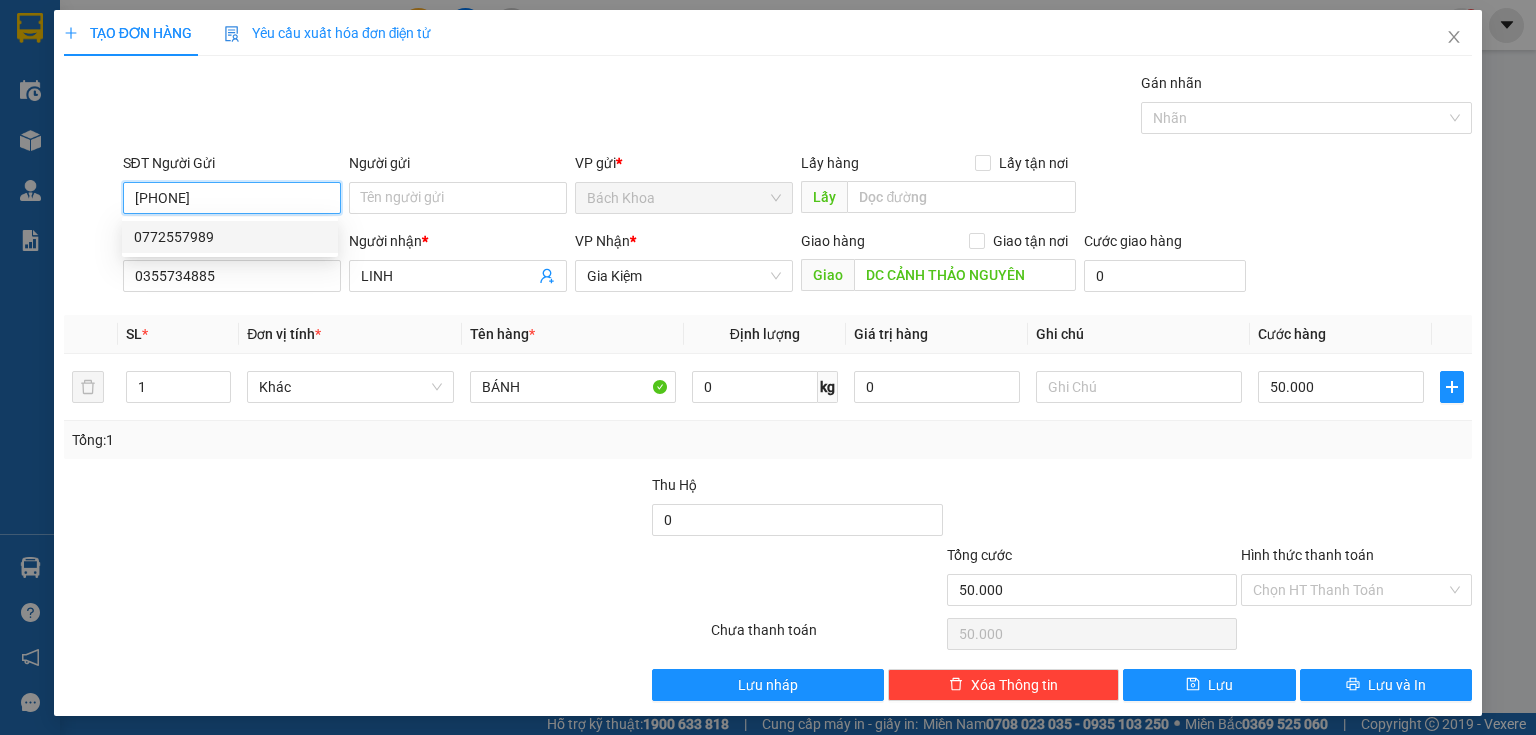 click on "0772557989" at bounding box center (230, 237) 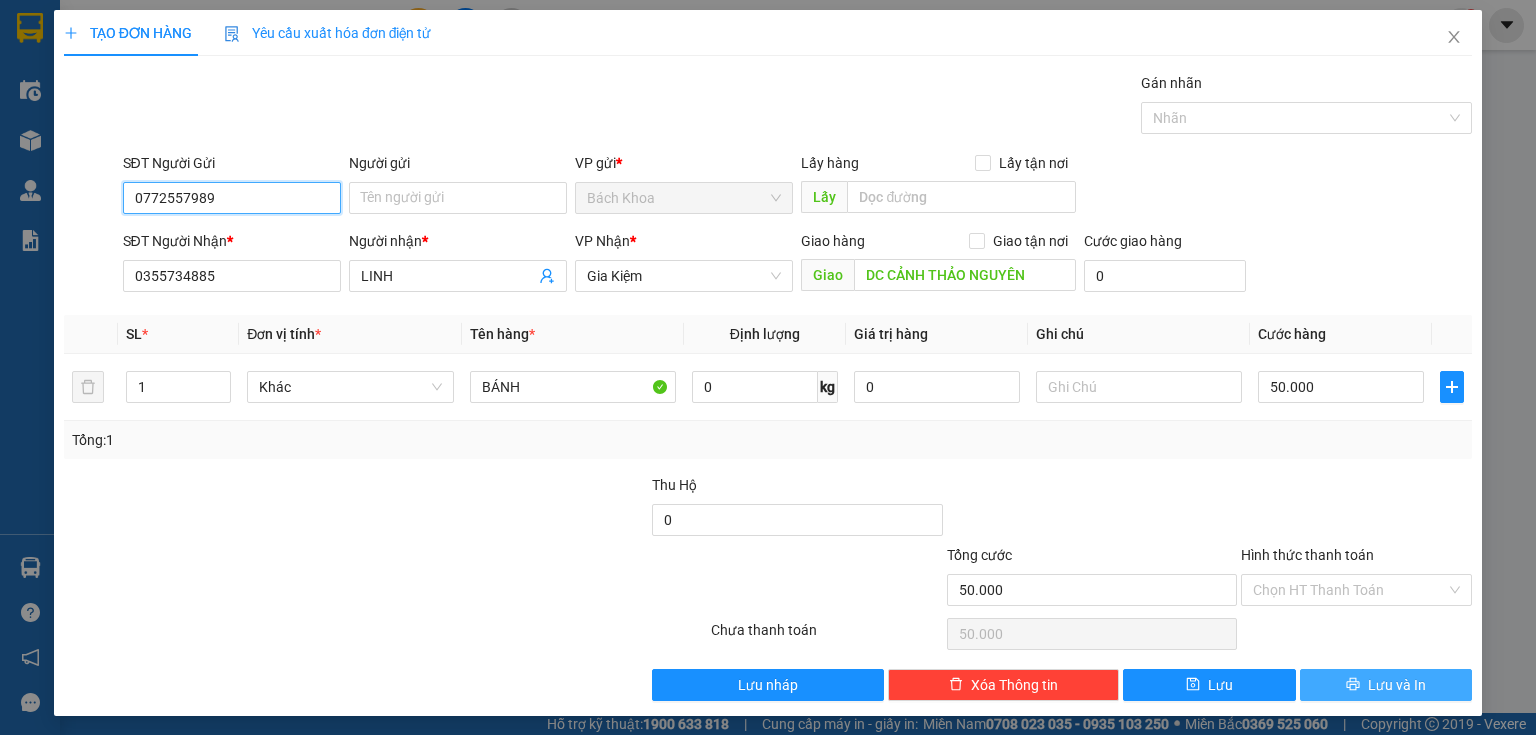 type on "0772557989" 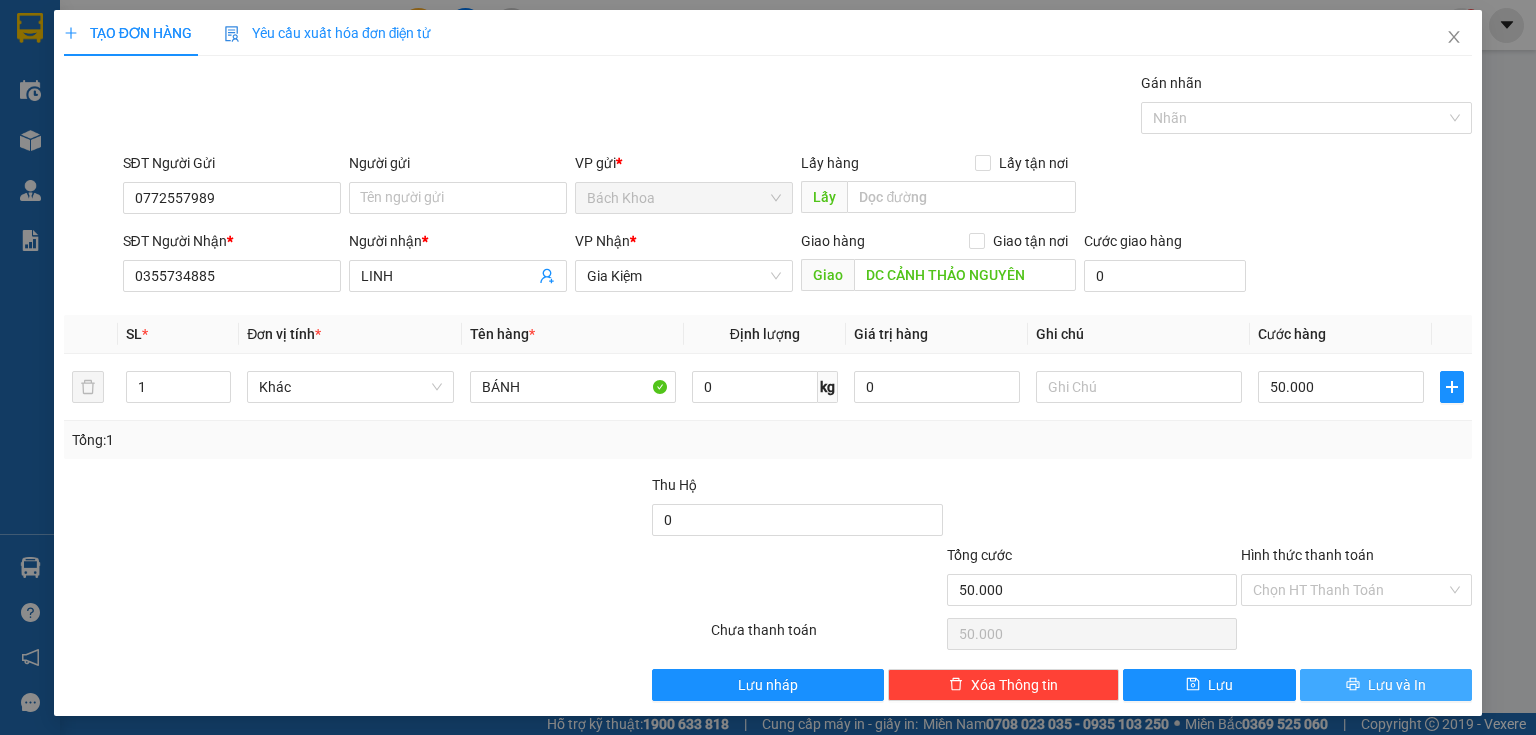 click on "Lưu và In" at bounding box center [1397, 685] 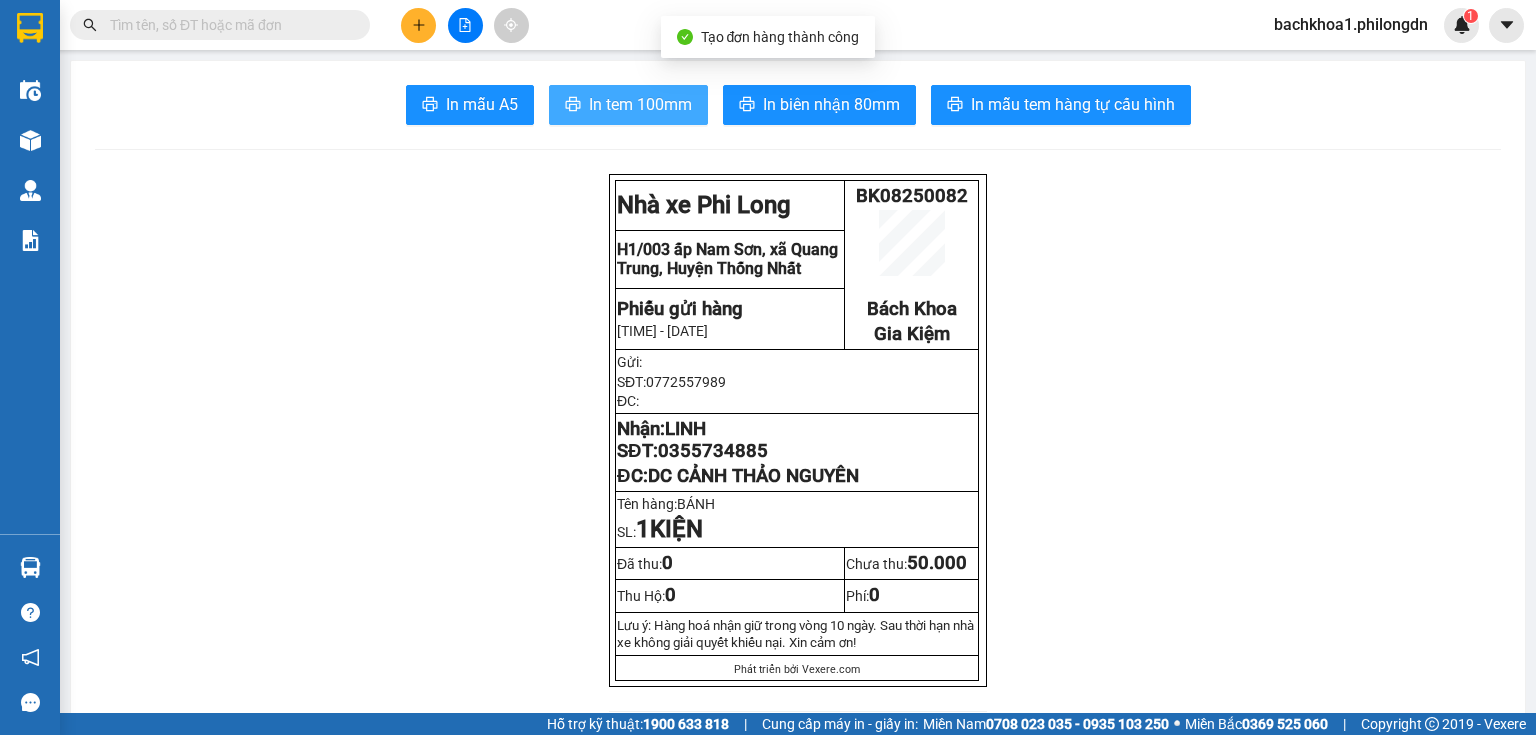 click on "In tem 100mm" at bounding box center (640, 104) 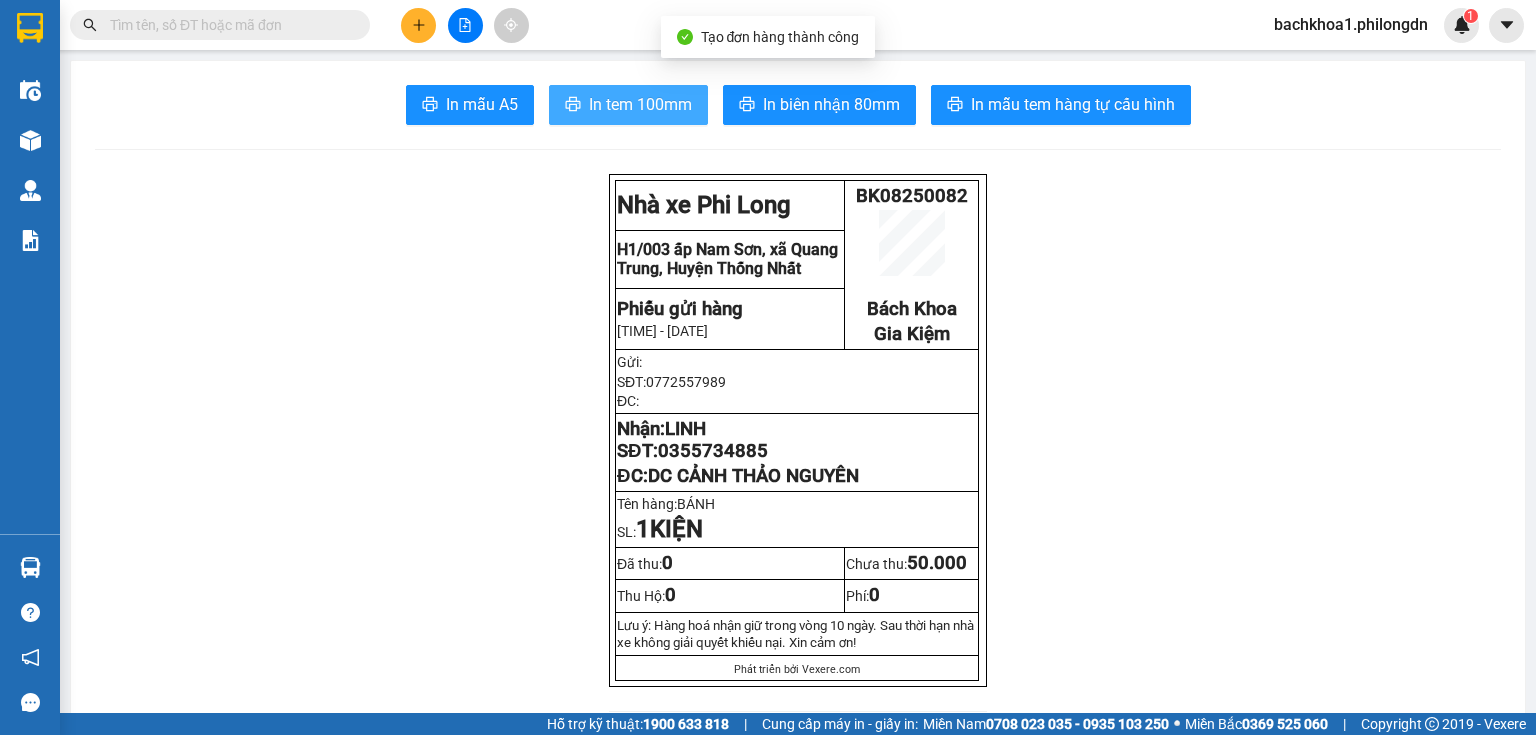scroll, scrollTop: 0, scrollLeft: 0, axis: both 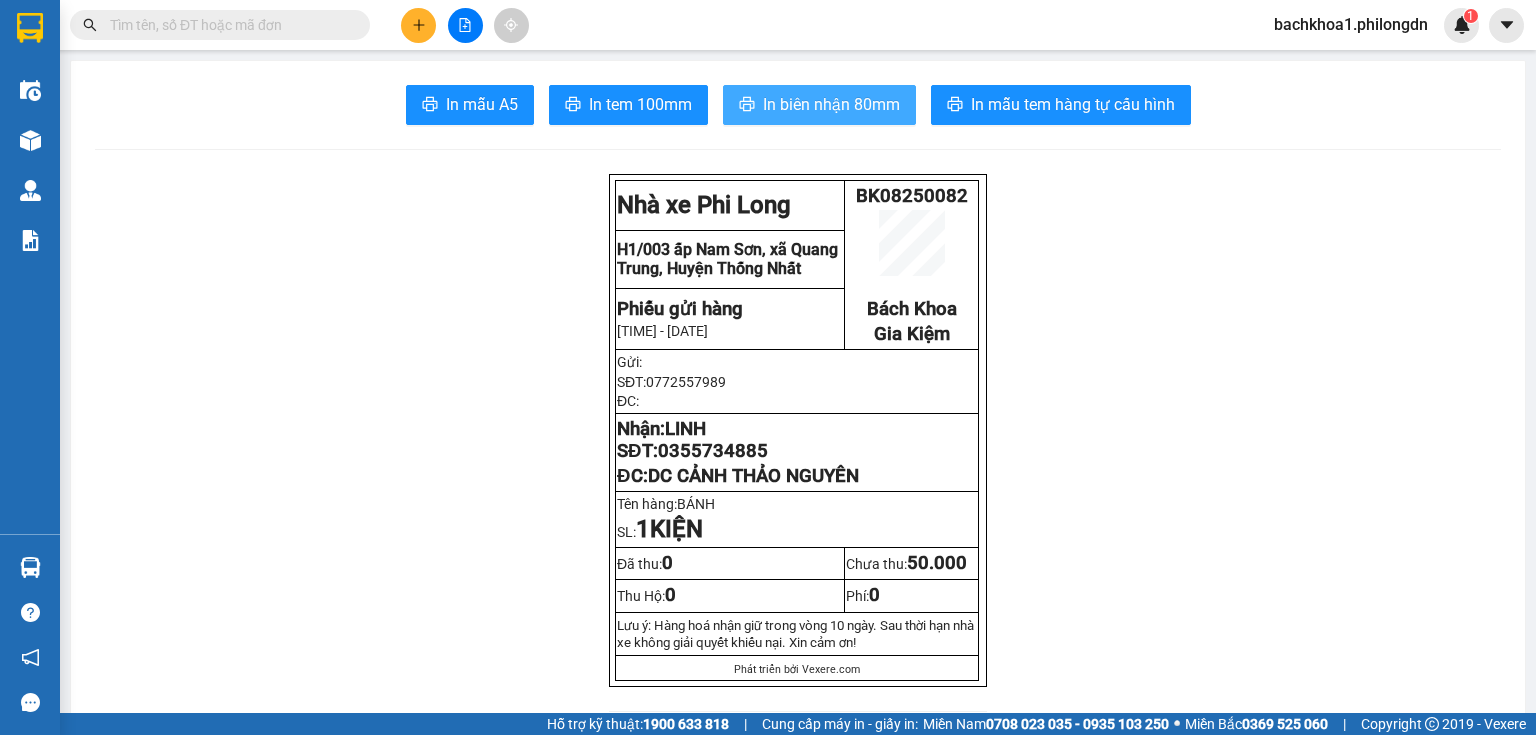 click on "In biên nhận 80mm" at bounding box center [831, 104] 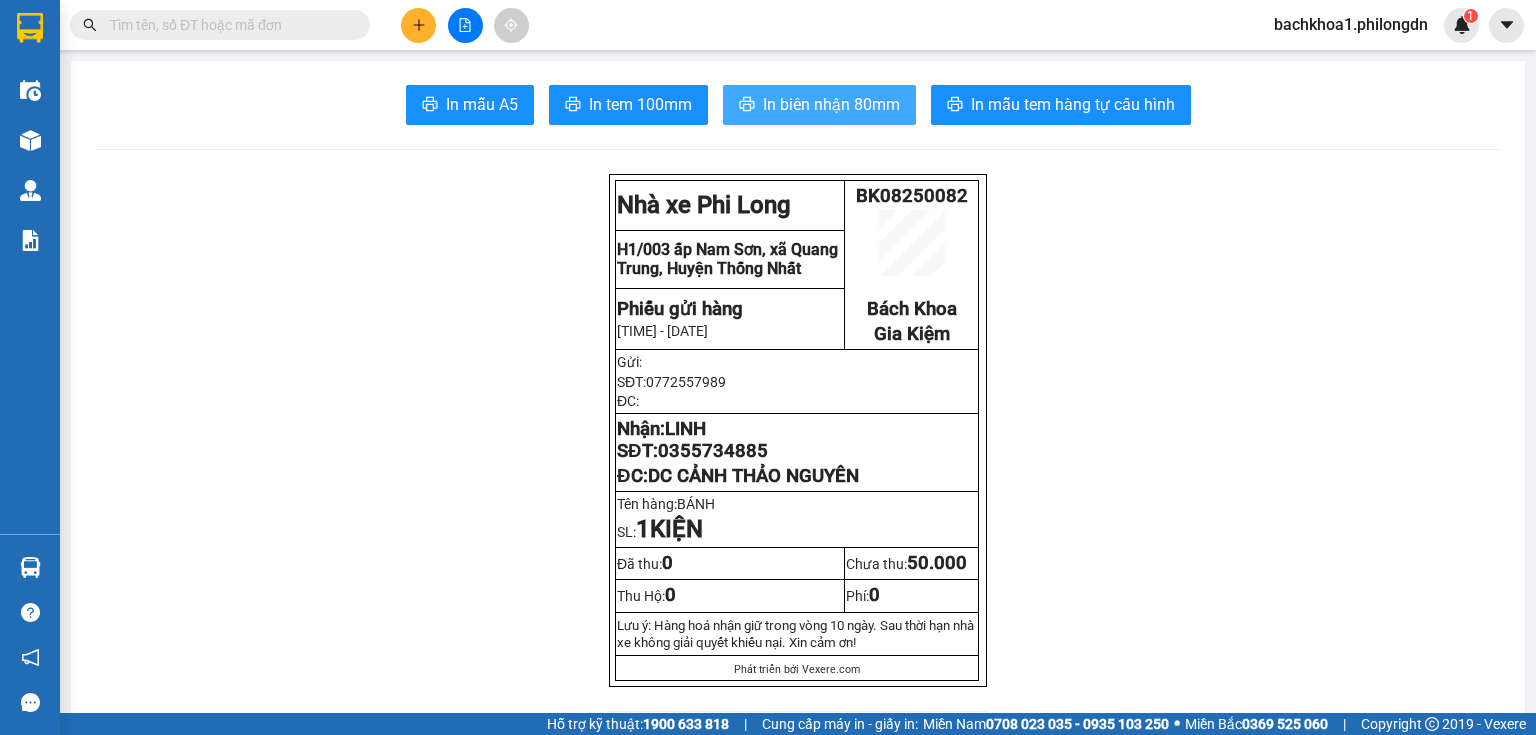 scroll, scrollTop: 0, scrollLeft: 0, axis: both 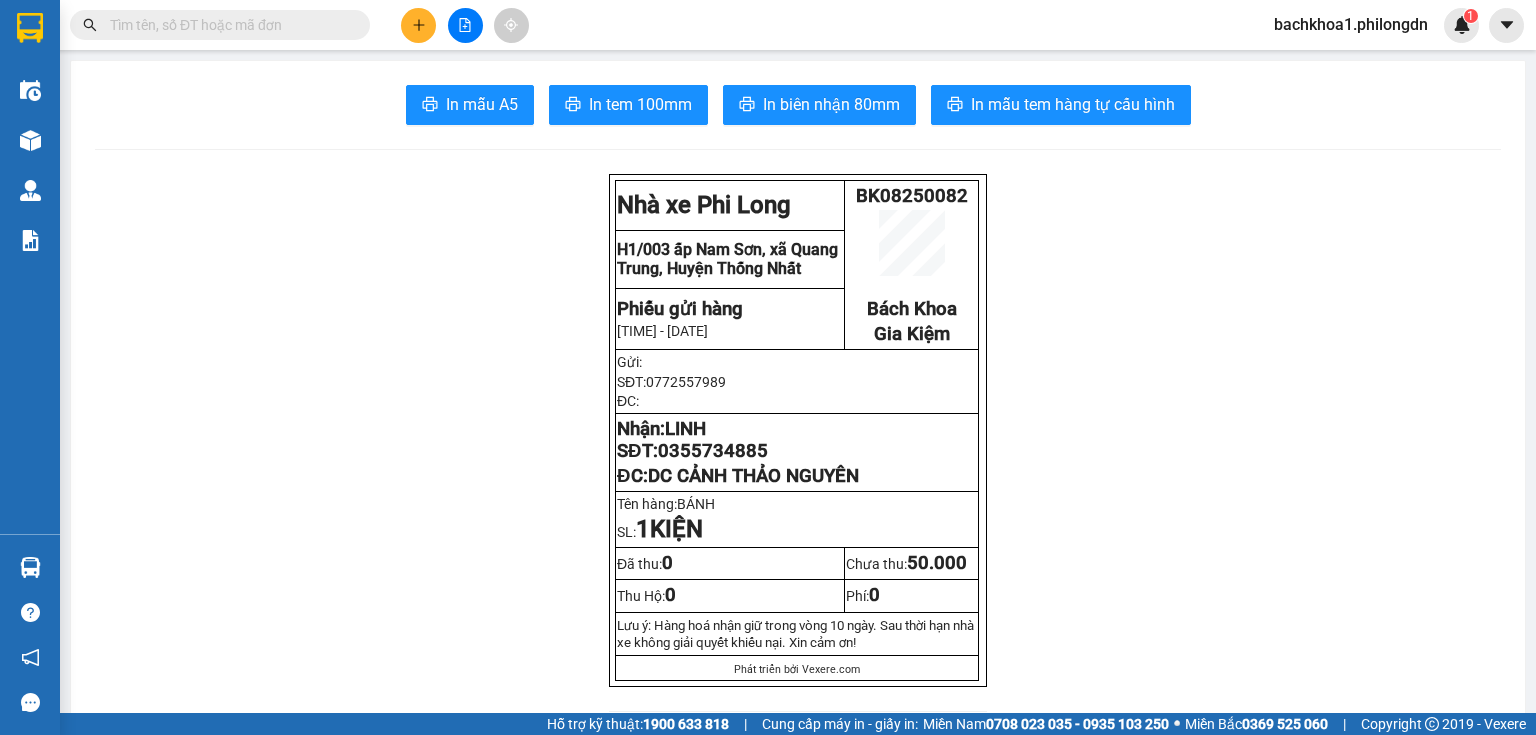 click on "0355734885" at bounding box center (713, 451) 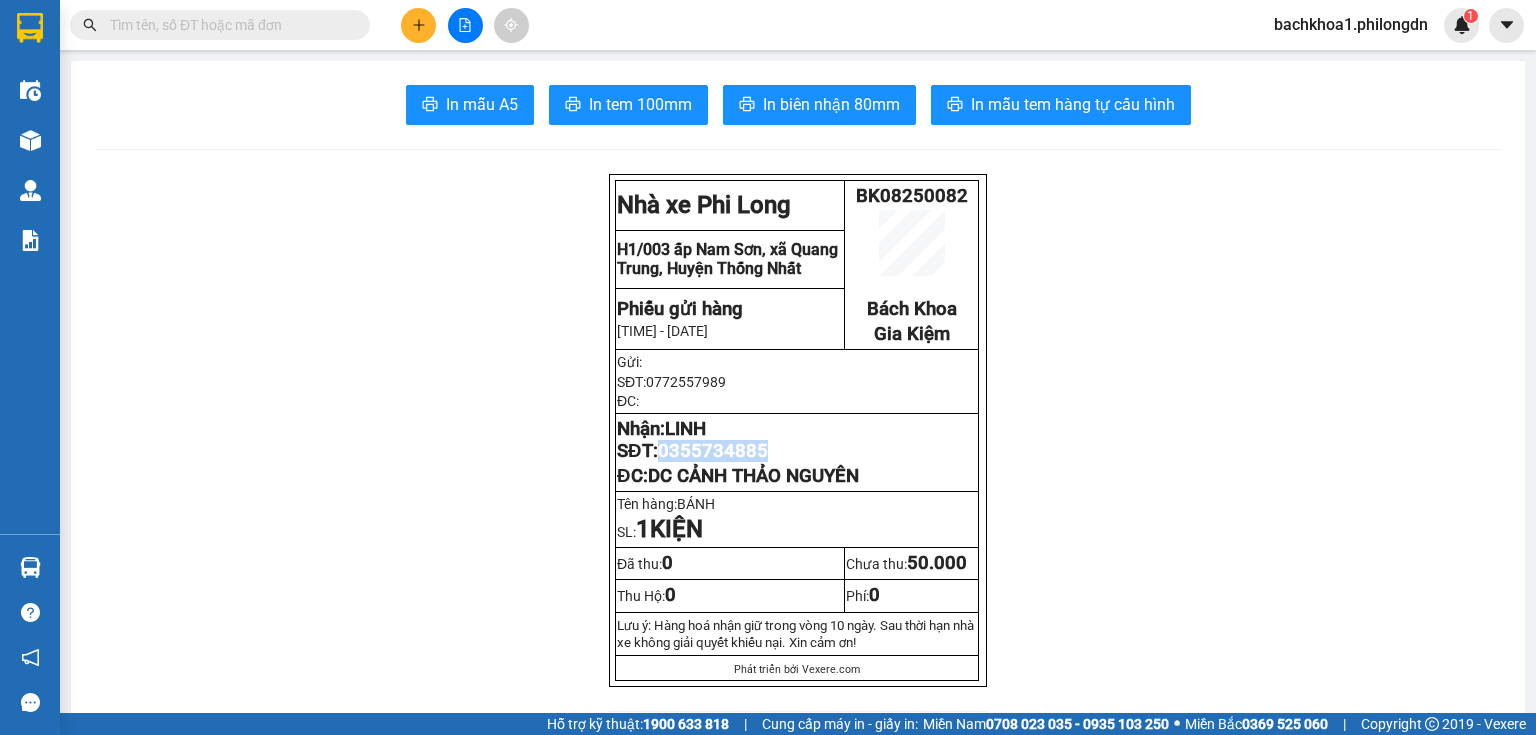 click on "0355734885" at bounding box center [713, 451] 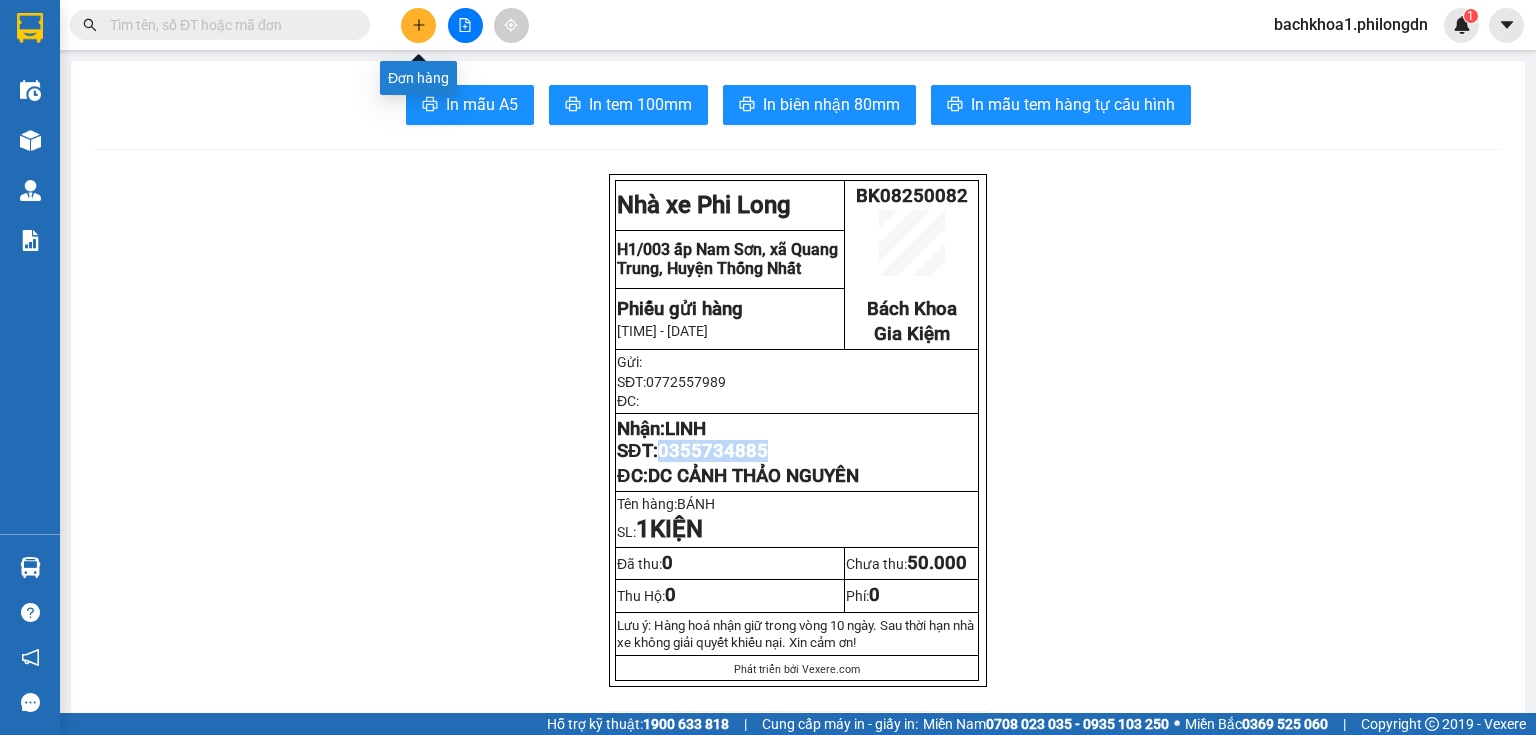 click at bounding box center (418, 25) 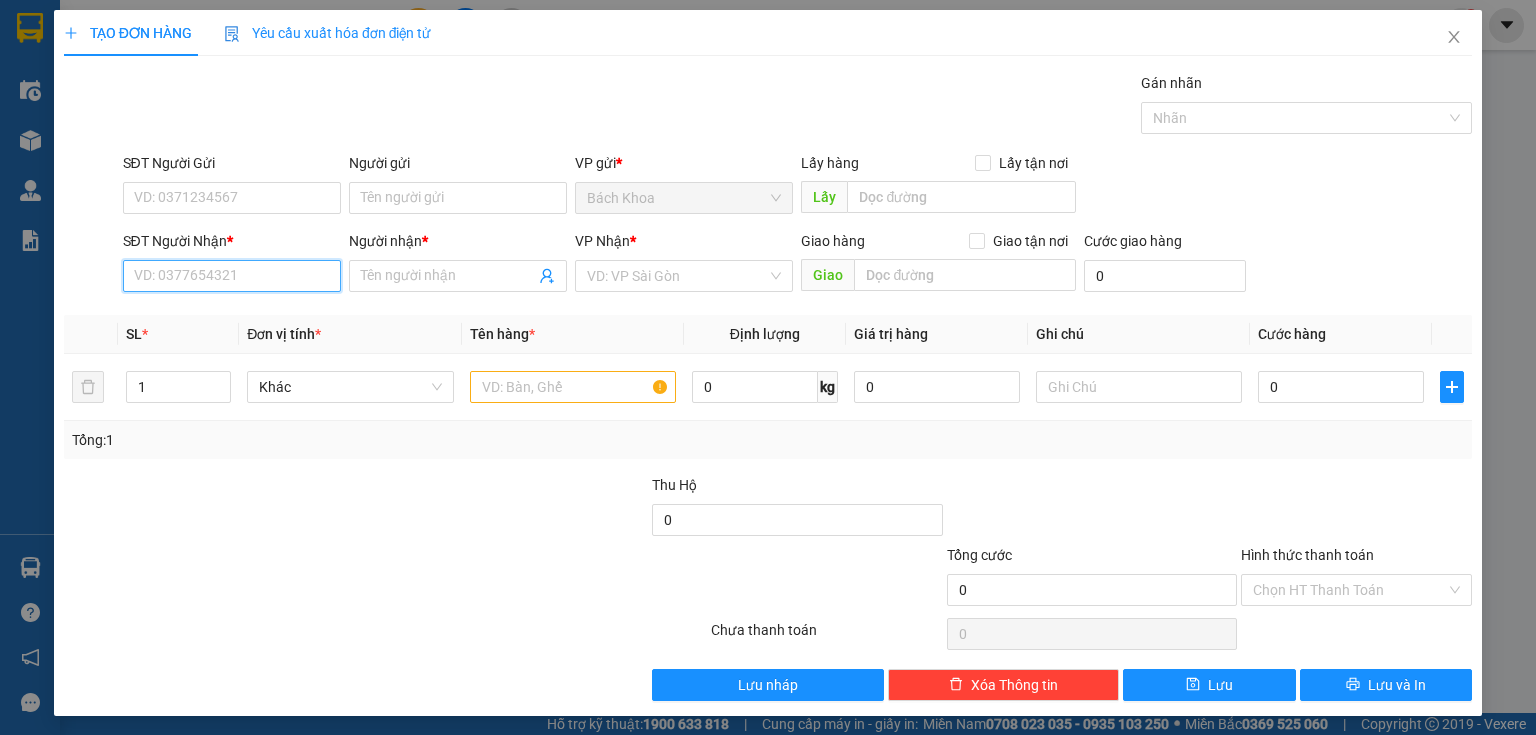click on "SĐT Người Nhận  *" at bounding box center [232, 276] 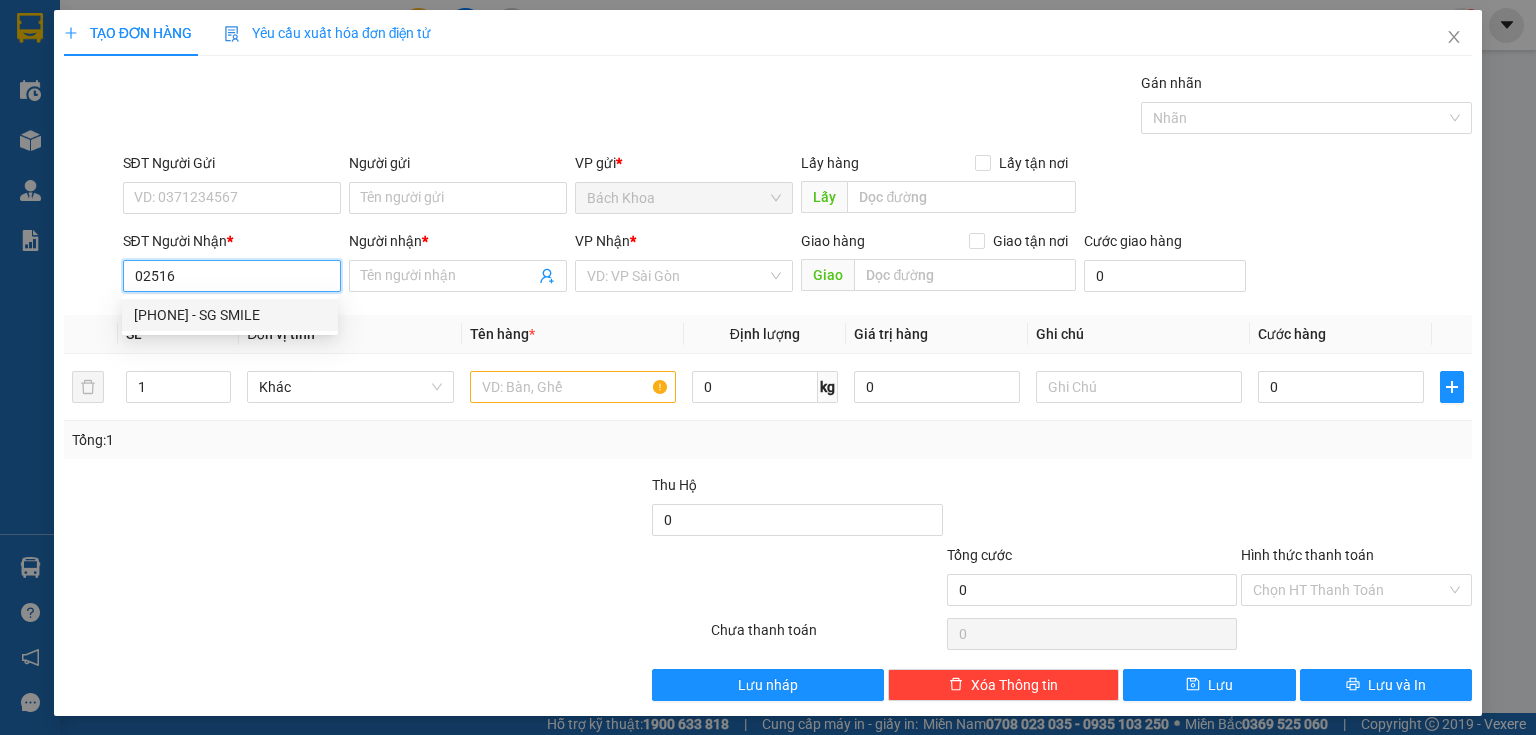 click on "[PHONE] - SG SMILE" at bounding box center (230, 315) 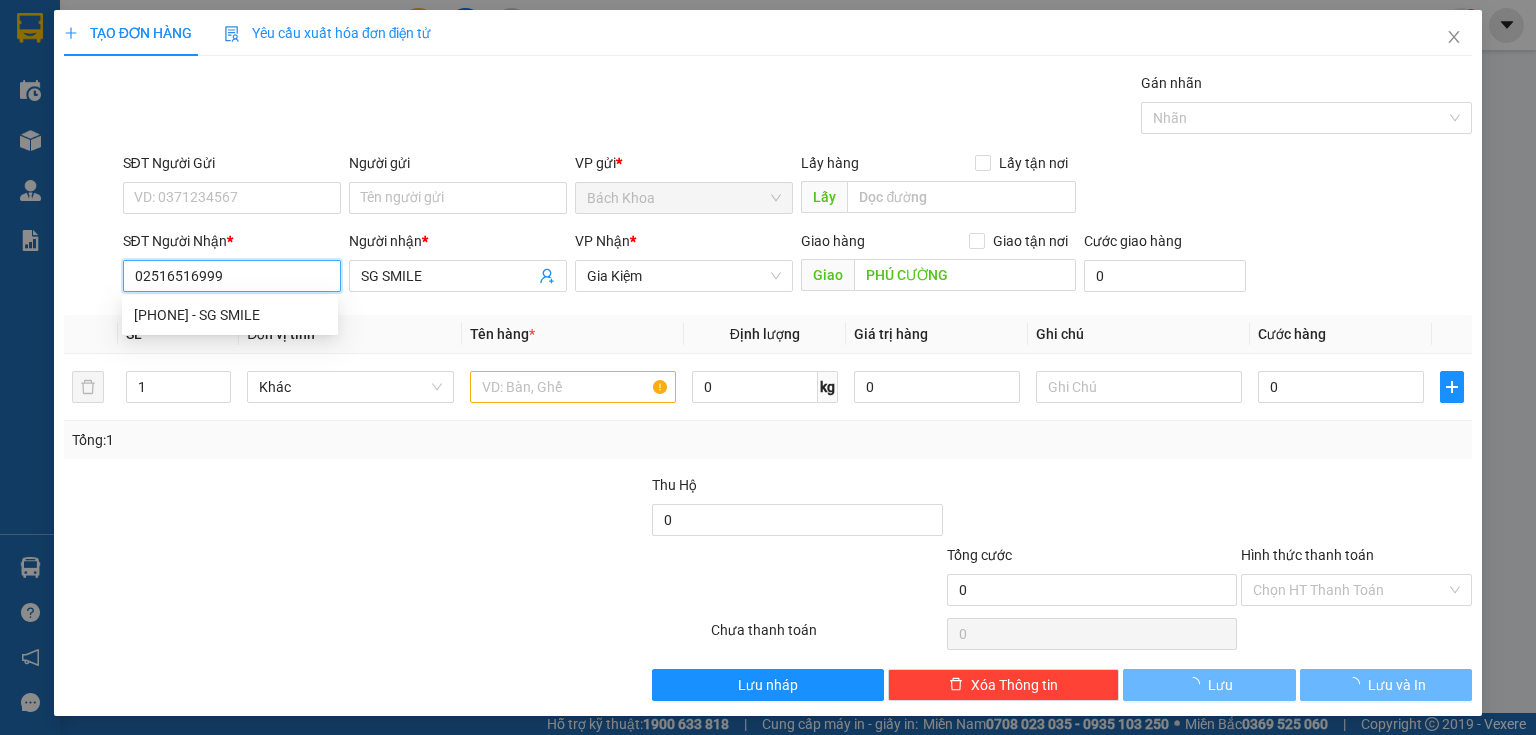 type on "30.000" 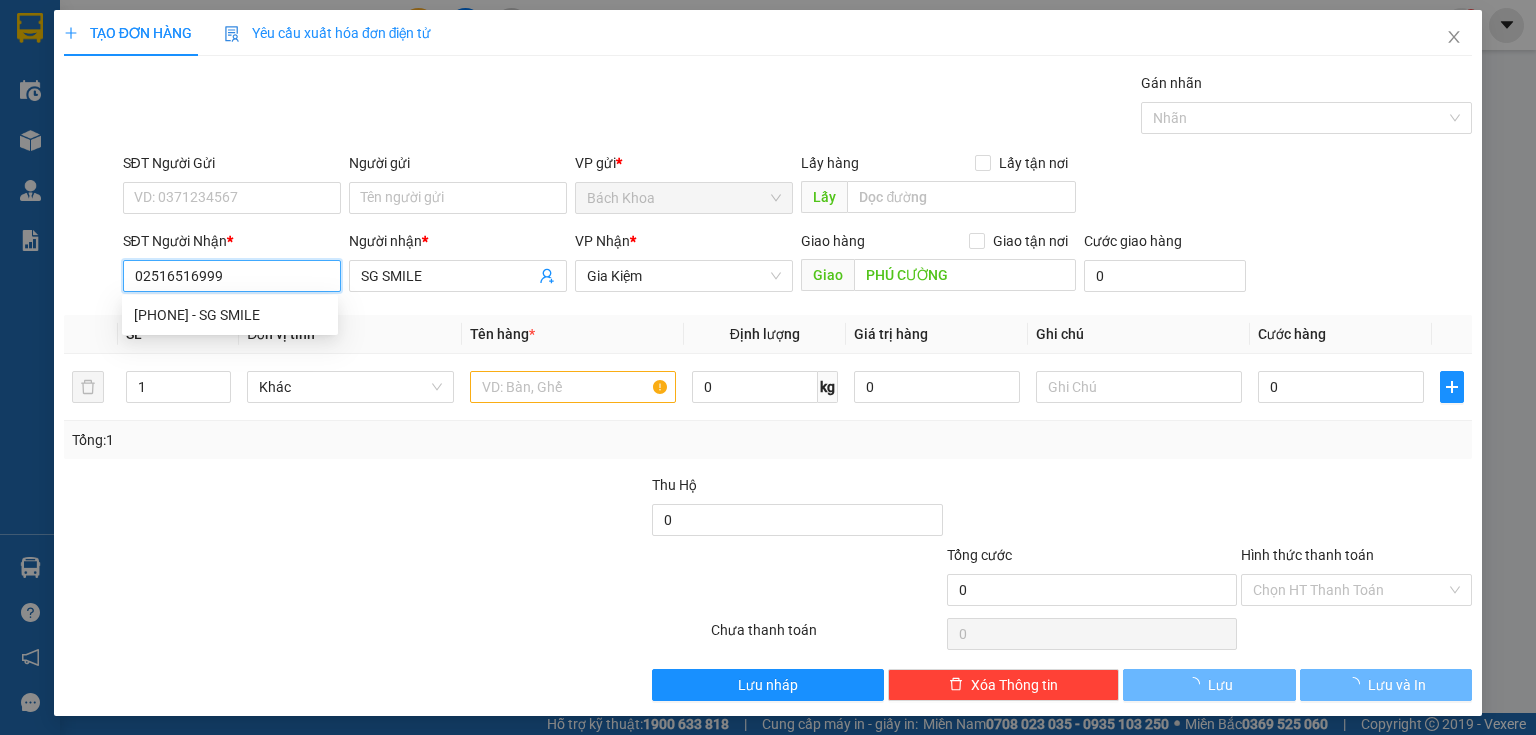 type on "30.000" 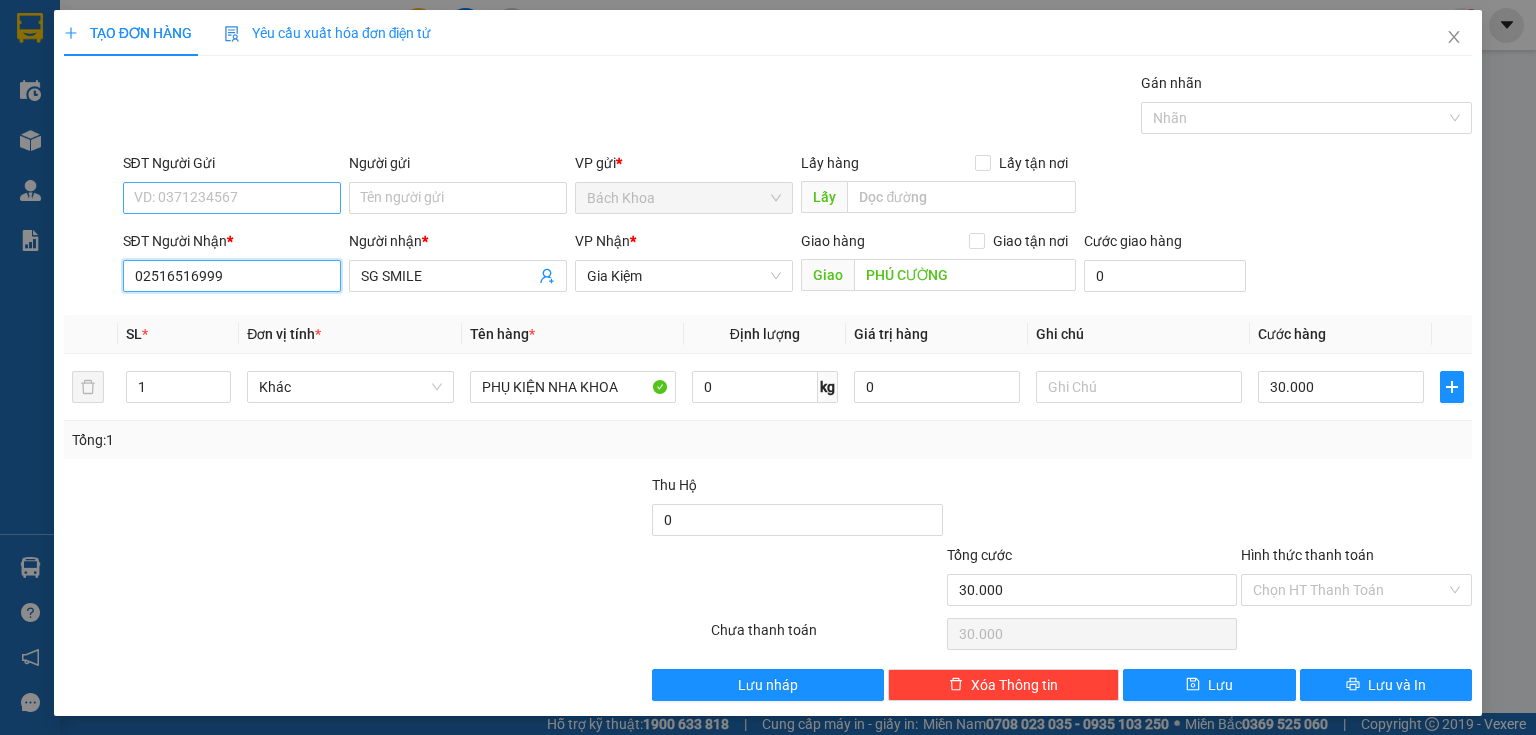 type on "02516516999" 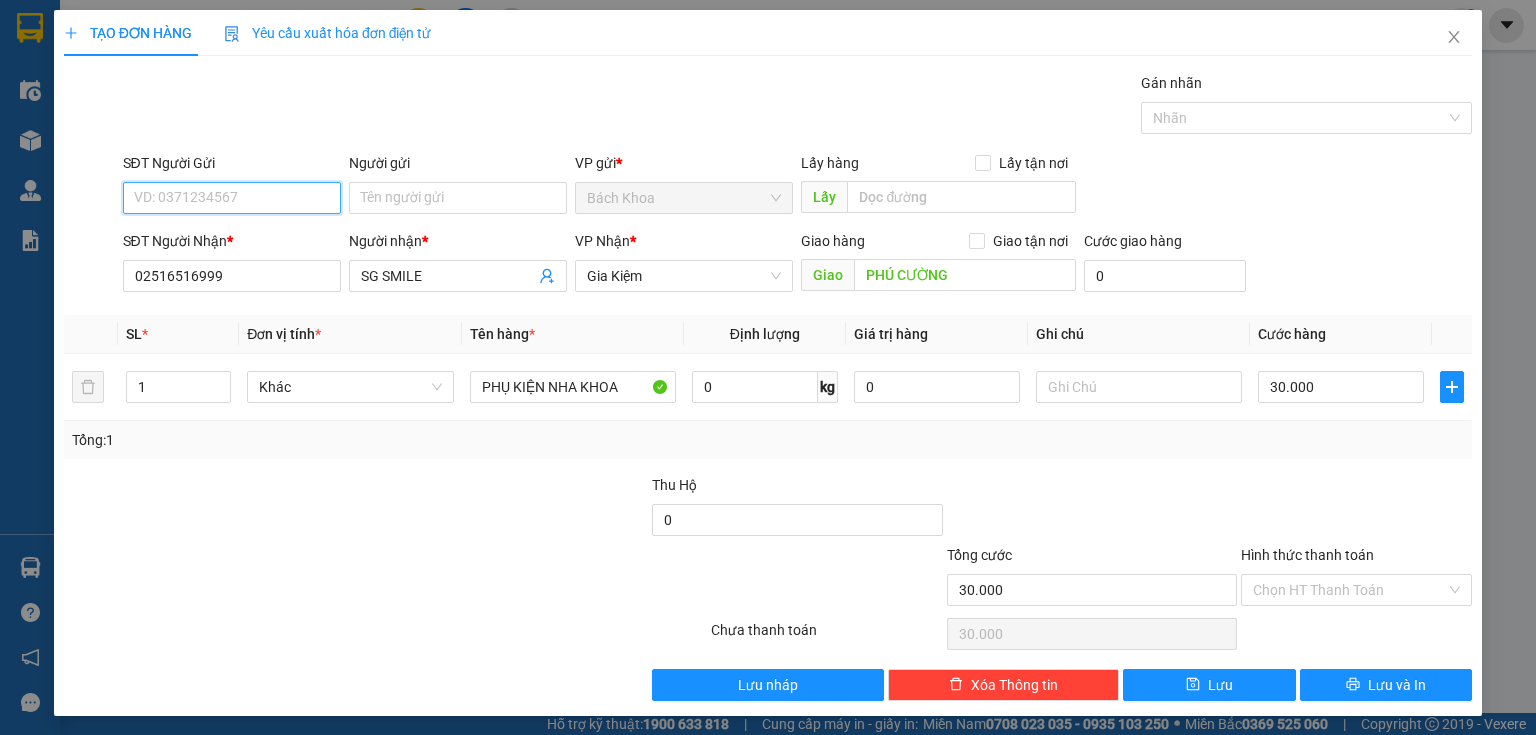 click on "SĐT Người Gửi" at bounding box center [232, 198] 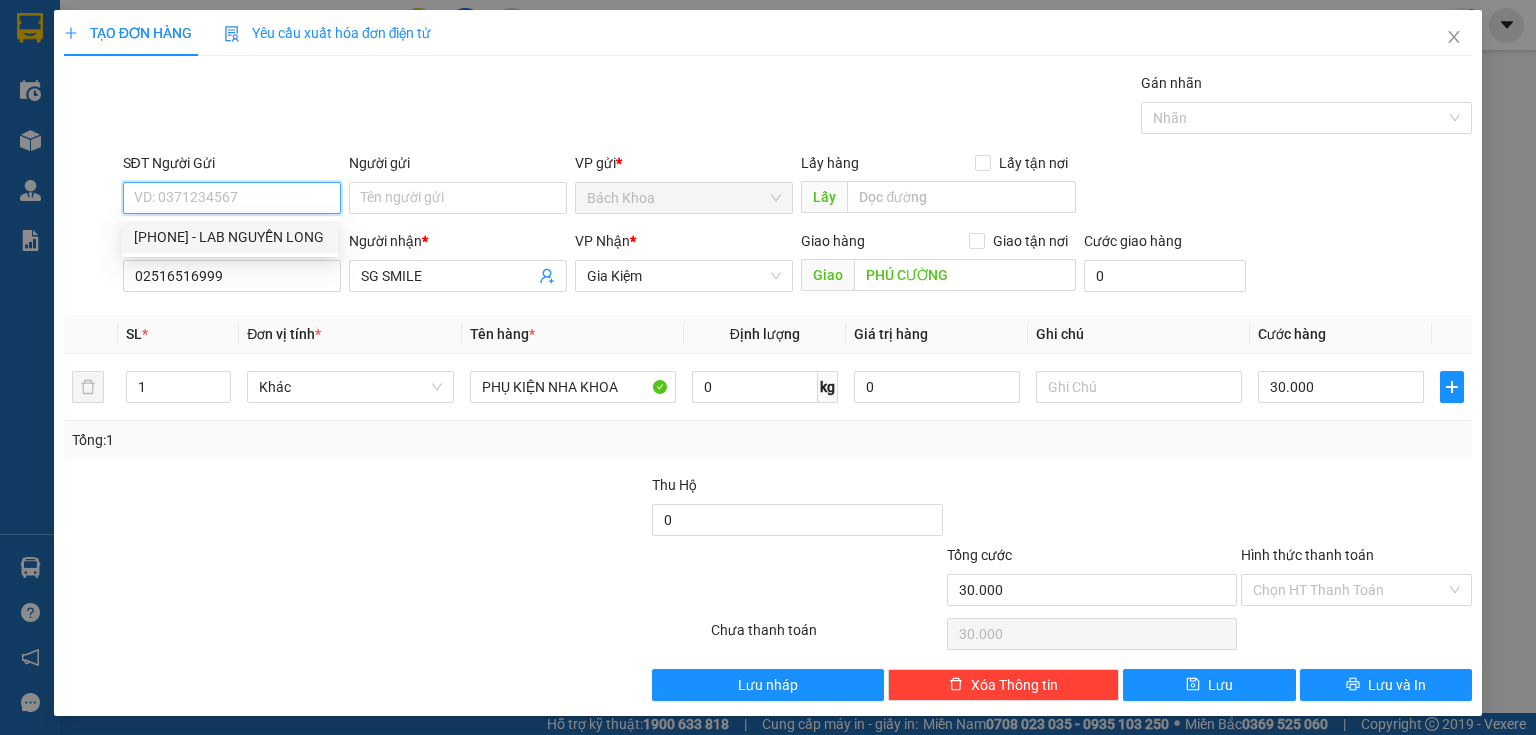 click on "[PHONE] - LAB NGUYỄN LONG" at bounding box center (230, 237) 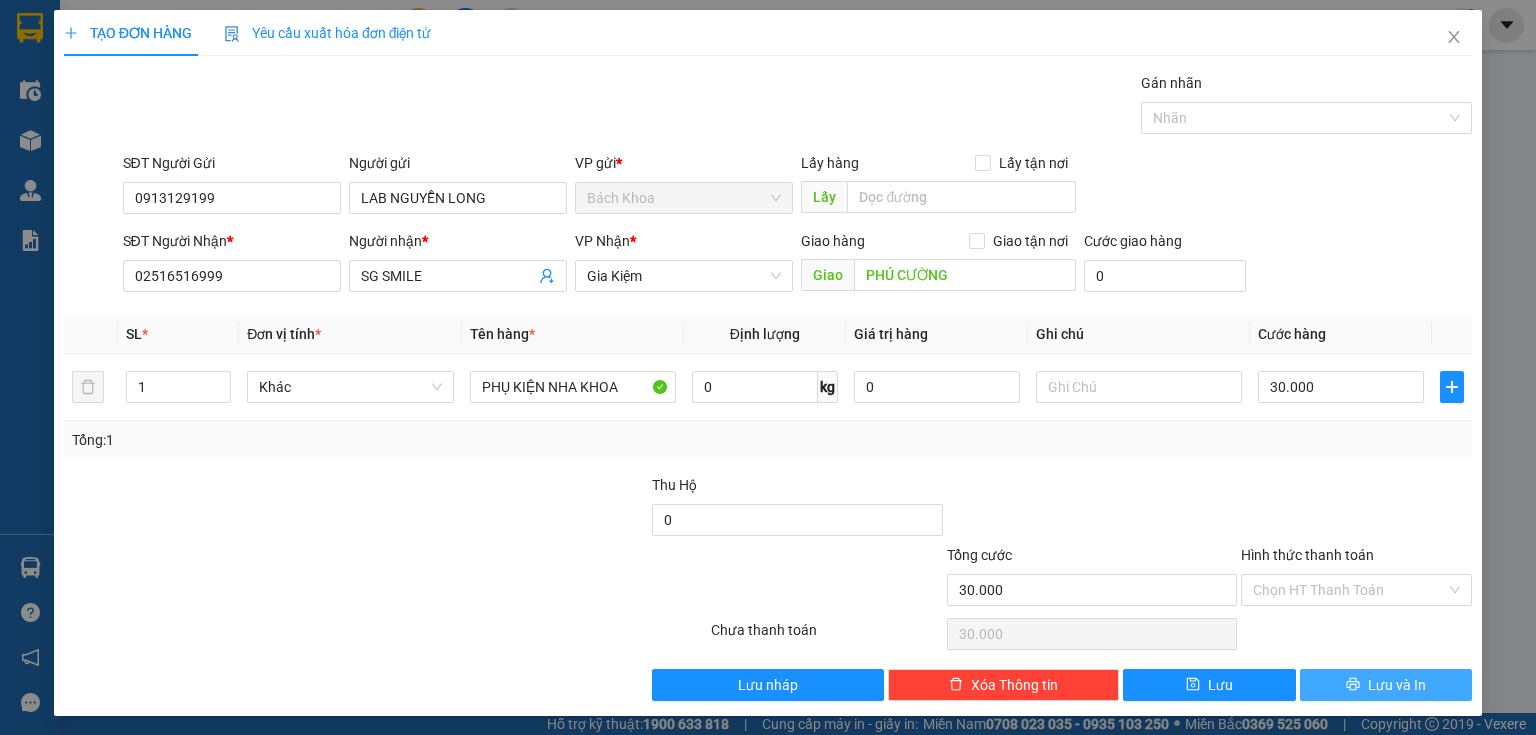 click 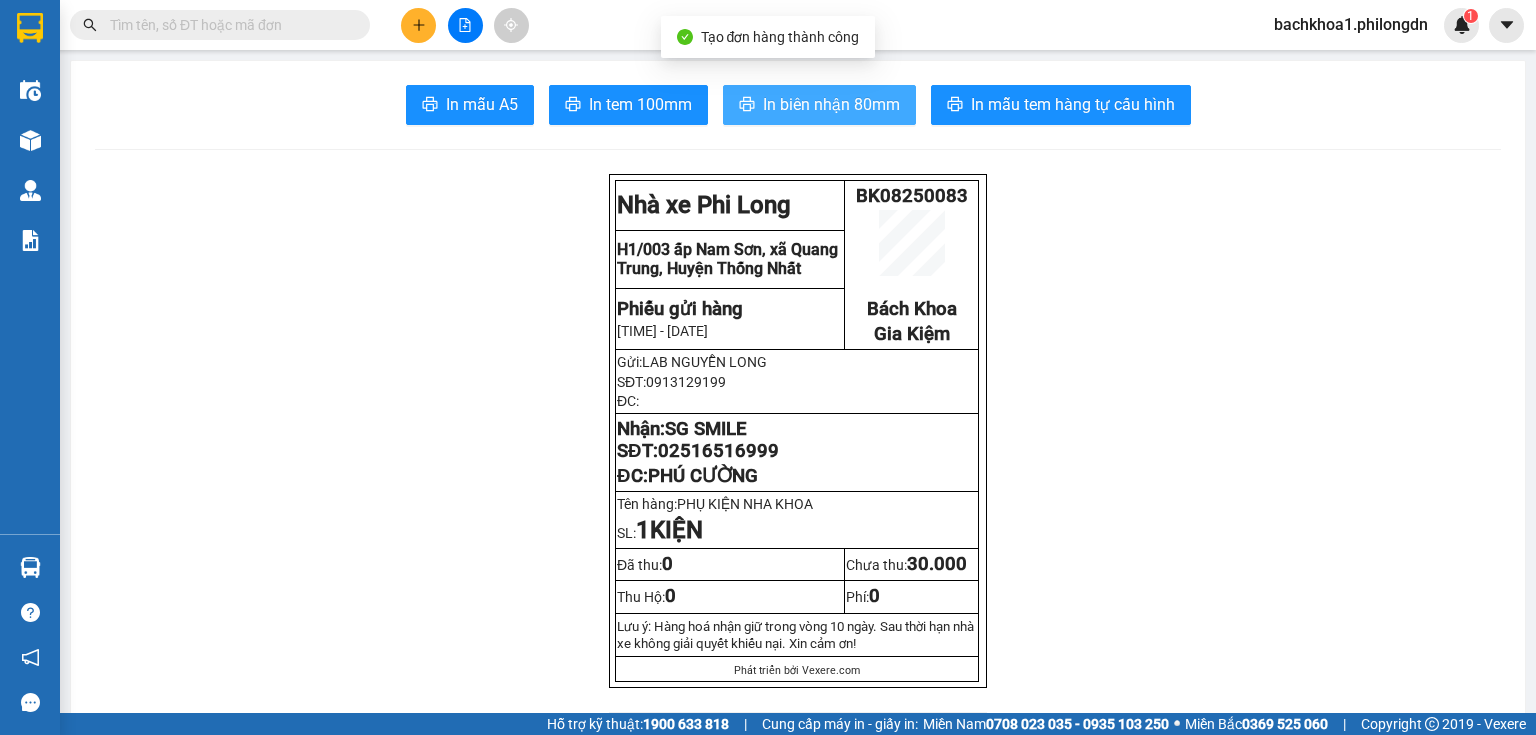 click on "In biên nhận 80mm" at bounding box center (831, 104) 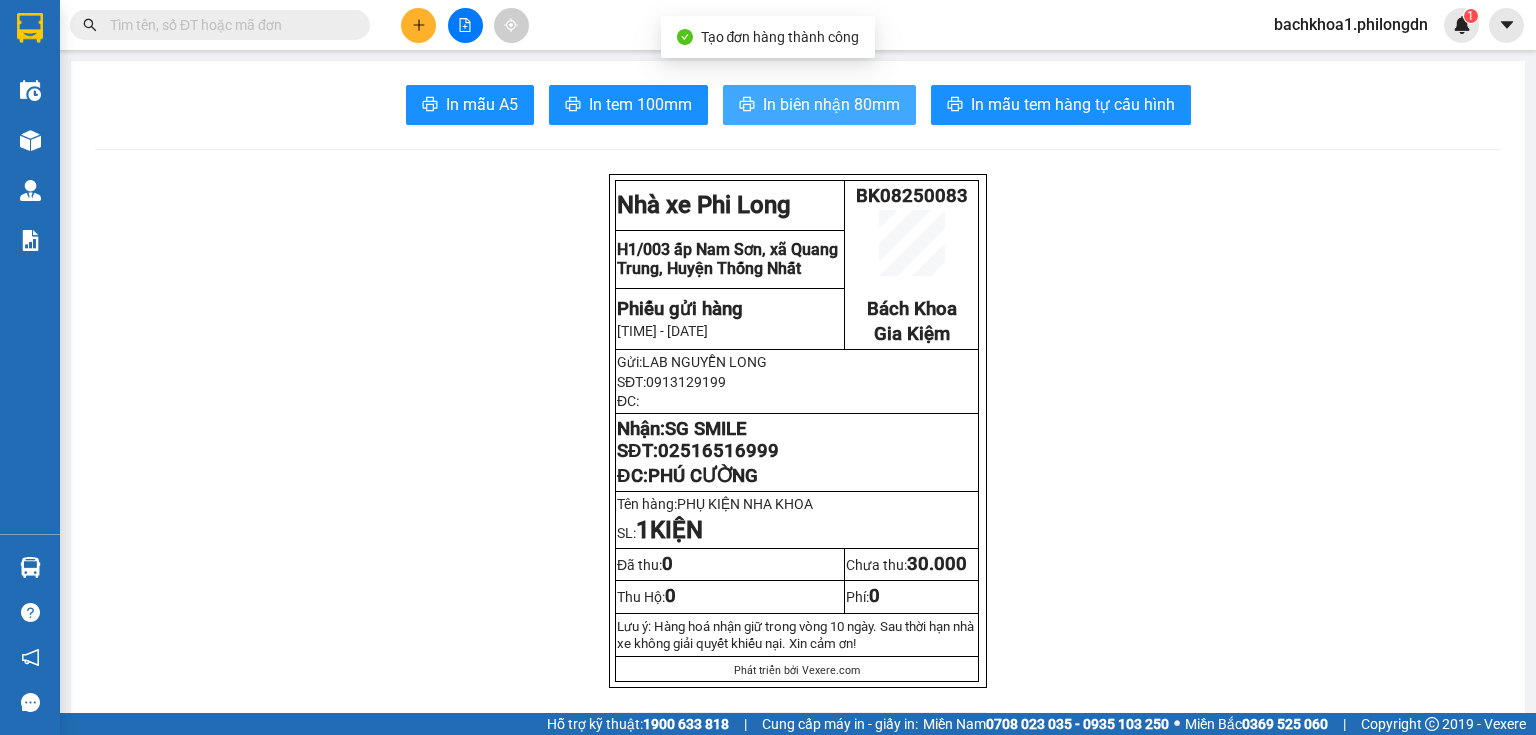 scroll, scrollTop: 0, scrollLeft: 0, axis: both 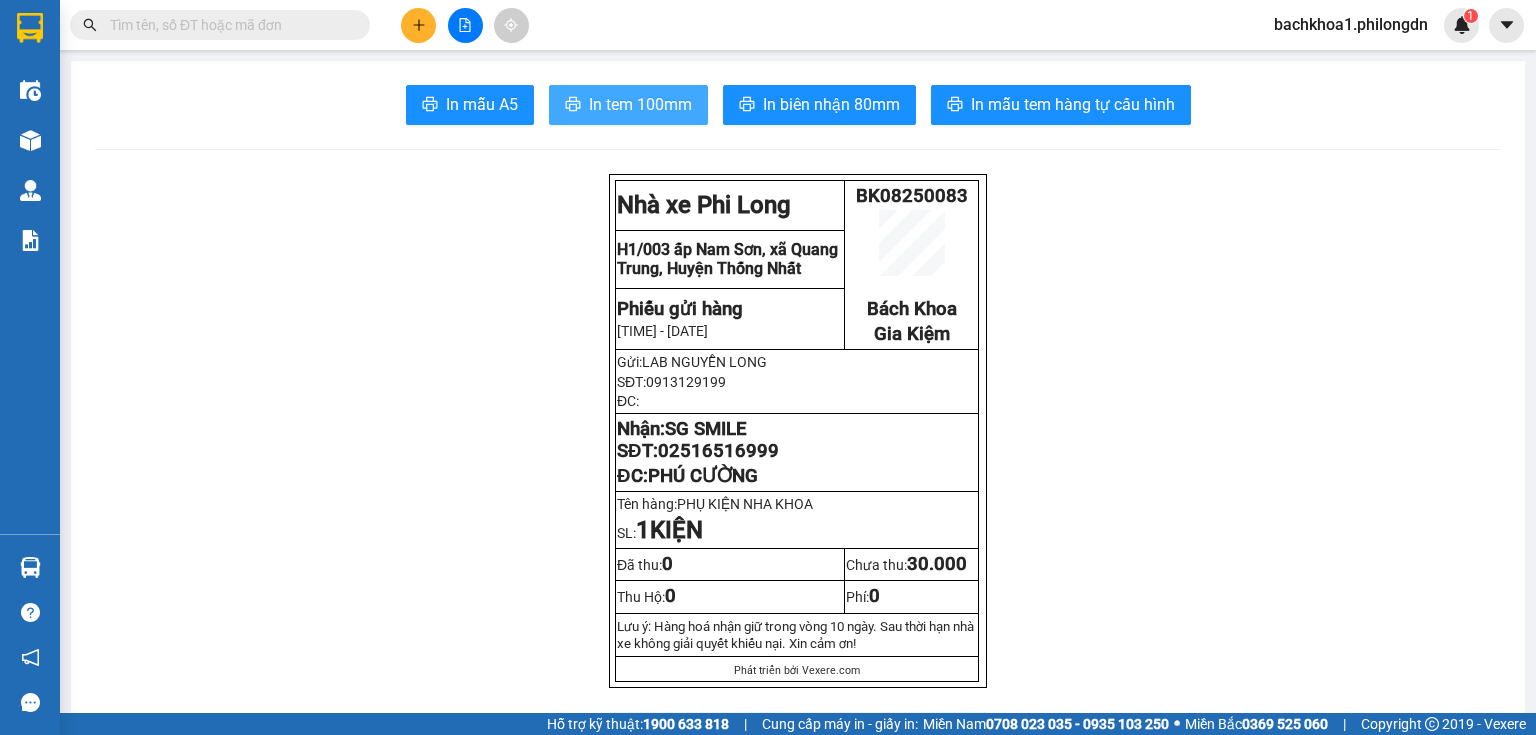 click on "In tem 100mm" at bounding box center [640, 104] 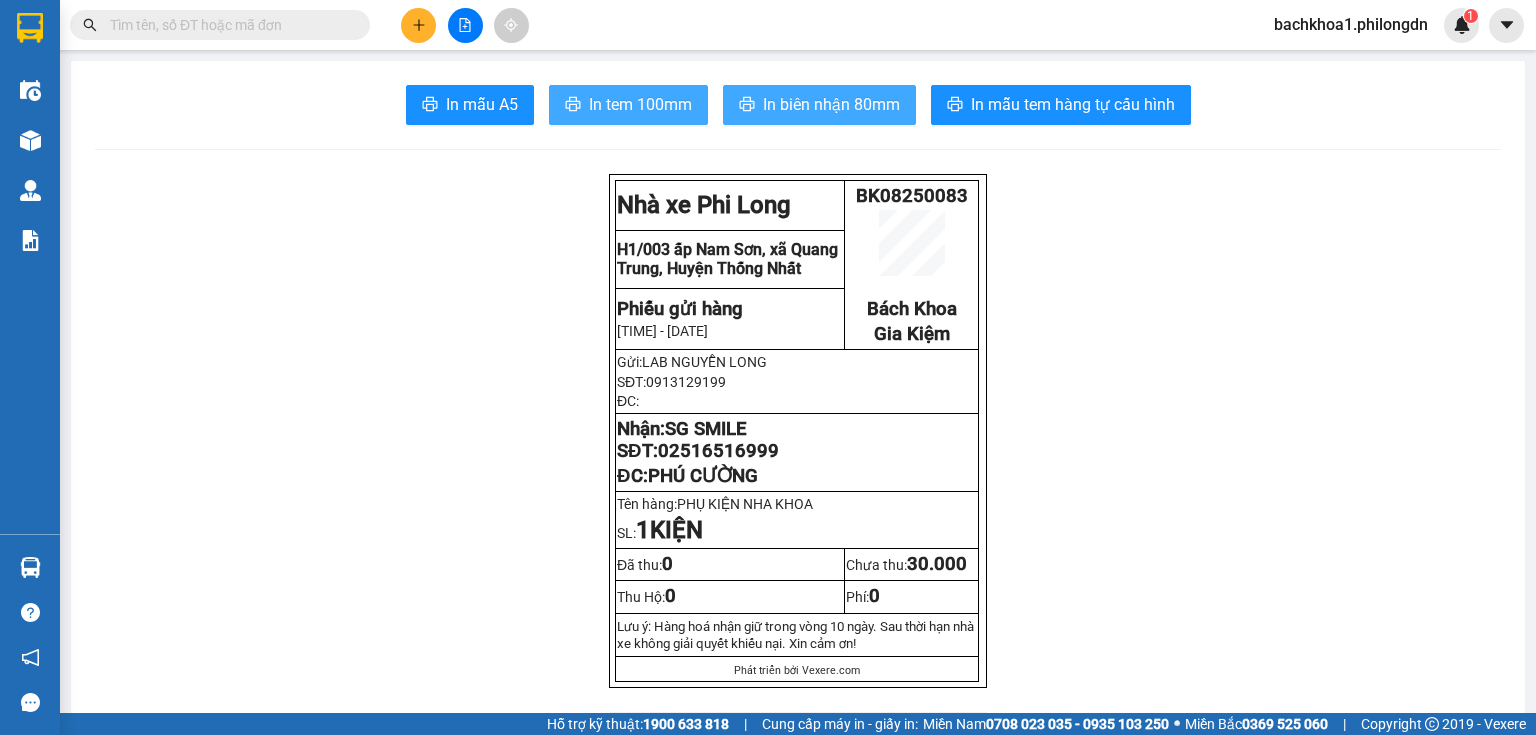 scroll, scrollTop: 0, scrollLeft: 0, axis: both 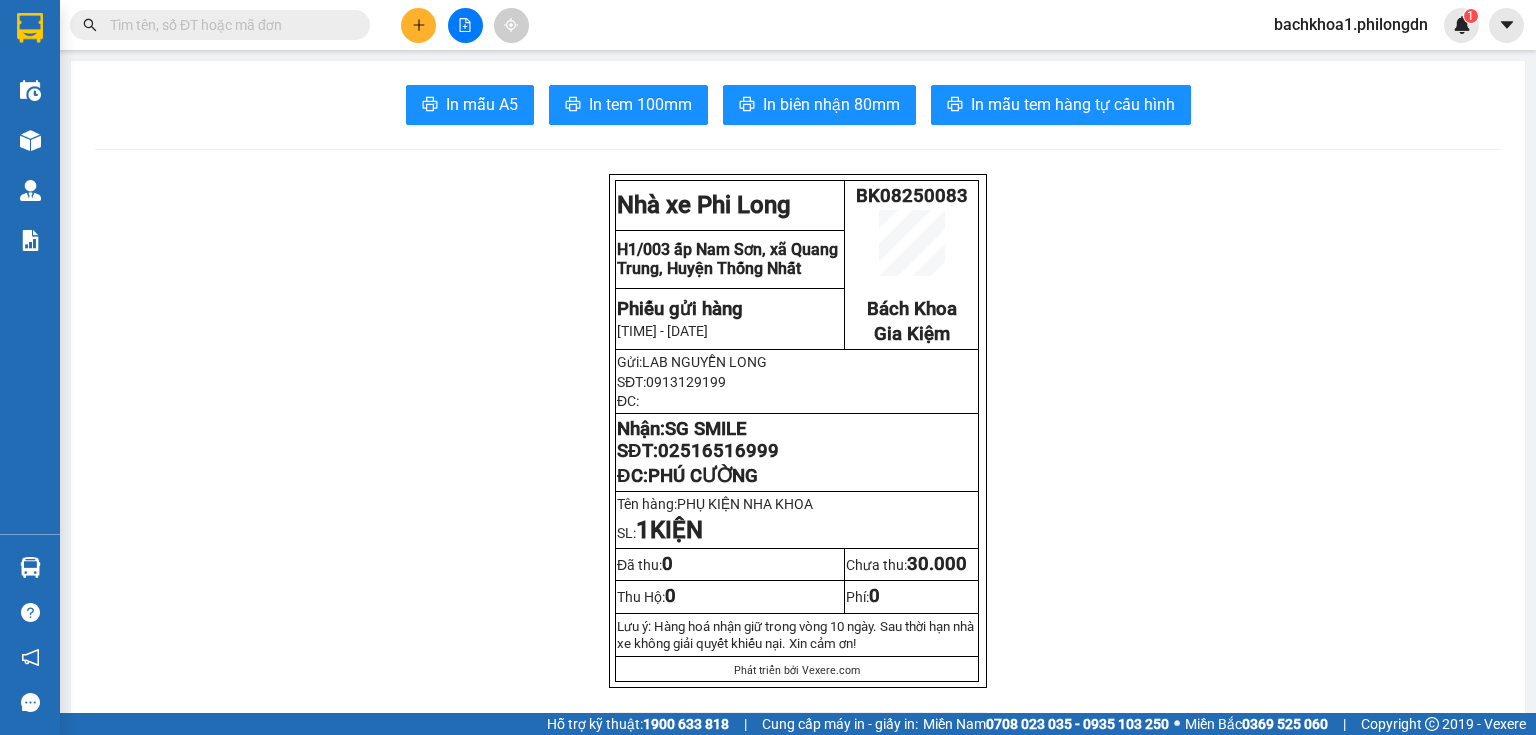 click on "02516516999" at bounding box center [718, 451] 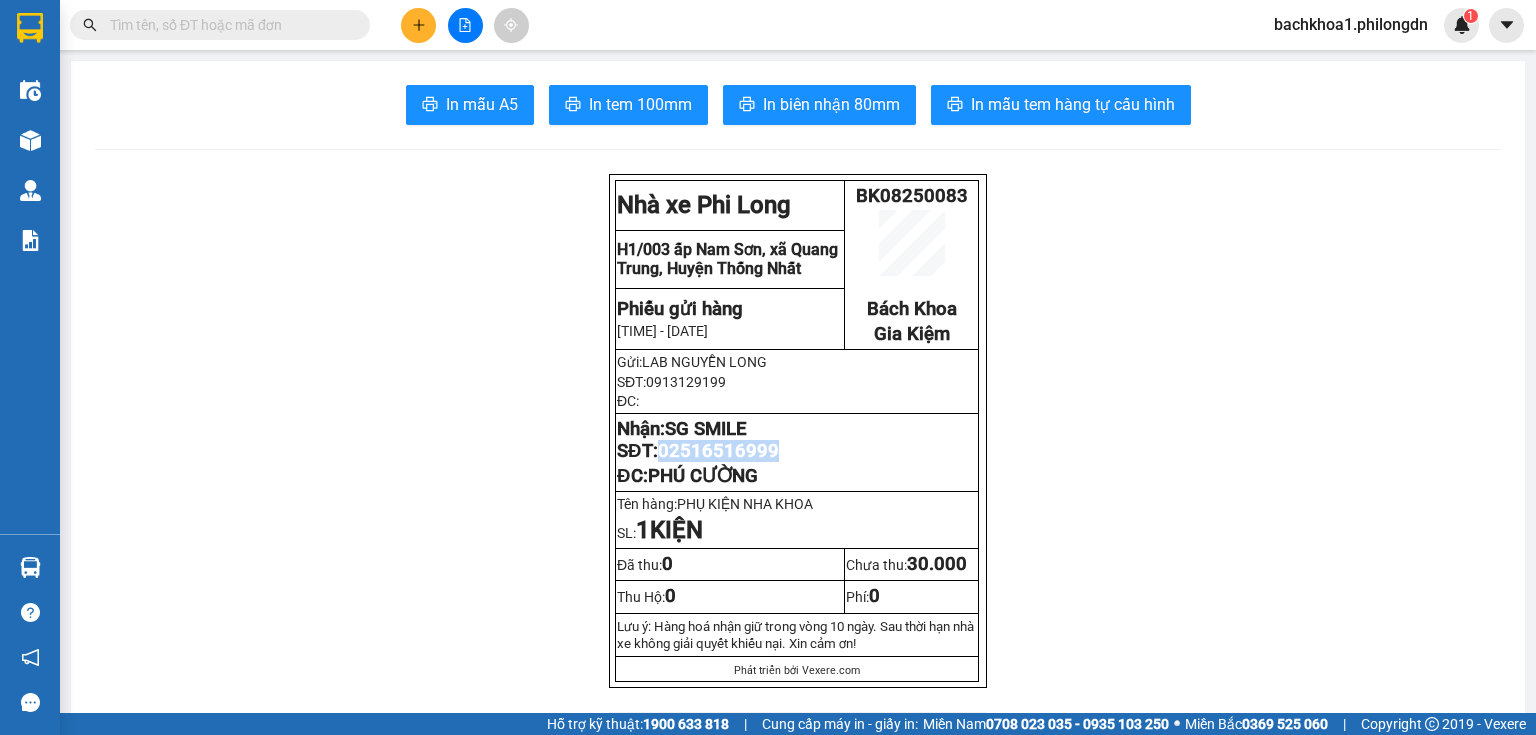 click on "02516516999" at bounding box center (718, 451) 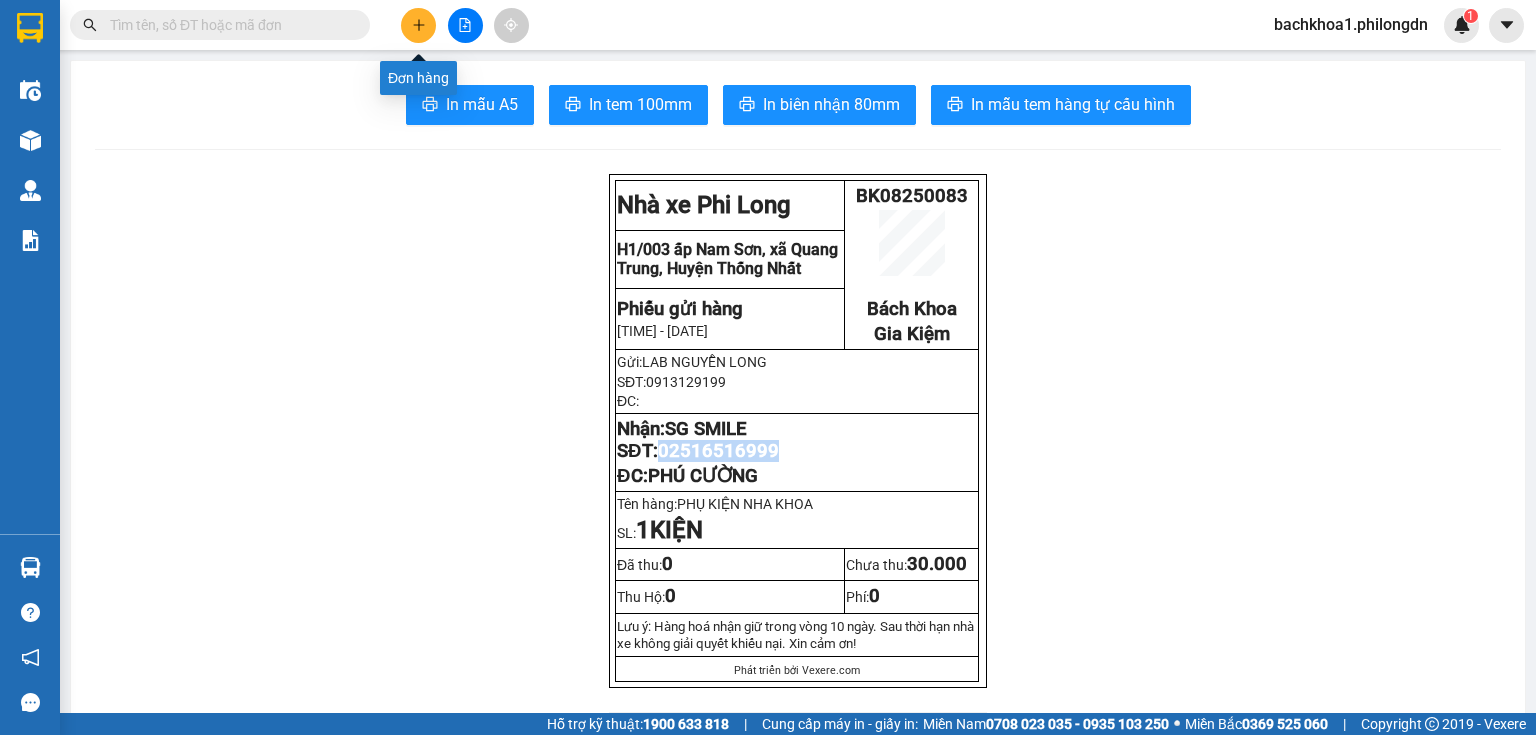 click 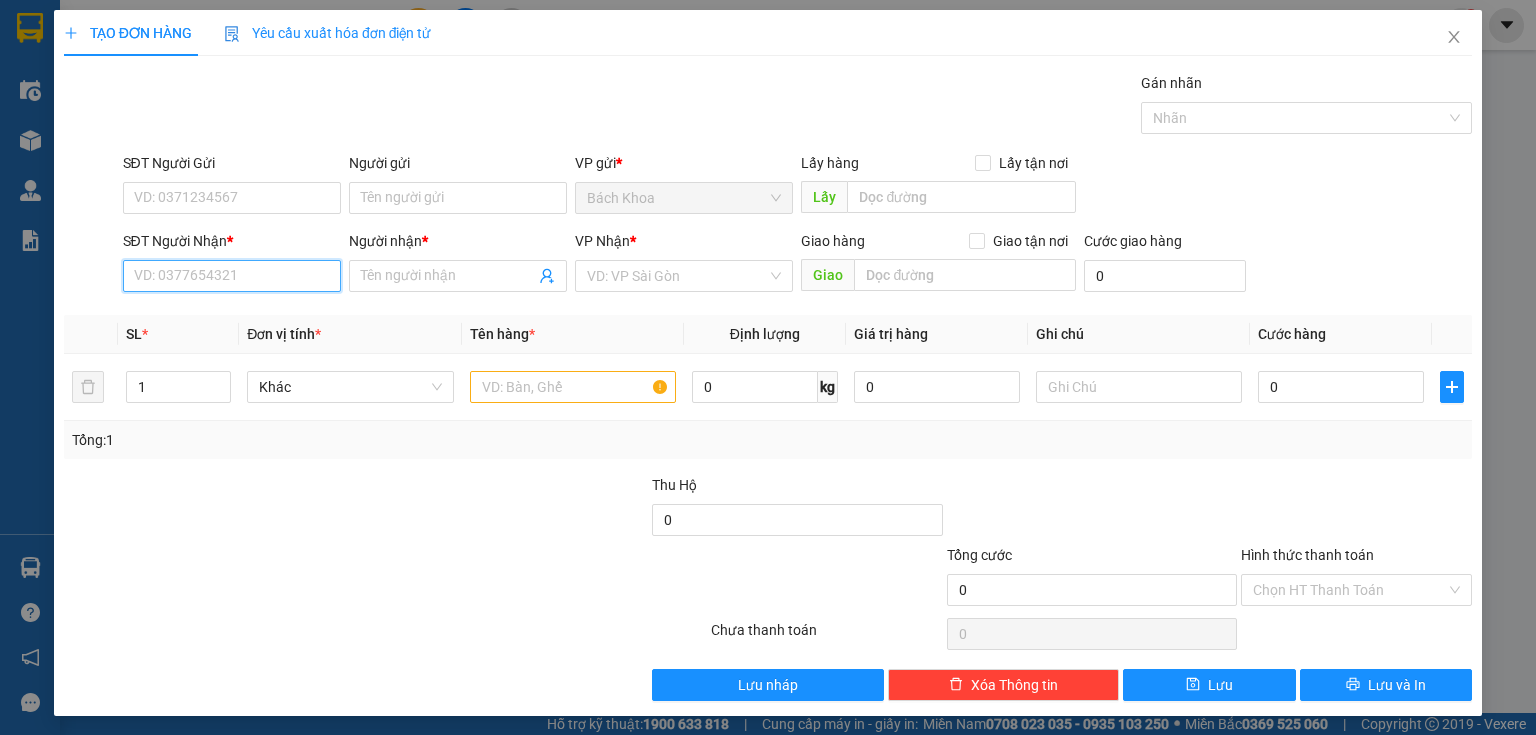 click on "SĐT Người Nhận  *" at bounding box center (232, 276) 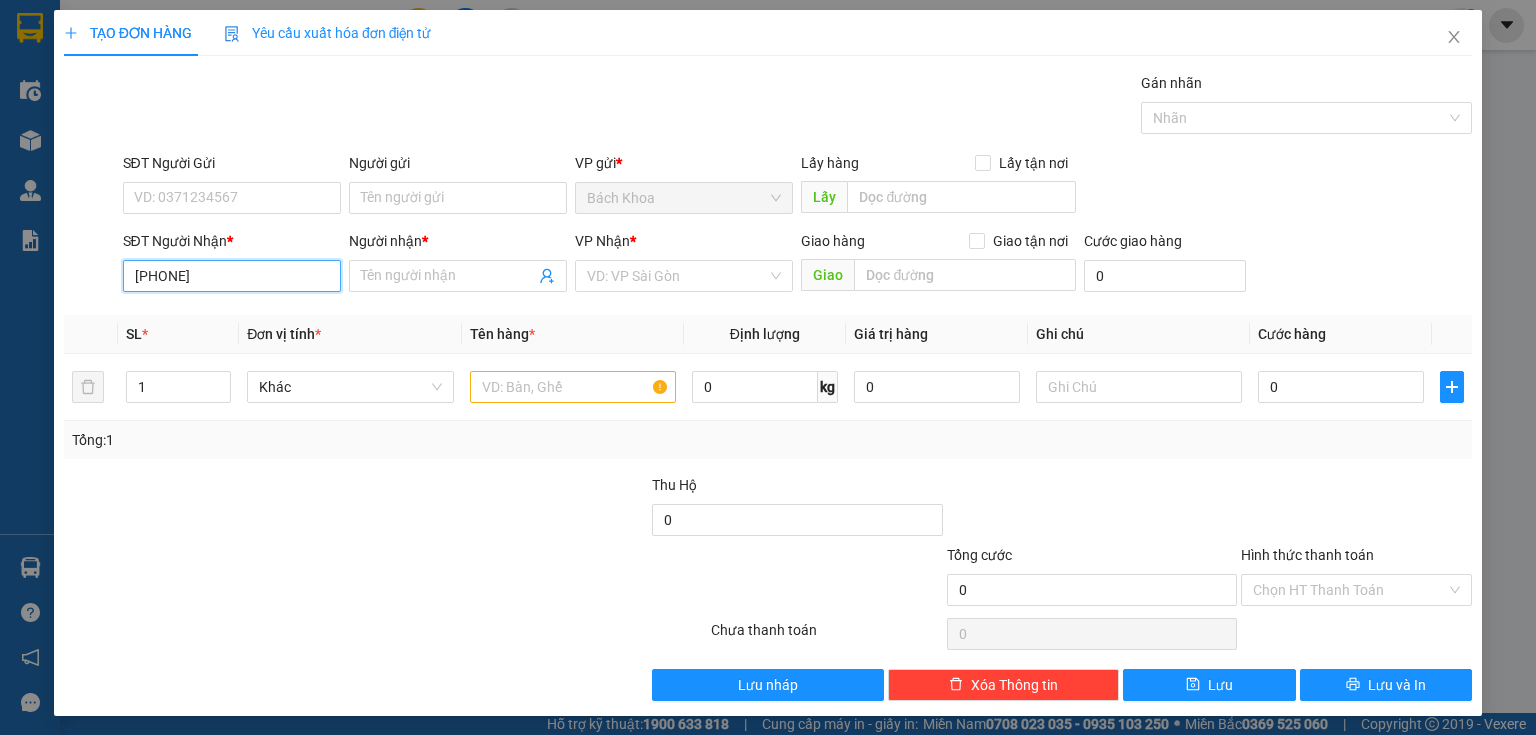 type on "[PHONE]" 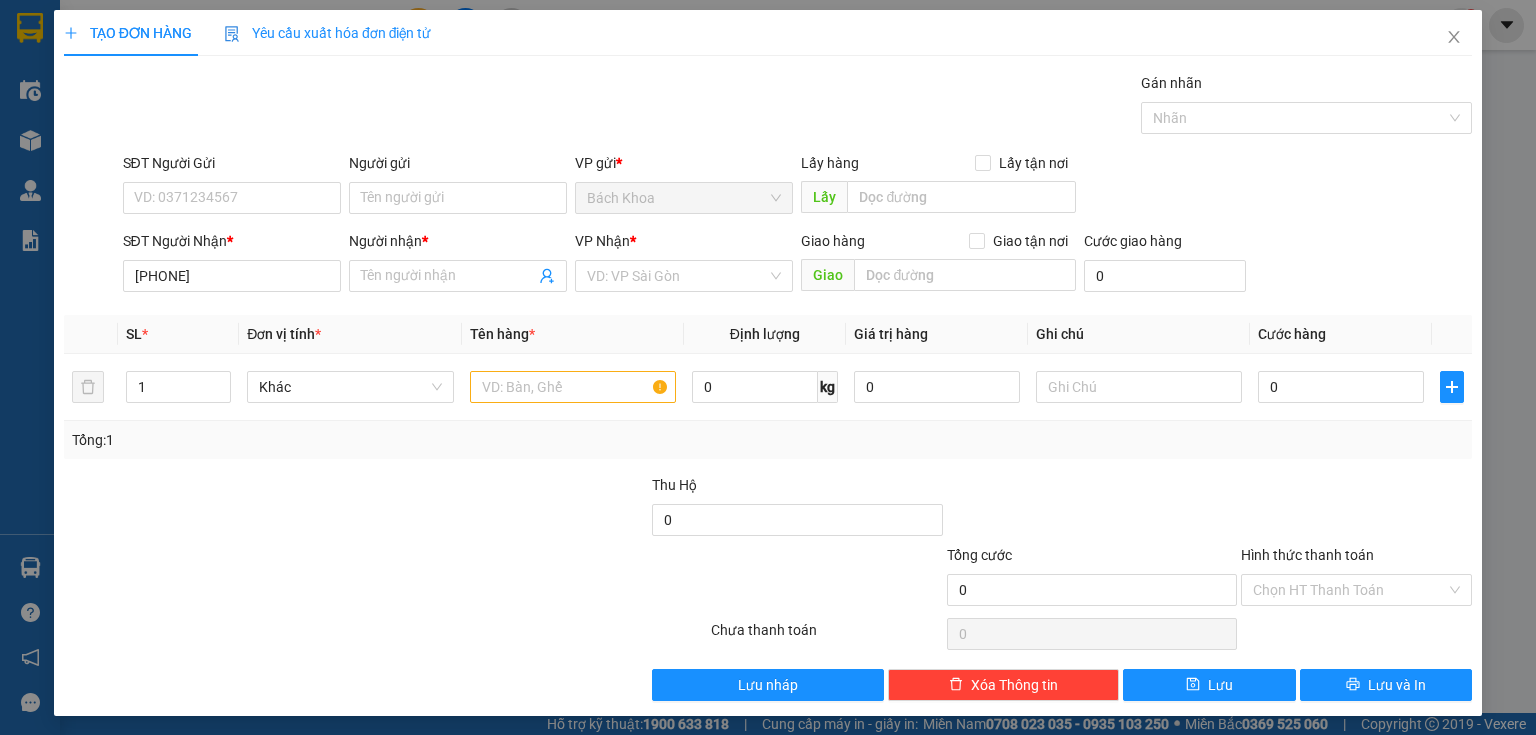 click on "SĐT Người Nhận  * [PHONE] [PHONE]" at bounding box center [232, 265] 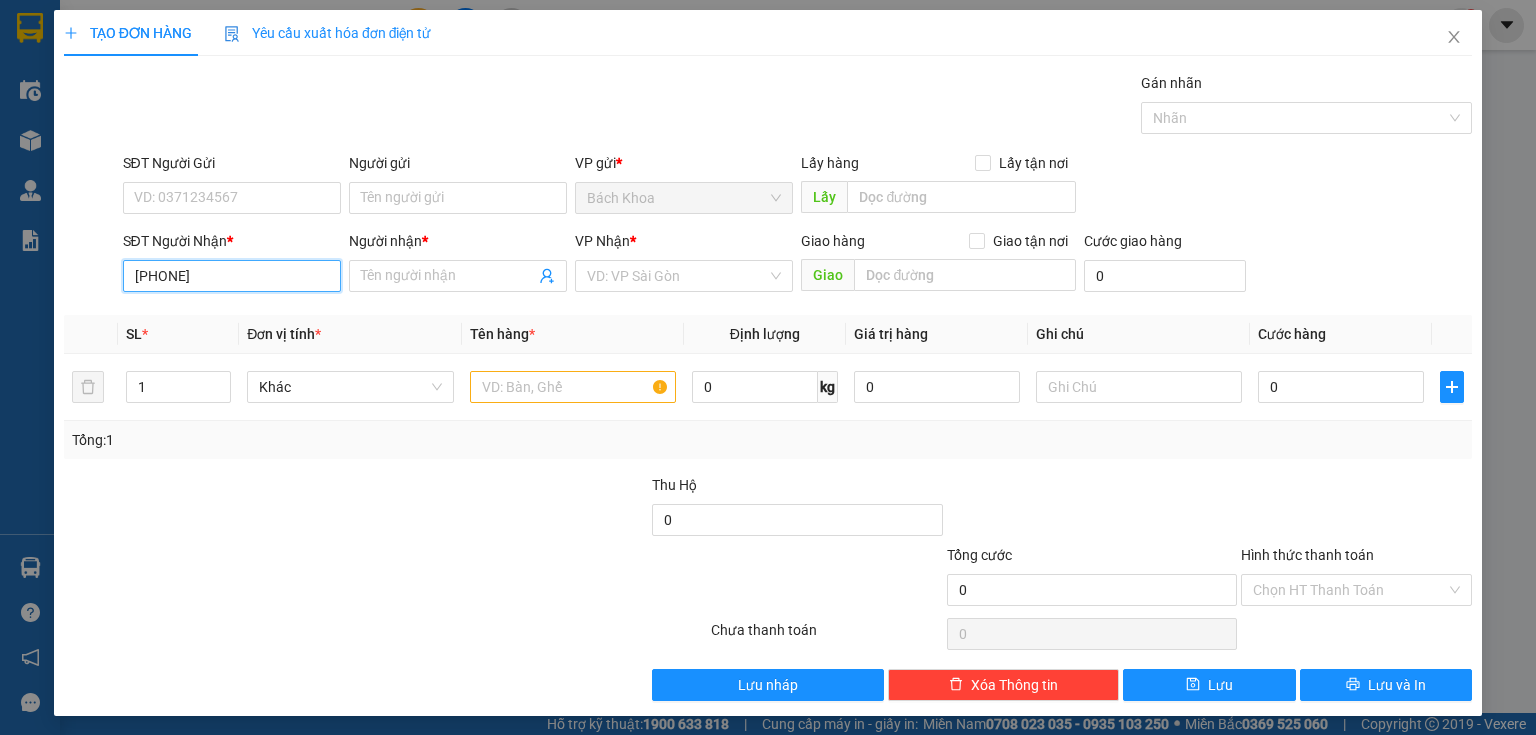 click on "[PHONE]" at bounding box center [232, 276] 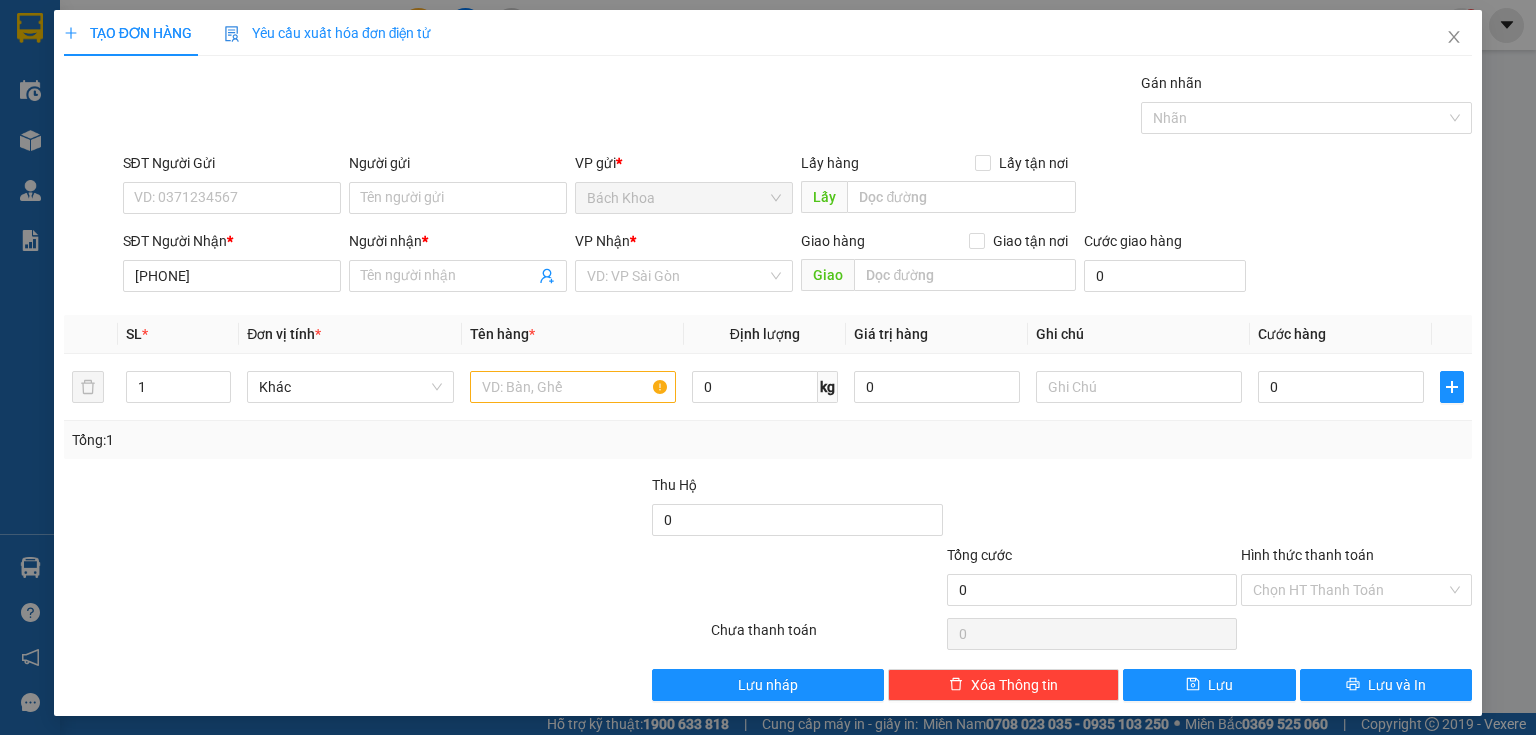 click on "TẠO ĐƠN HÀNG Yêu cầu xuất hóa đơn điện tử Transit Pickup Surcharge Ids Transit Deliver Surcharge Ids Transit Deliver Surcharge Transit Deliver Surcharge Gán nhãn   Nhãn SĐT Người Gửi VD: [PHONE] Người gửi Tên người gửi VP gửi  * Bách Khoa Lấy hàng Lấy tận nơi Lấy SĐT Người Nhận  * [PHONE] [PHONE] Người nhận  * Tên người nhận VP Nhận  * VD: VP Sài Gòn Giao hàng Giao tận nơi Giao Cước giao hàng 0 SL  * Đơn vị tính  * Tên hàng  * Định lượng Giá trị hàng Ghi chú Cước hàng                   1 Khác 0 kg 0 0 Tổng:  1 Thu Hộ 0 Tổng cước 0 Hình thức thanh toán Chọn HT Thanh ToánSố tiền thu trước 0 Chưa thanh toán 0 Chọn HT Thanh Toán Lưu nháp Xóa Thông tin Lưu Lưu và In" at bounding box center (768, 367) 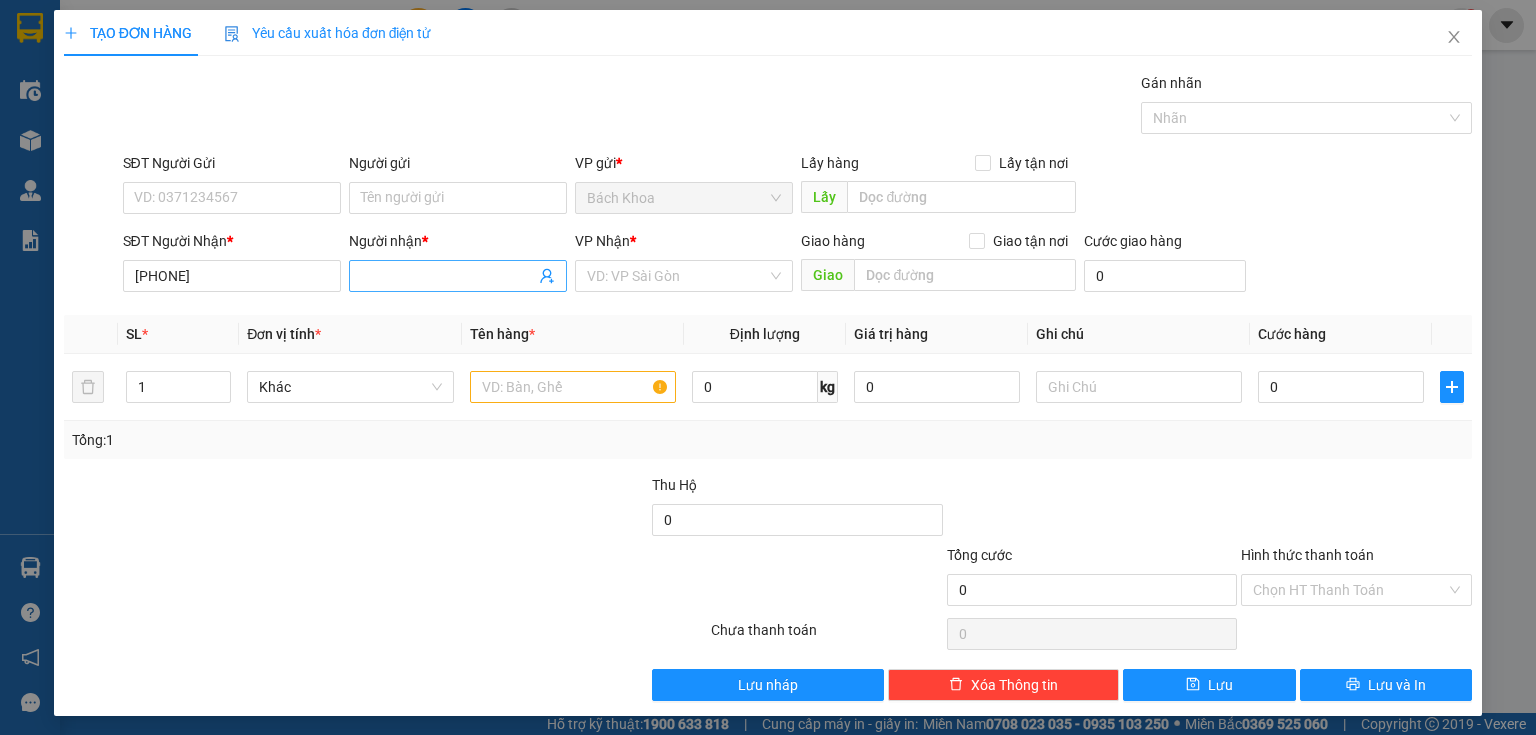 click at bounding box center (458, 276) 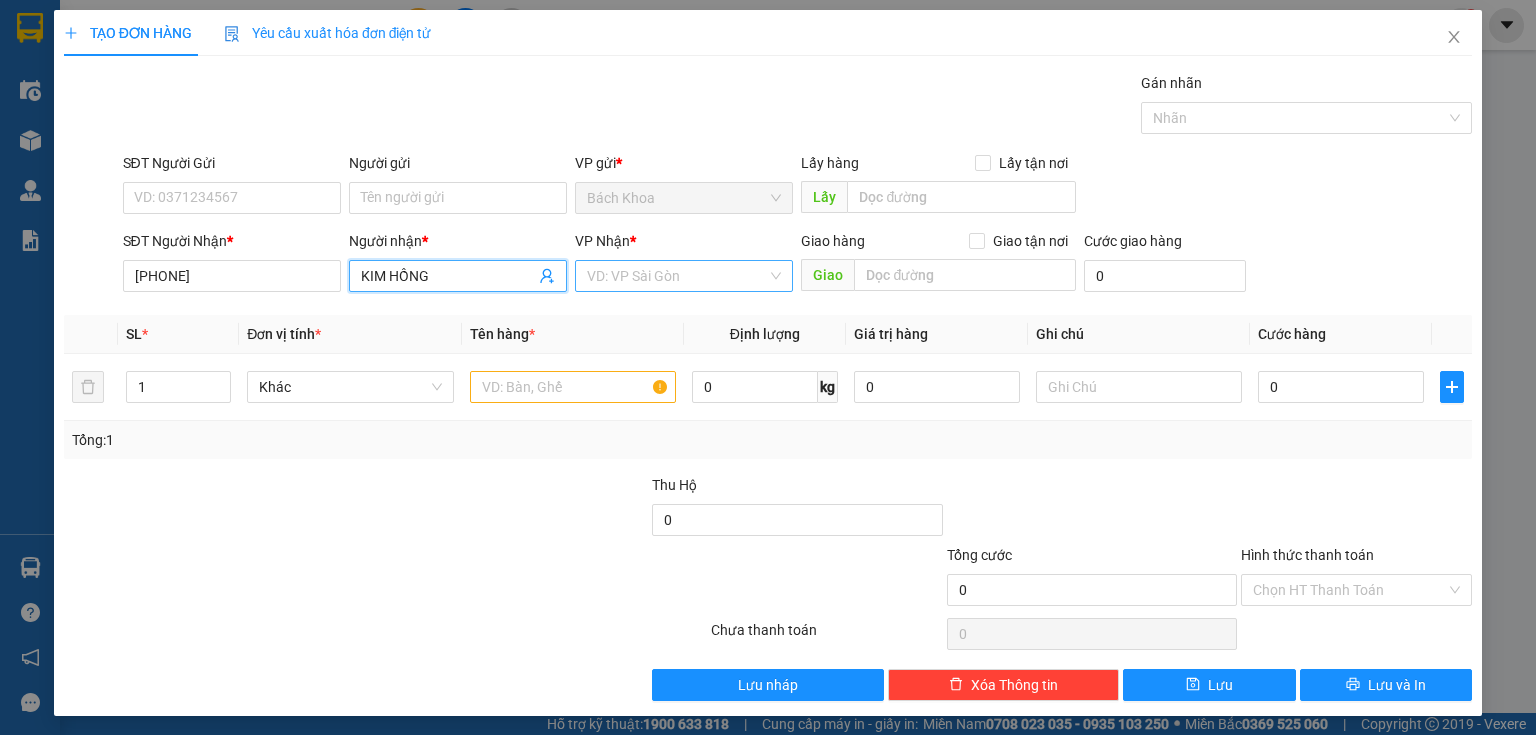 type on "KIM HỒNG" 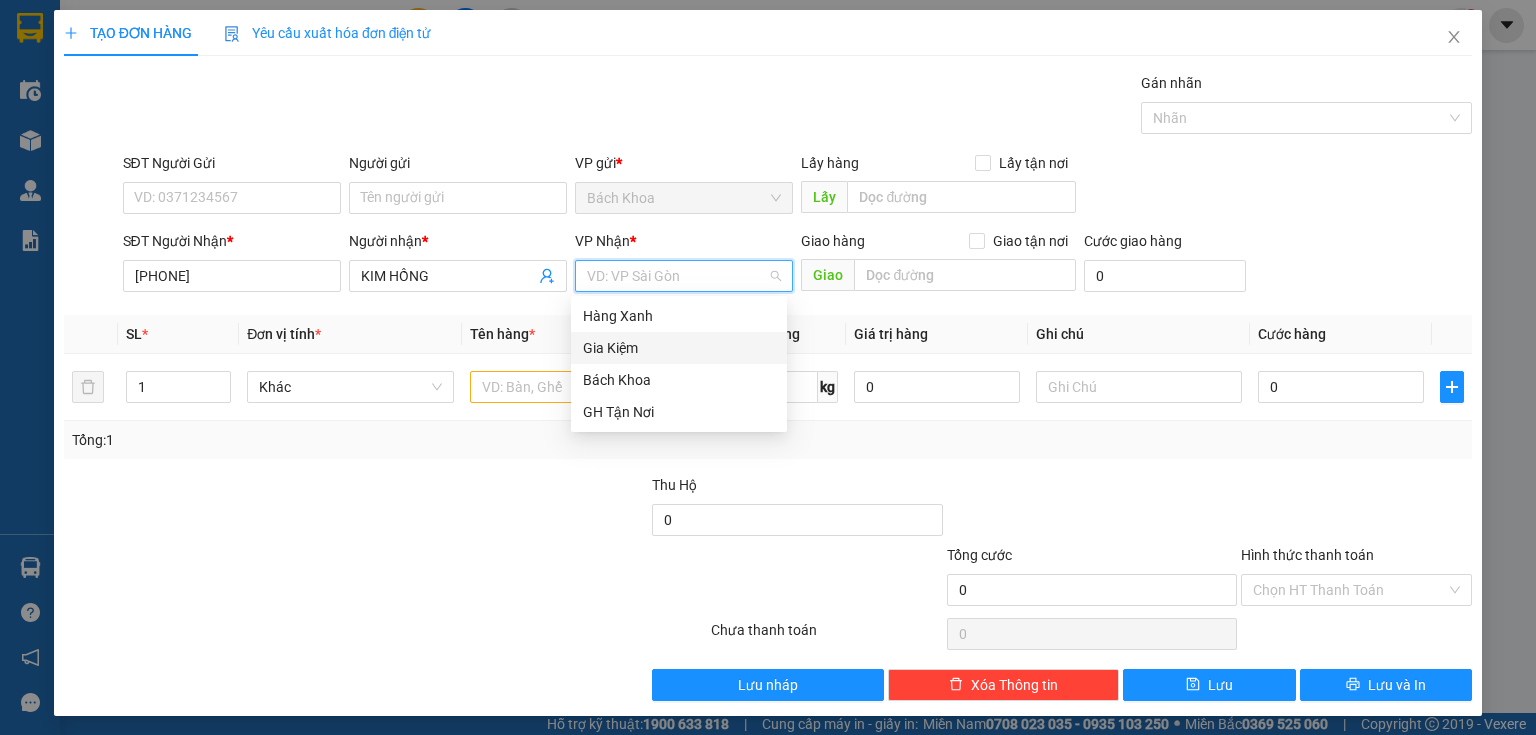 click on "Gia Kiệm" at bounding box center (679, 348) 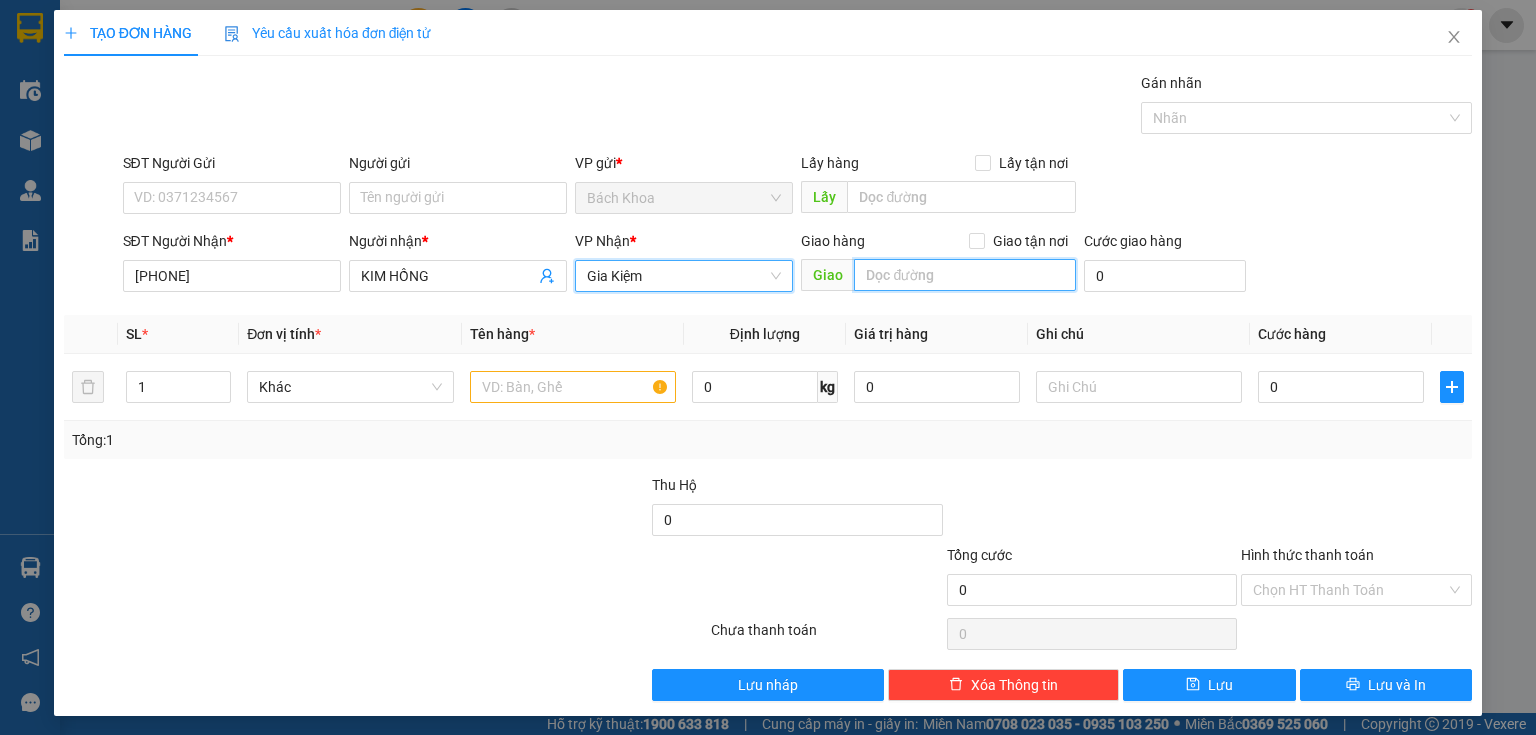 click at bounding box center [965, 275] 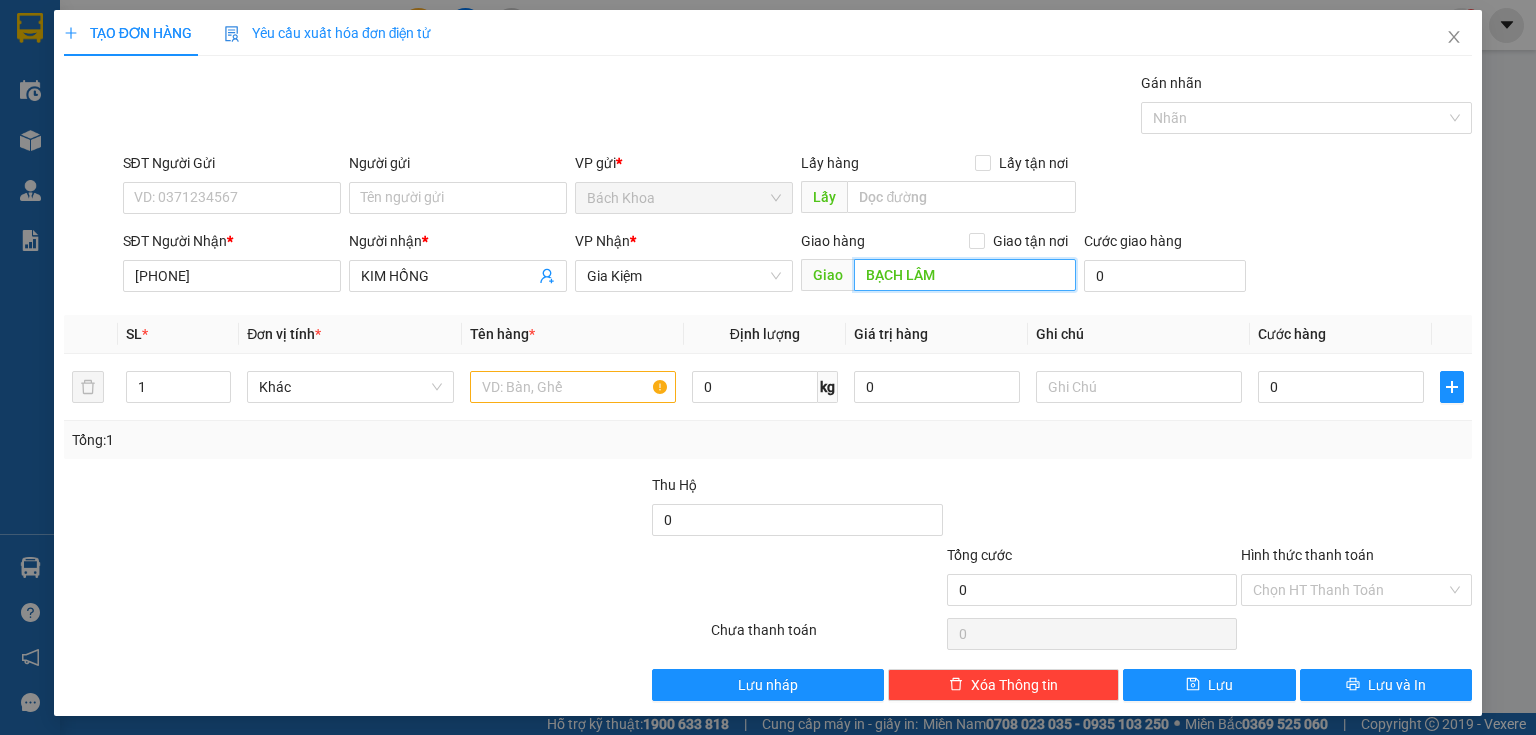 type on "BẠCH LÂM" 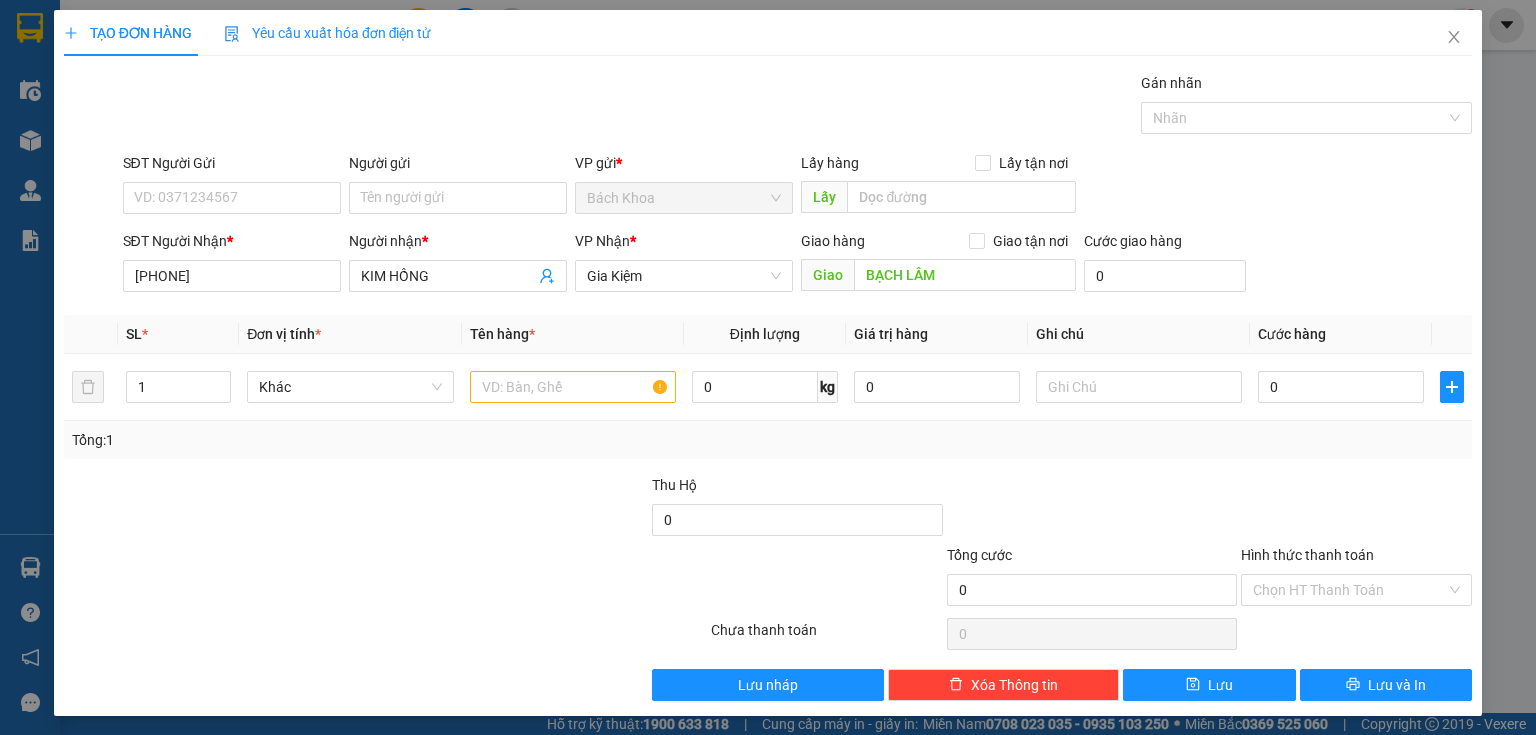 click at bounding box center [503, 509] 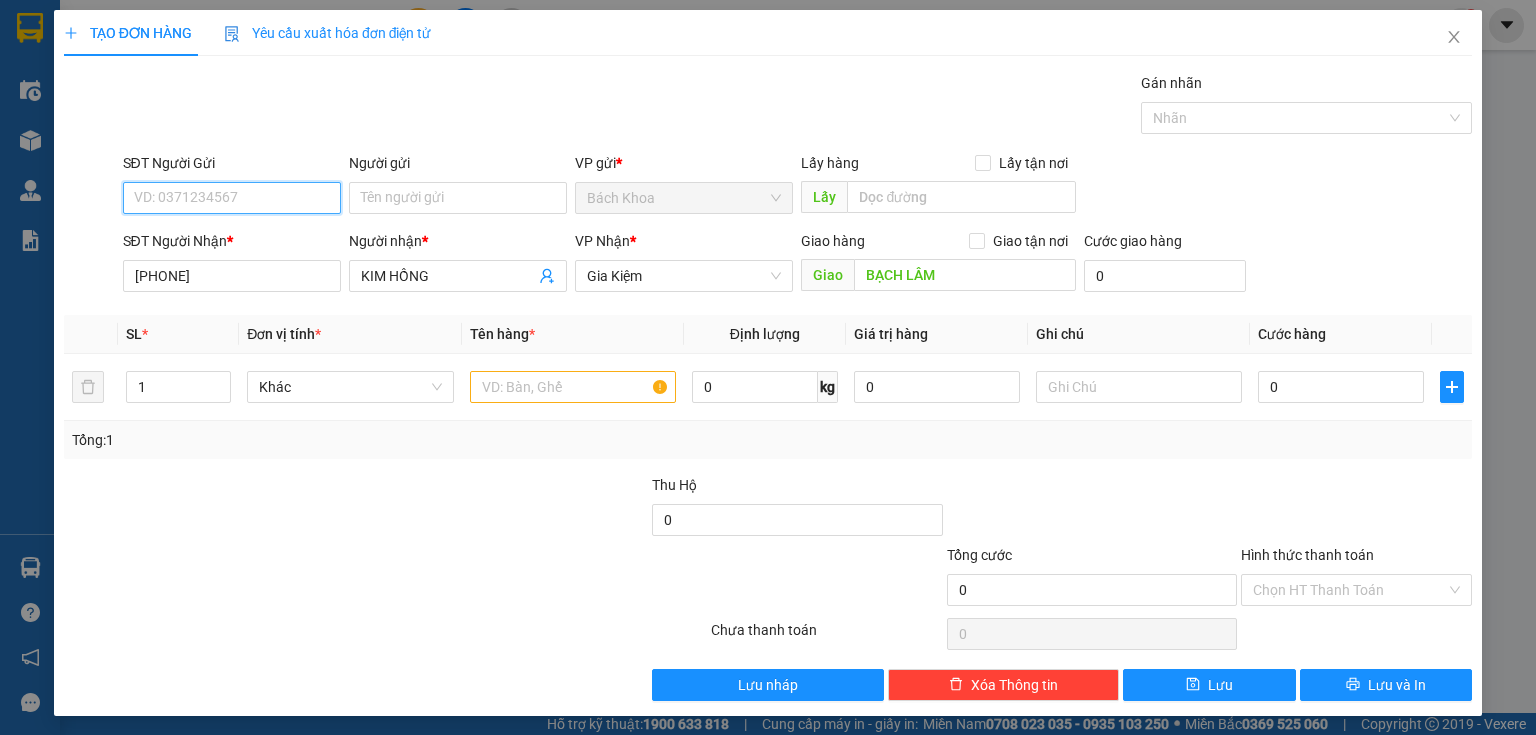 click on "SĐT Người Gửi" at bounding box center (232, 198) 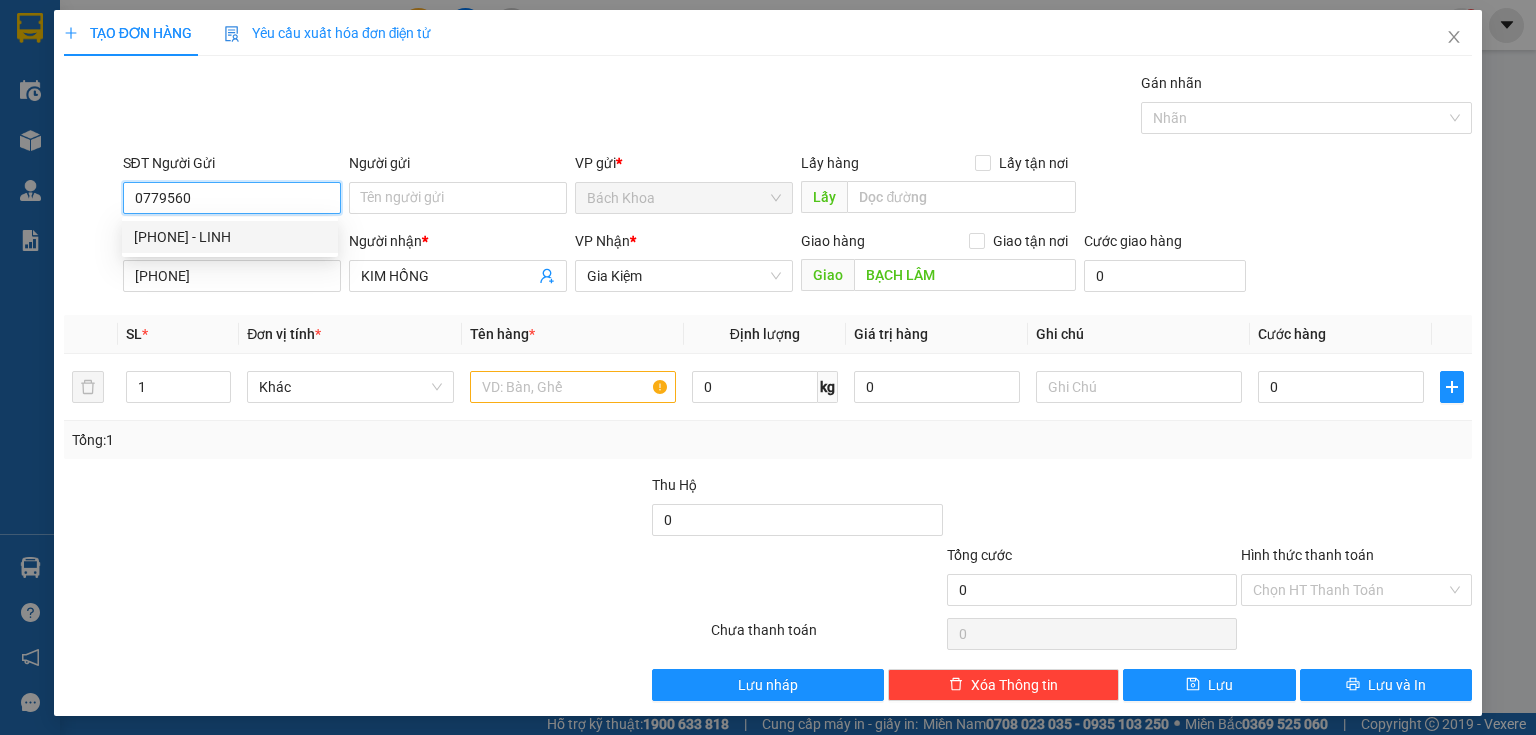 click on "[PHONE] - LINH" at bounding box center [230, 237] 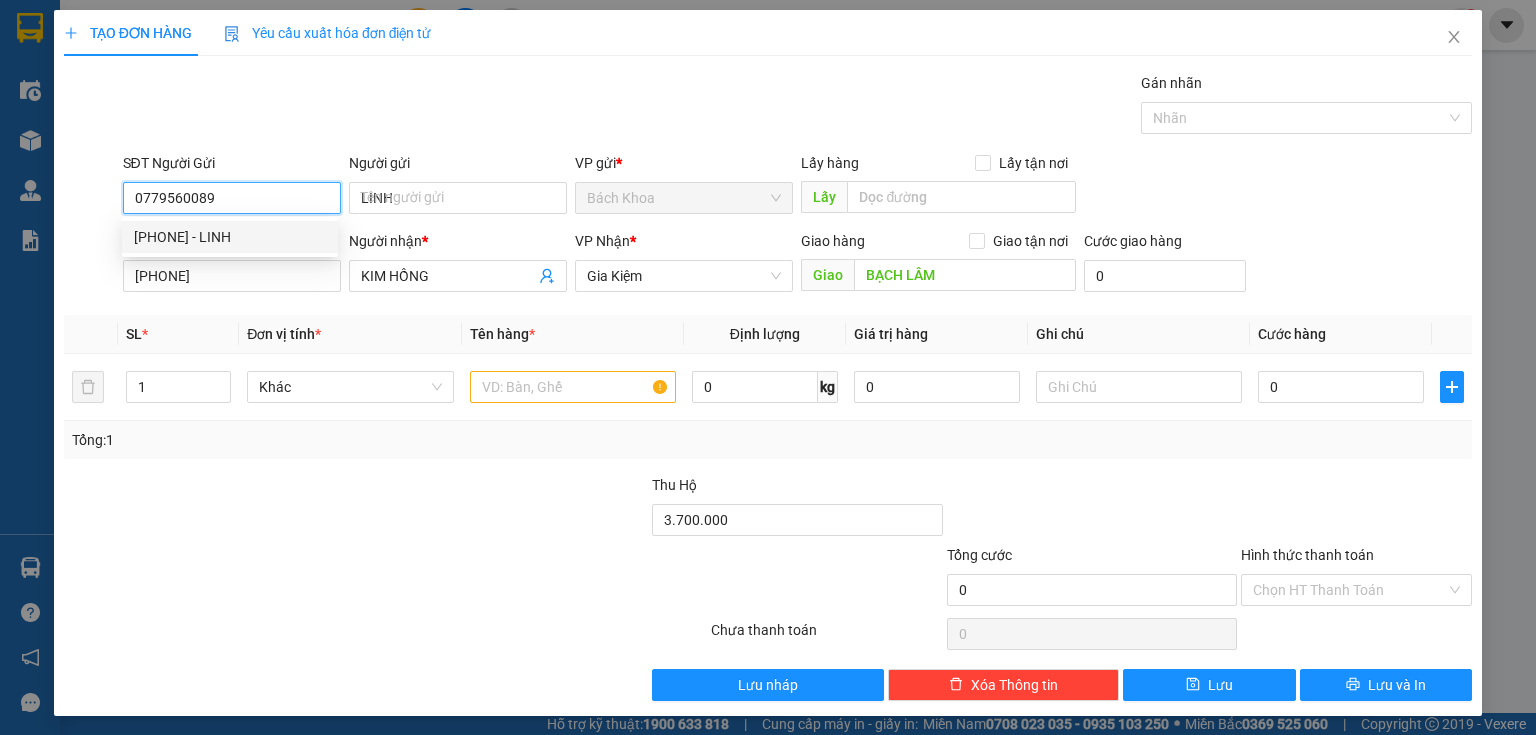 type on "60.000" 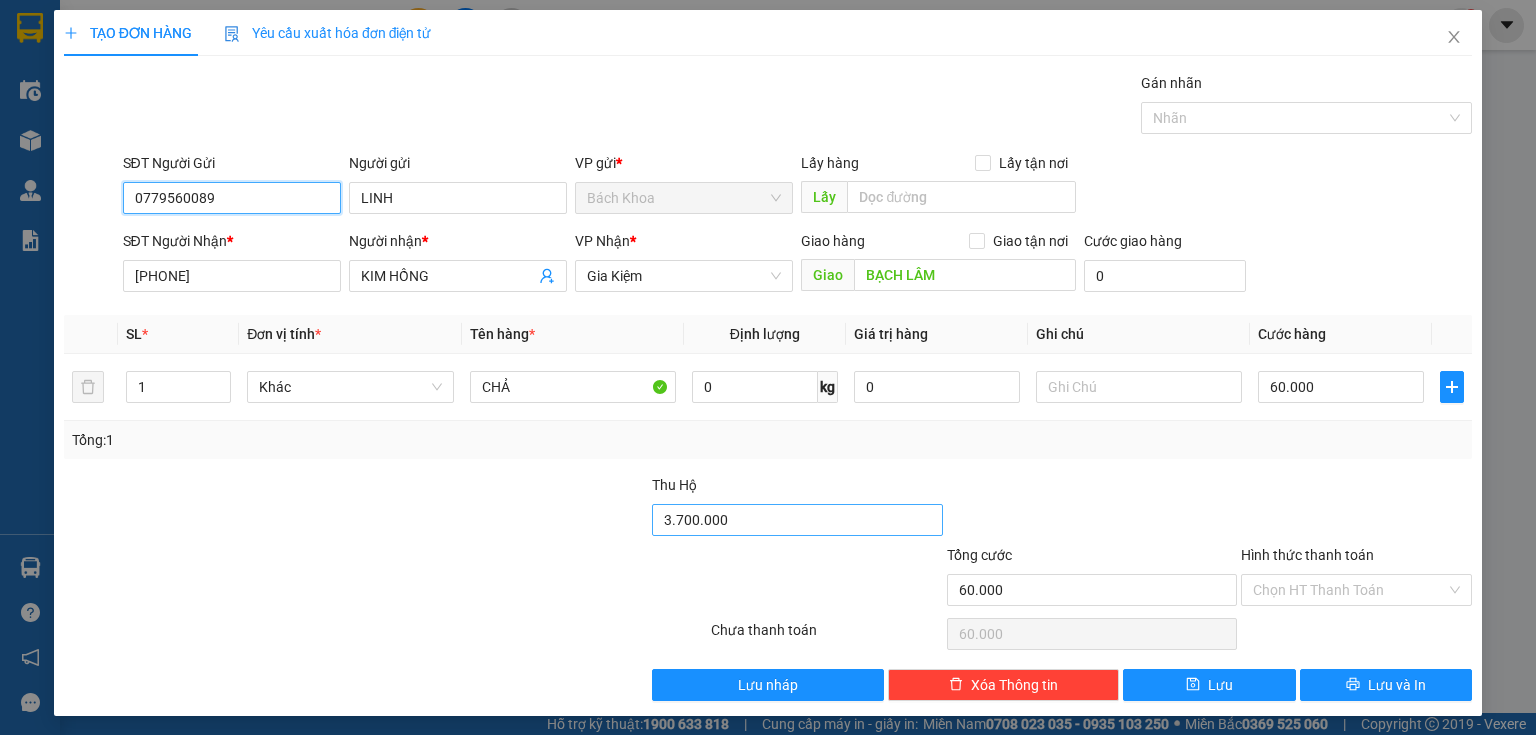 type on "0779560089" 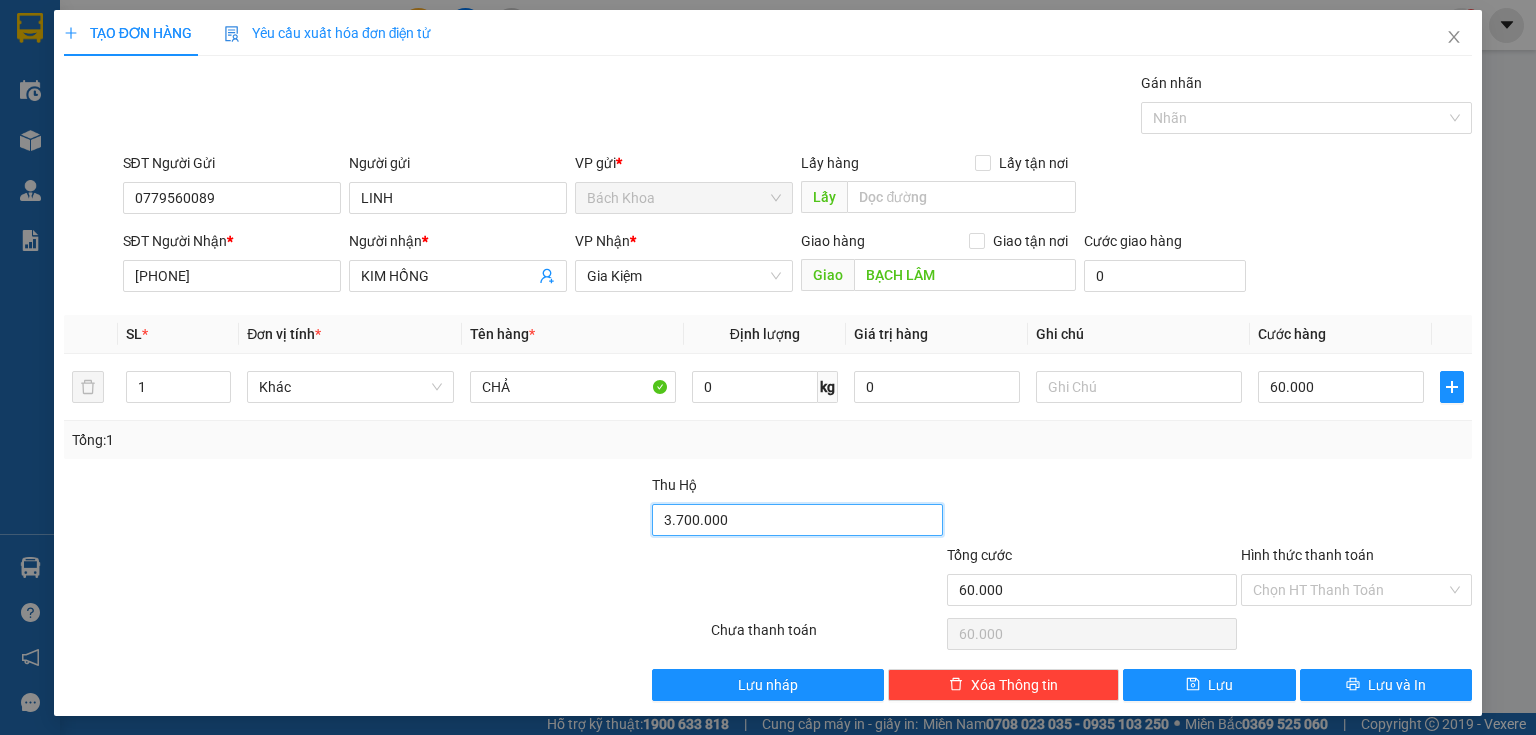click on "3.700.000" at bounding box center [797, 520] 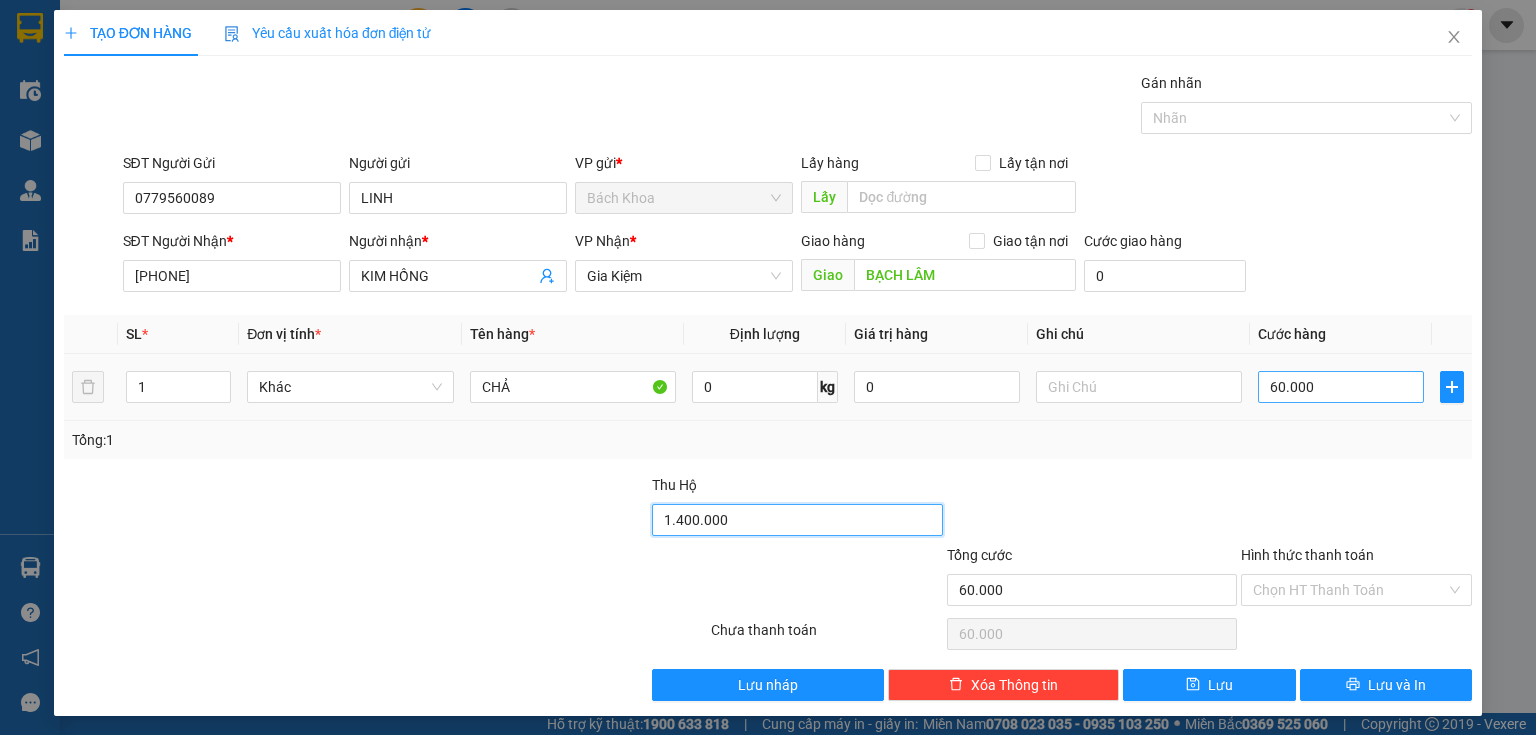 type on "1.400.000" 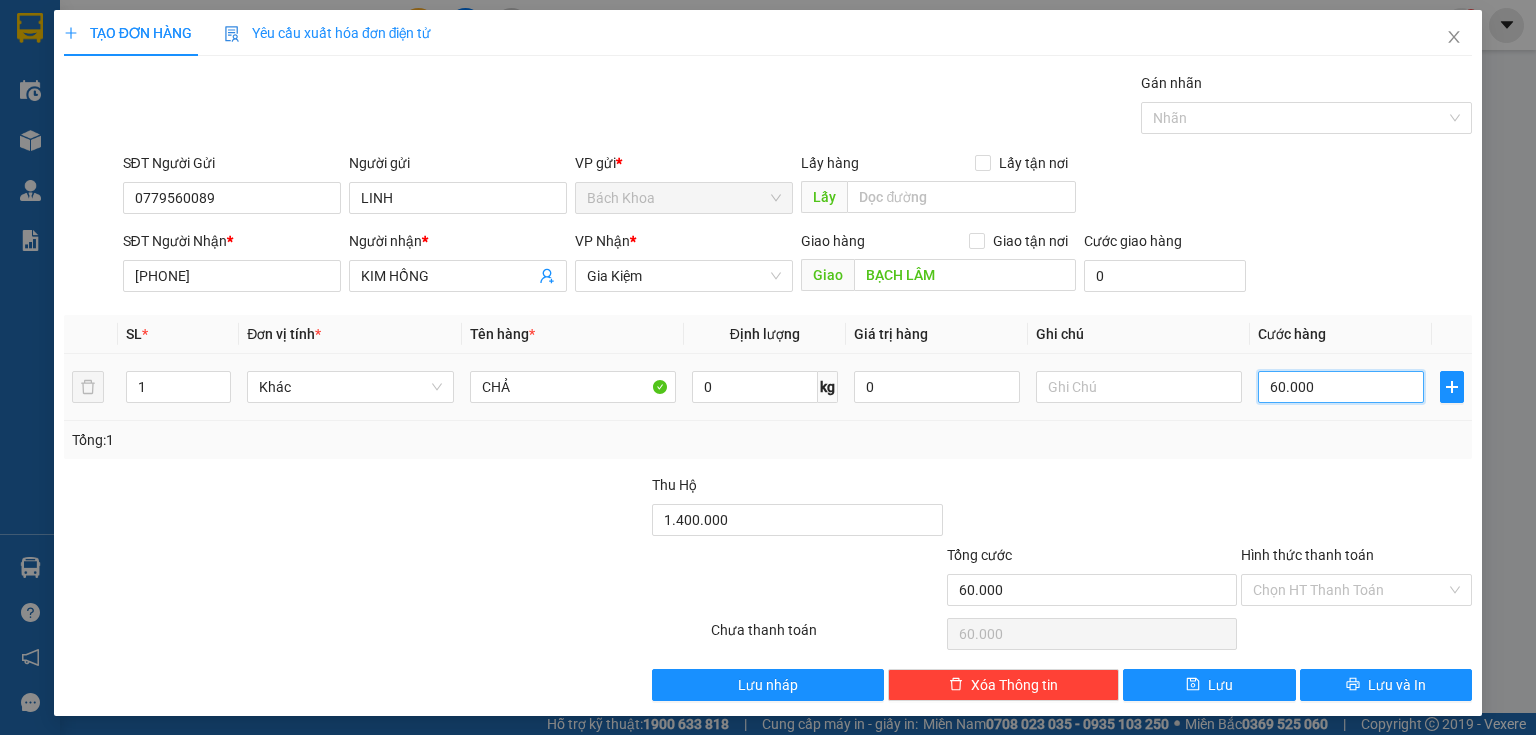 click on "60.000" at bounding box center (1341, 387) 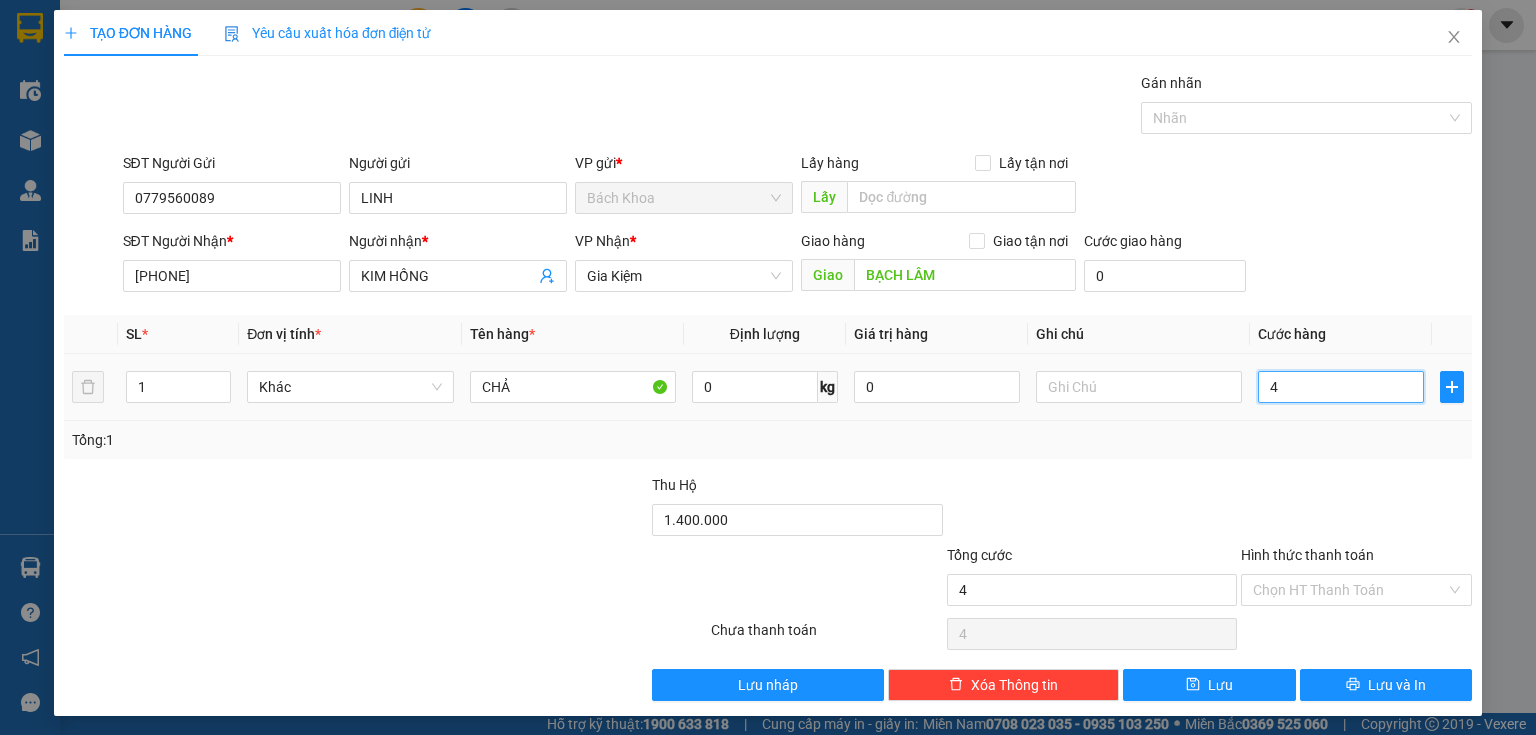 type on "40" 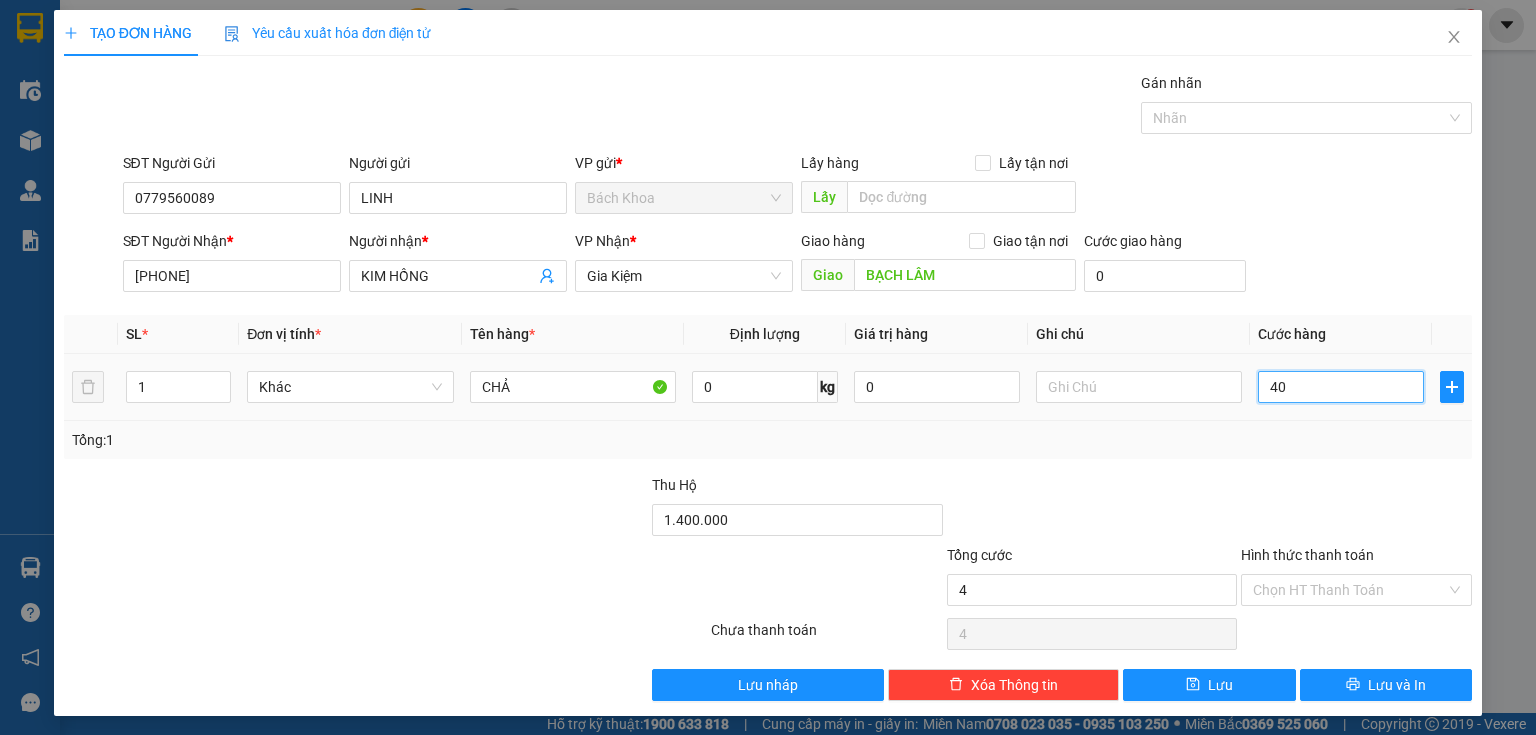 type on "40" 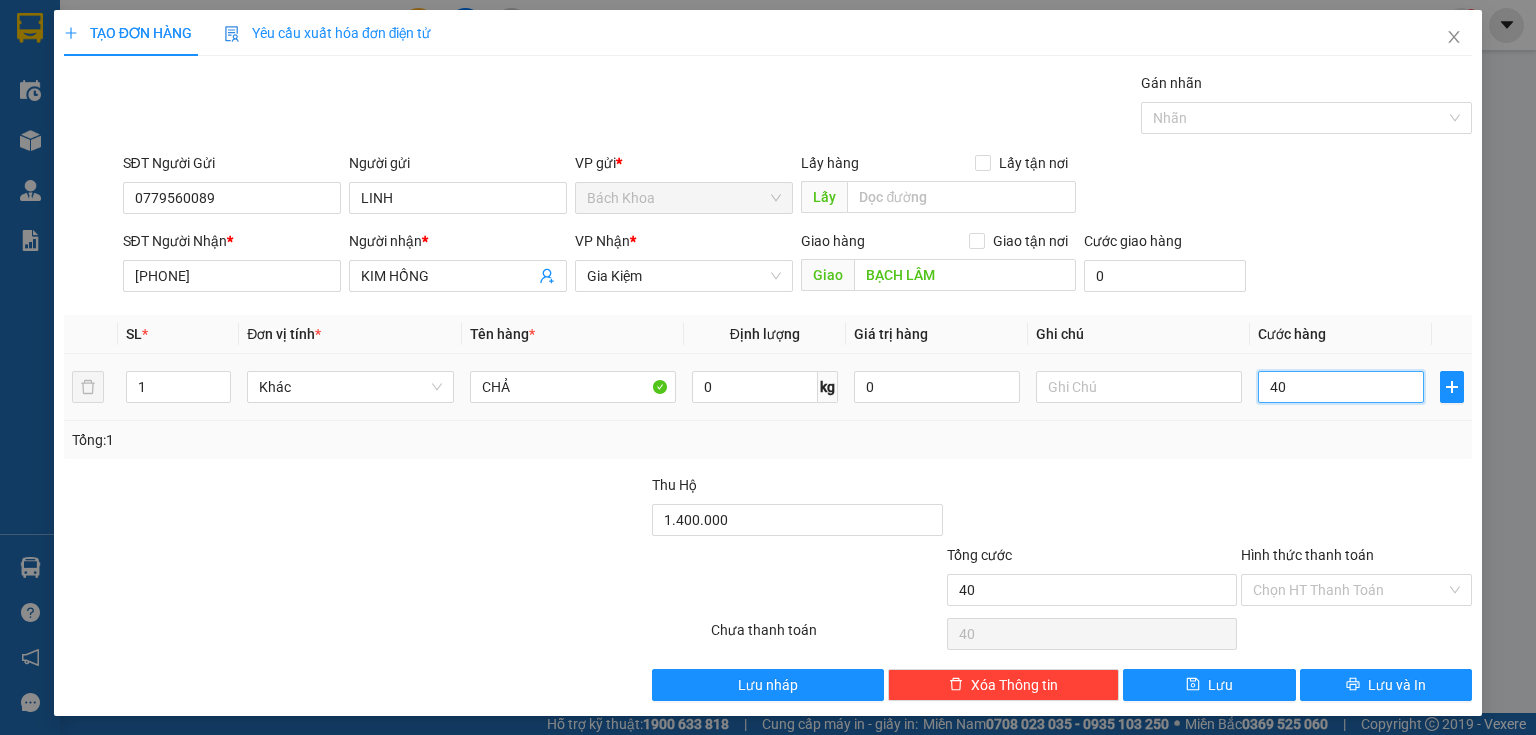 type on "400" 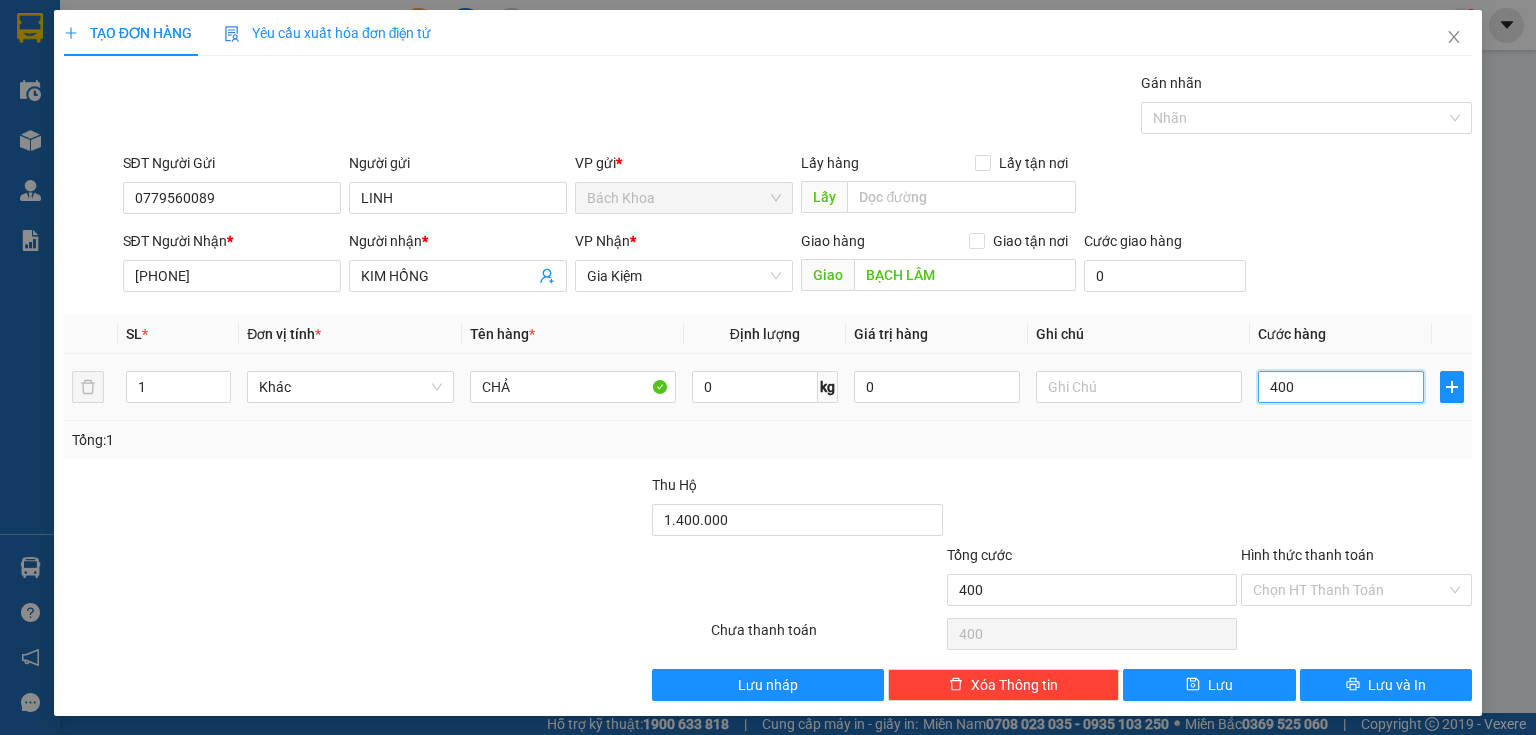 type on "4.000" 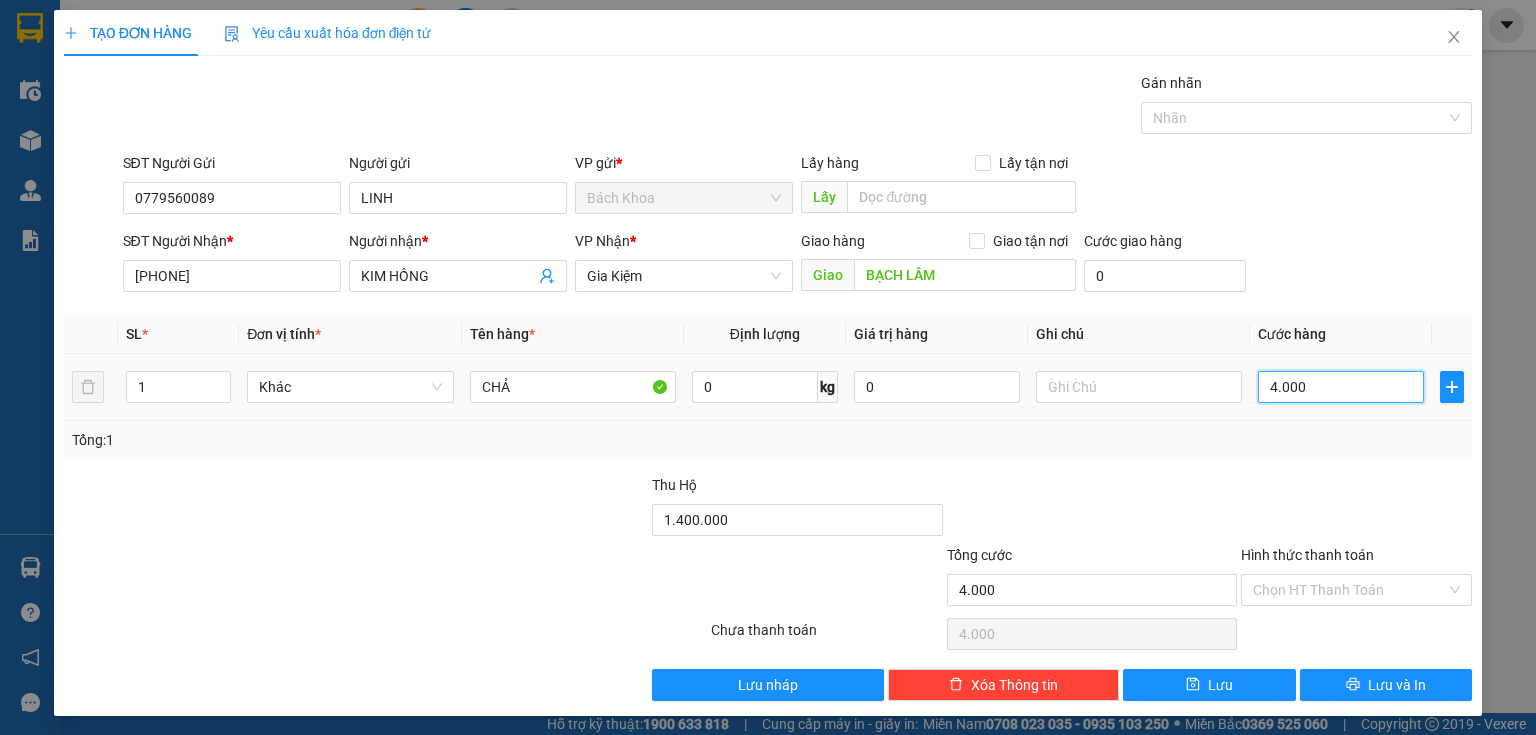 type on "40.000" 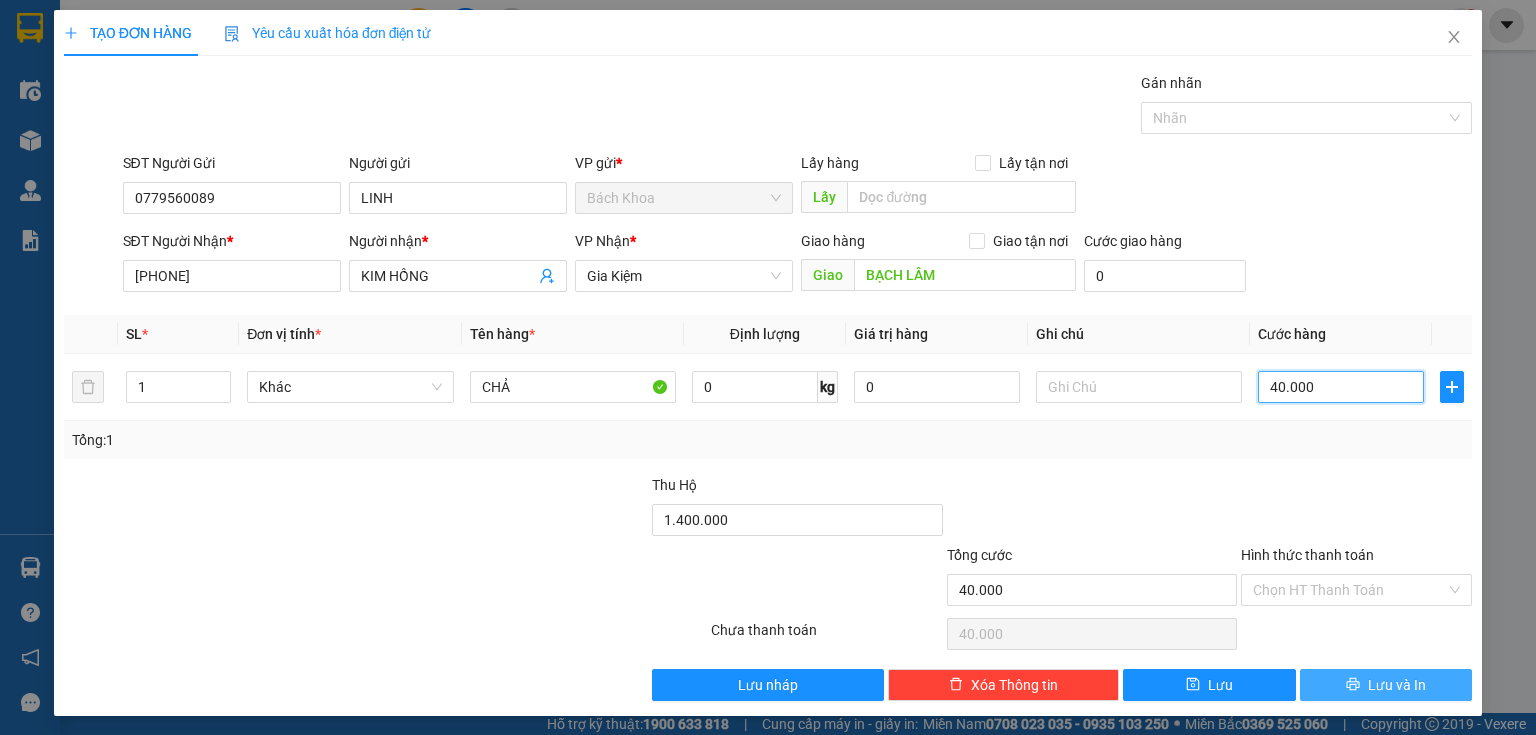 type on "40.000" 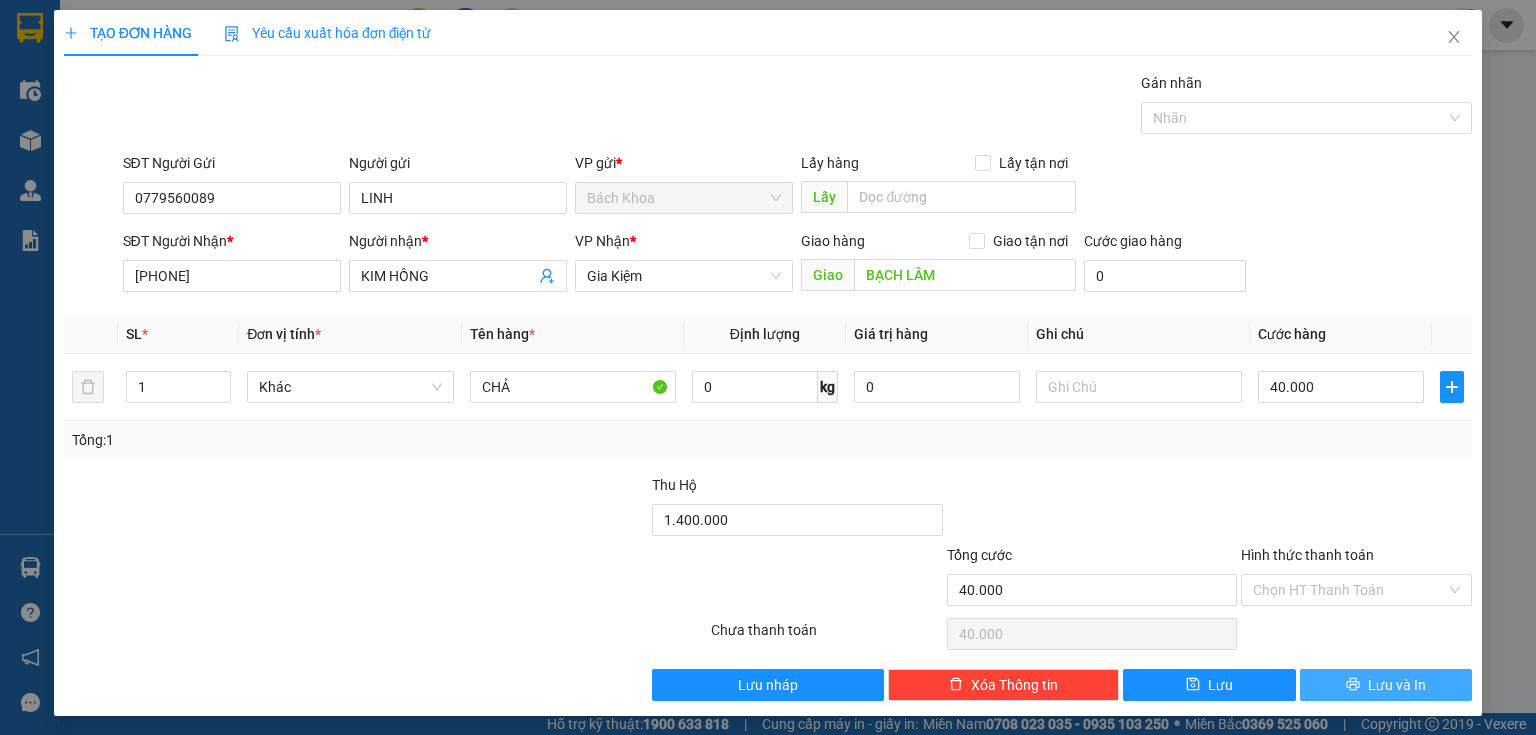 click 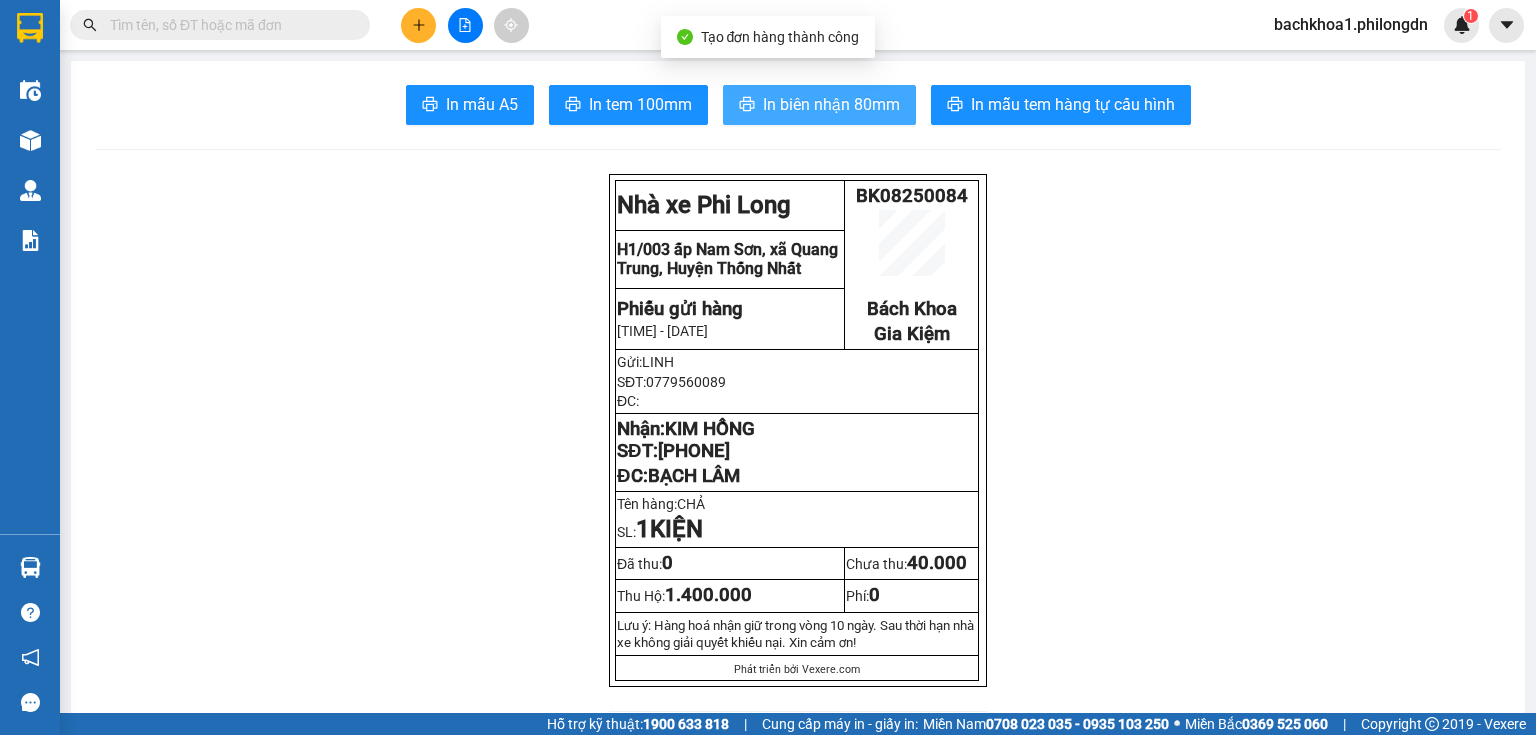 click on "In biên nhận 80mm" at bounding box center [819, 105] 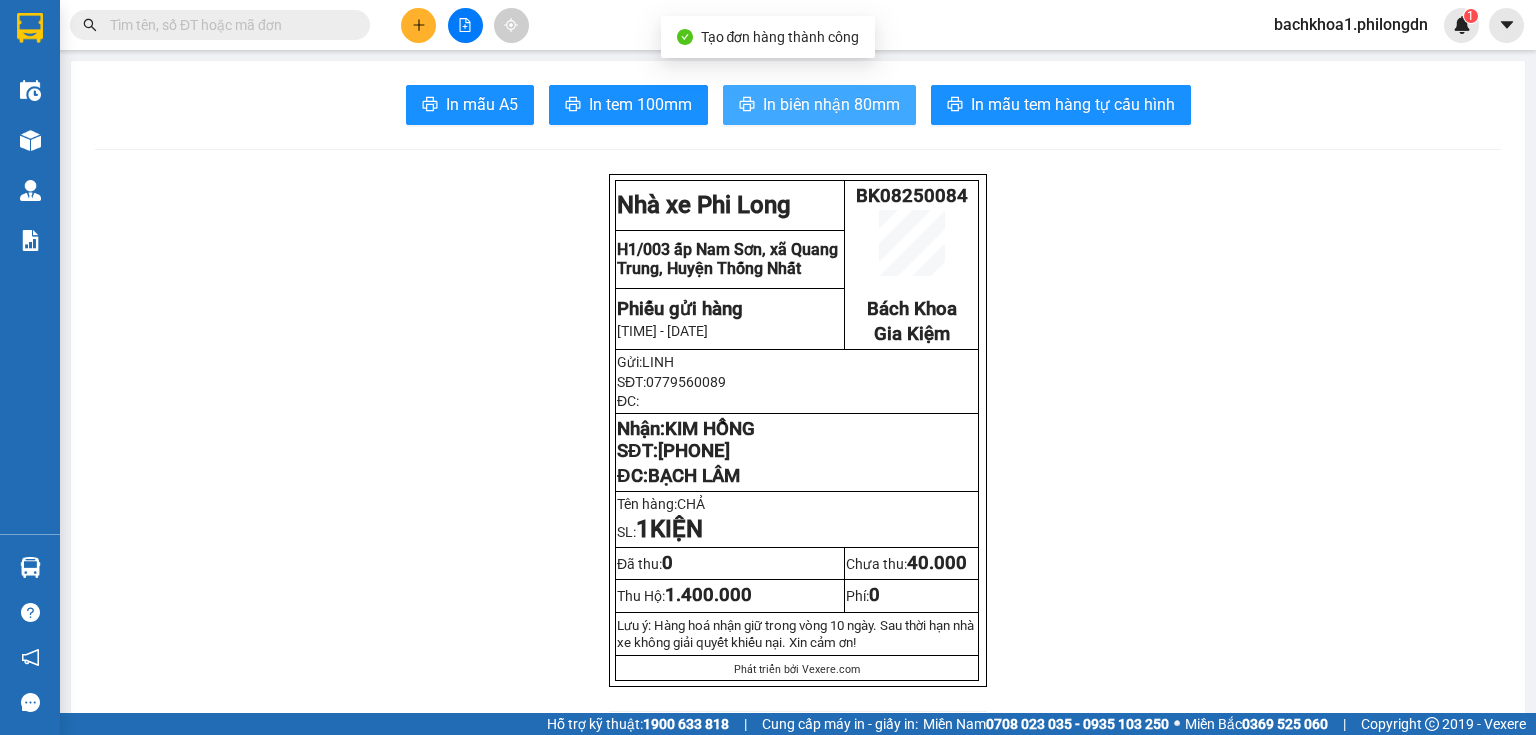 click on "In biên nhận 80mm" at bounding box center [831, 104] 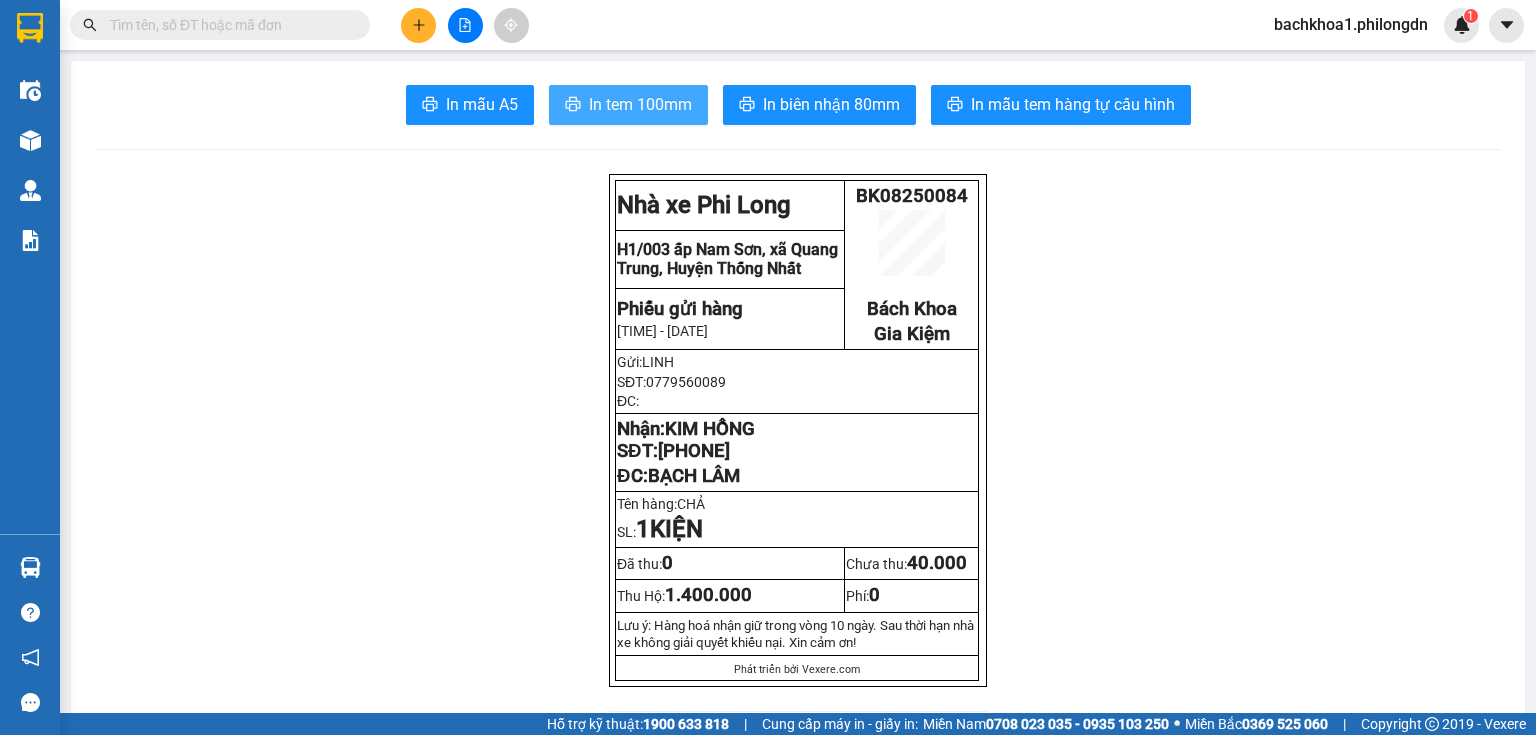 click on "In tem 100mm" at bounding box center (628, 105) 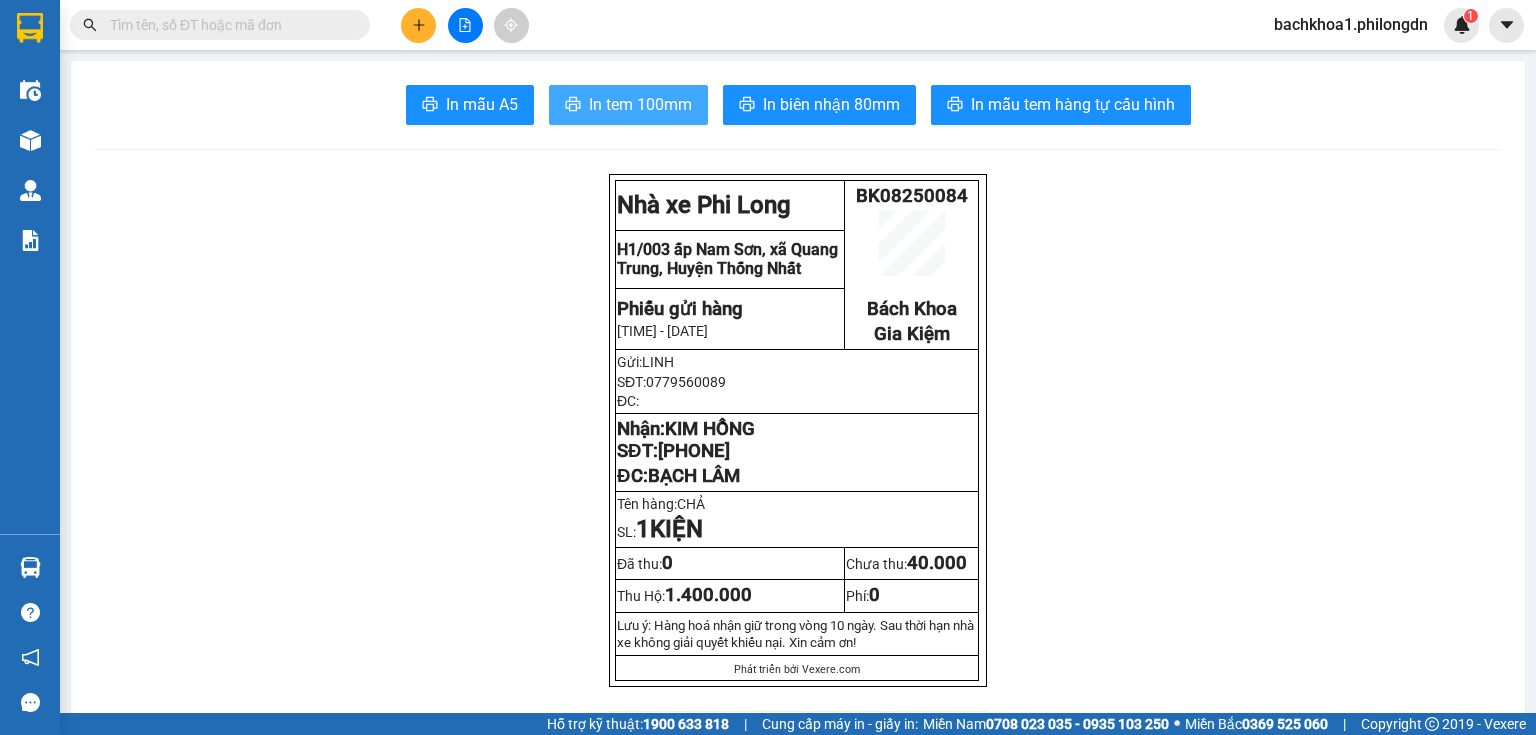 scroll, scrollTop: 0, scrollLeft: 0, axis: both 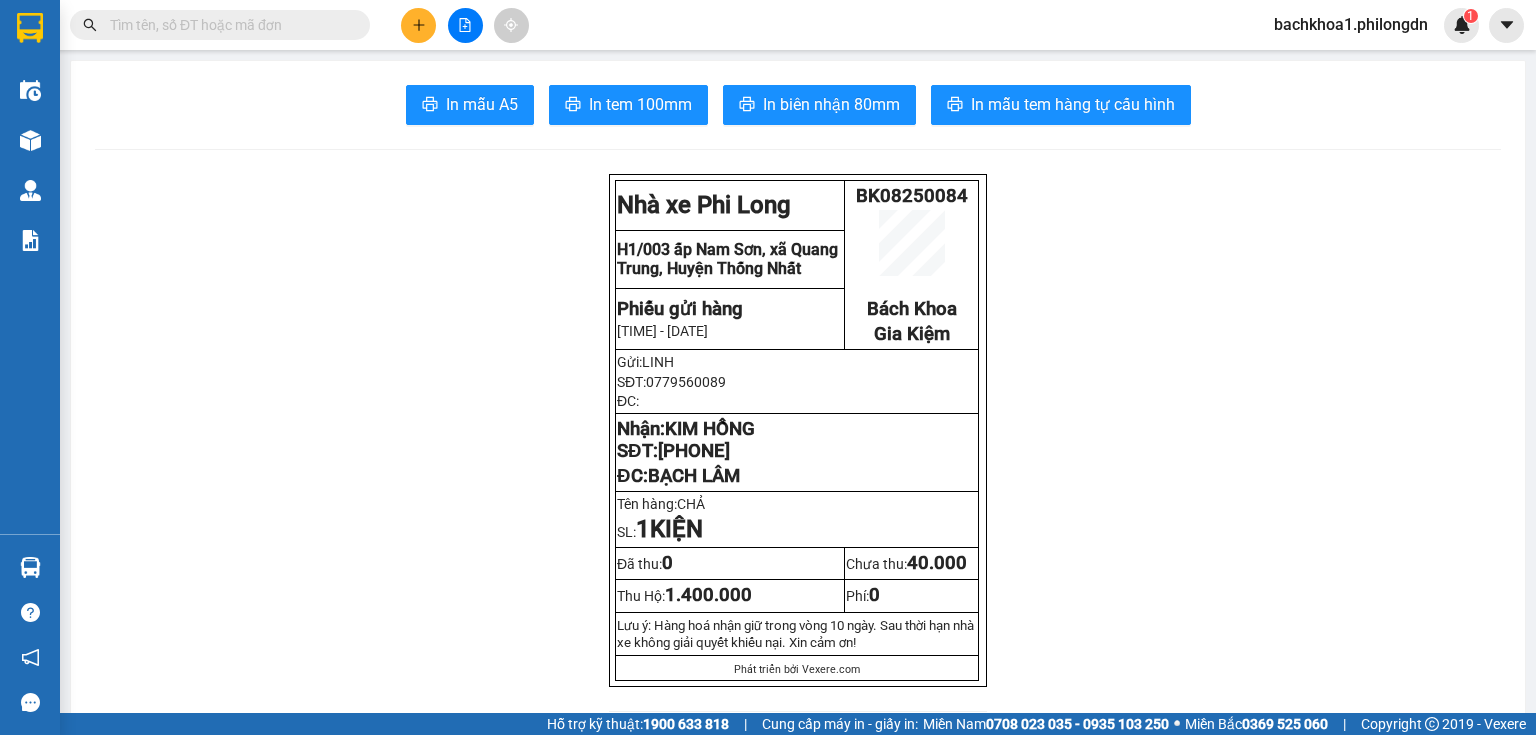 click on "[PHONE]" at bounding box center (694, 451) 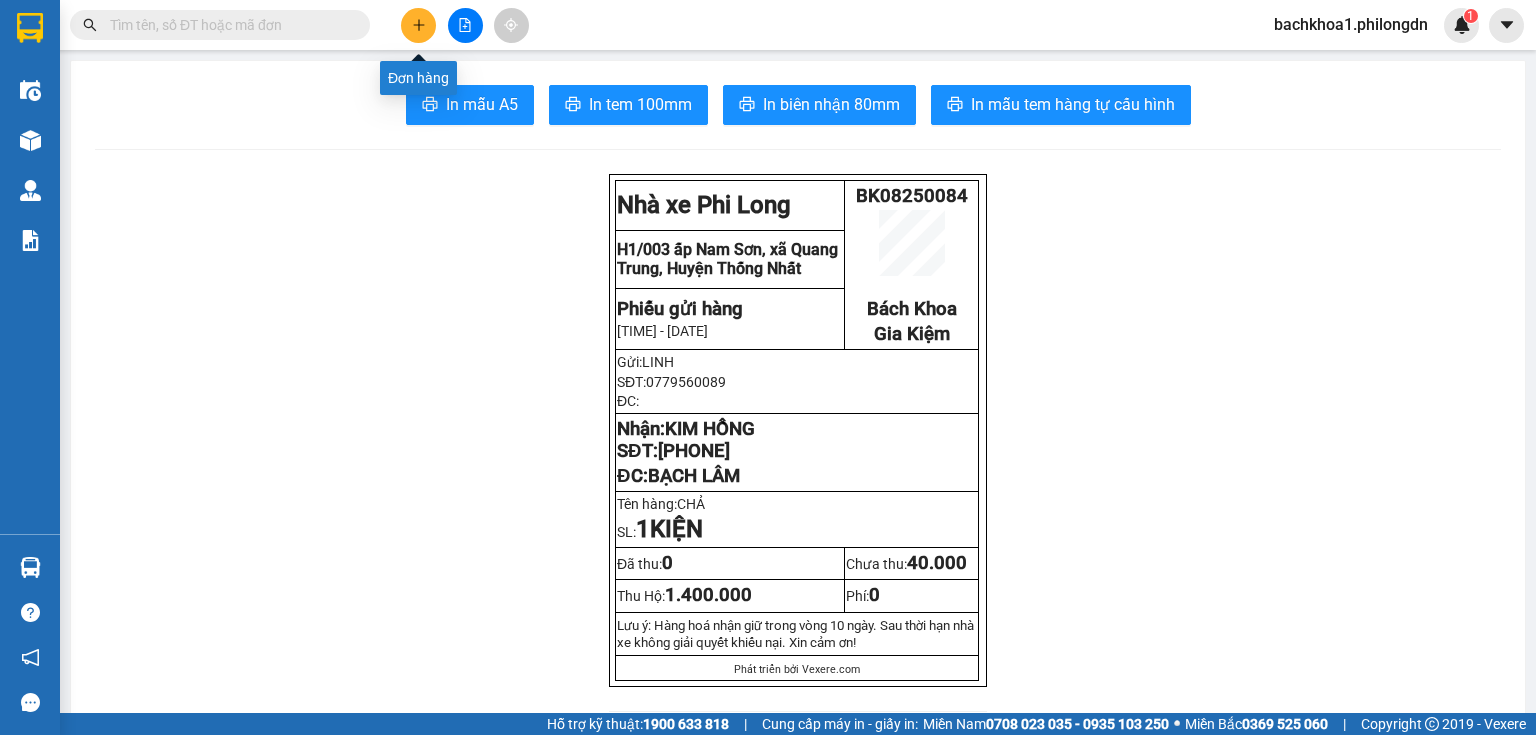 click 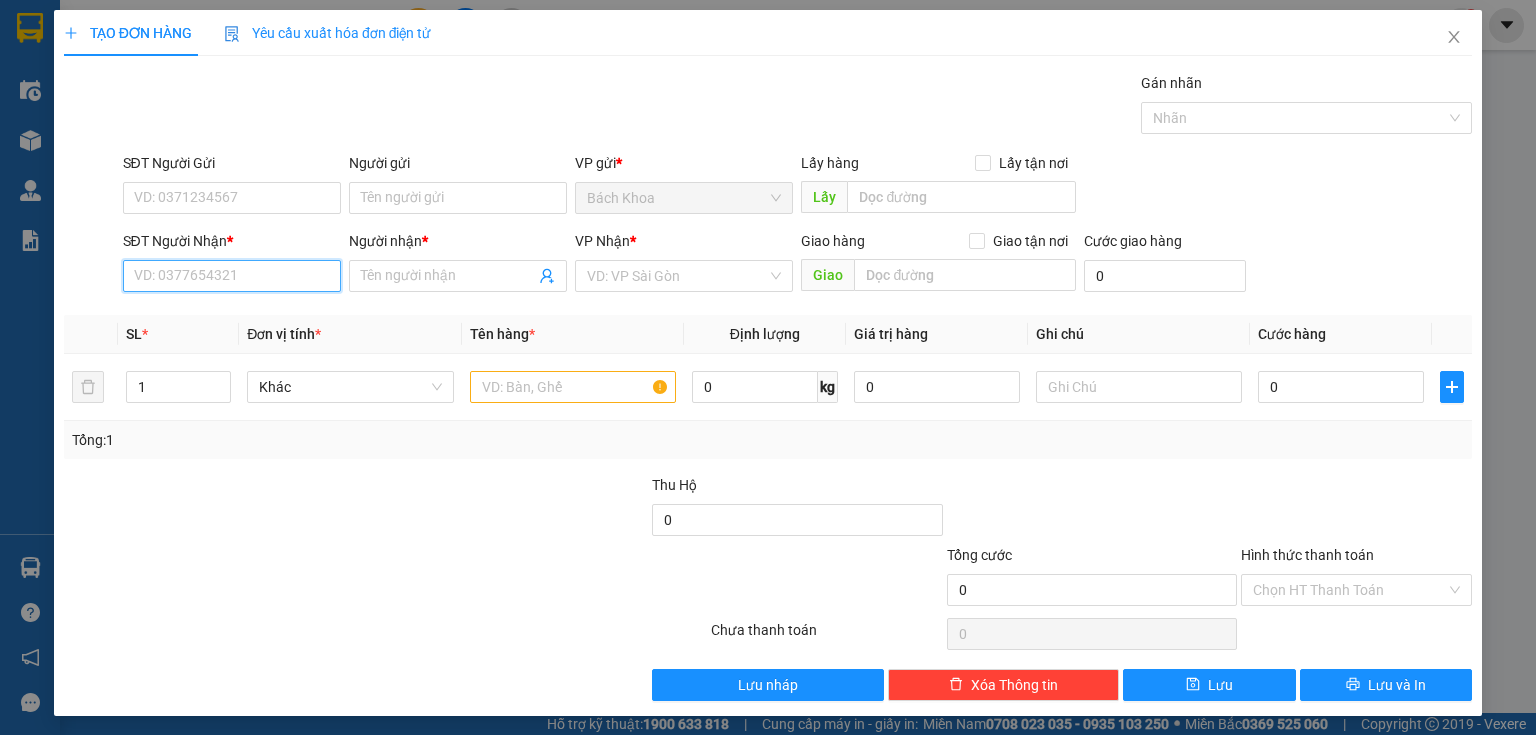click on "SĐT Người Nhận  *" at bounding box center [232, 276] 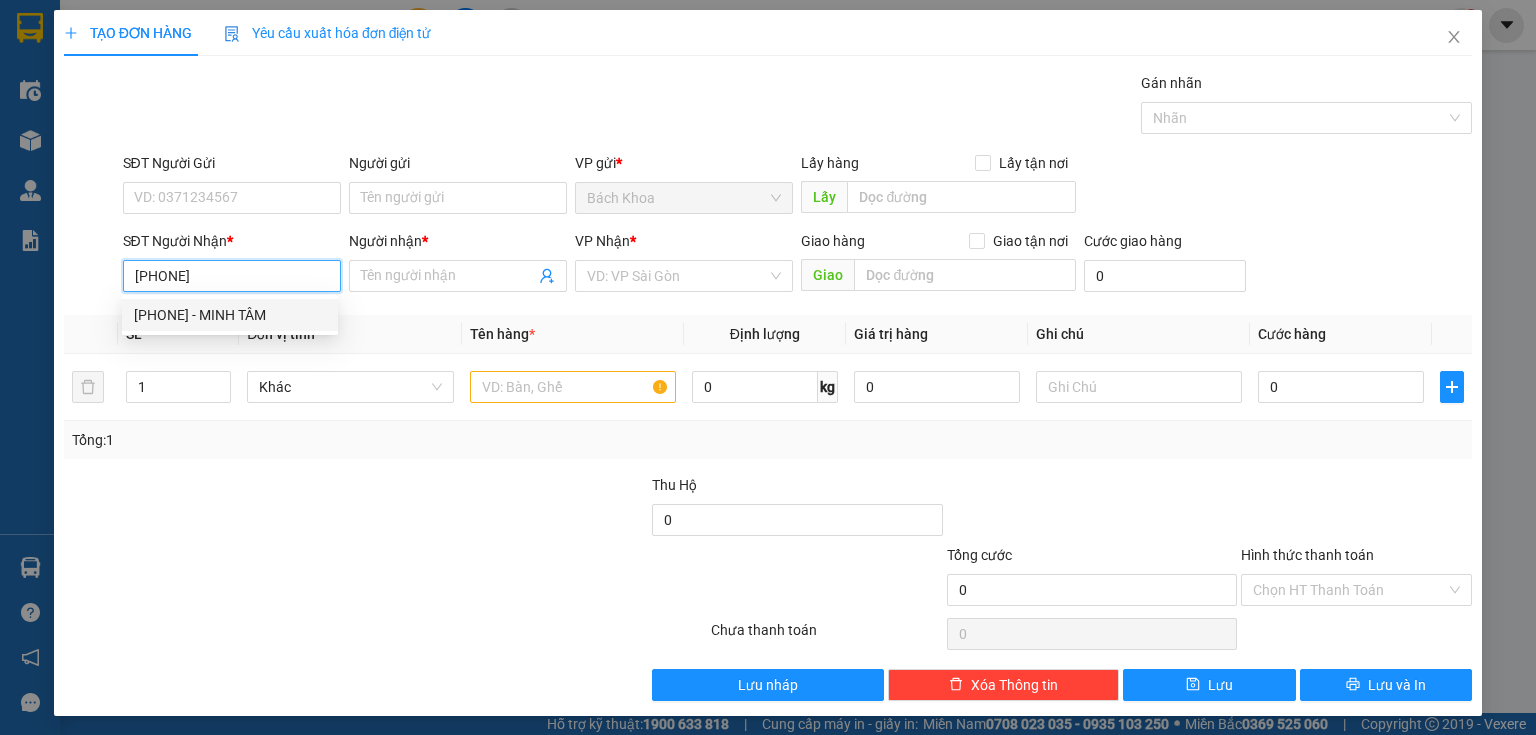 click on "[PHONE] - MINH TÂM" at bounding box center (230, 315) 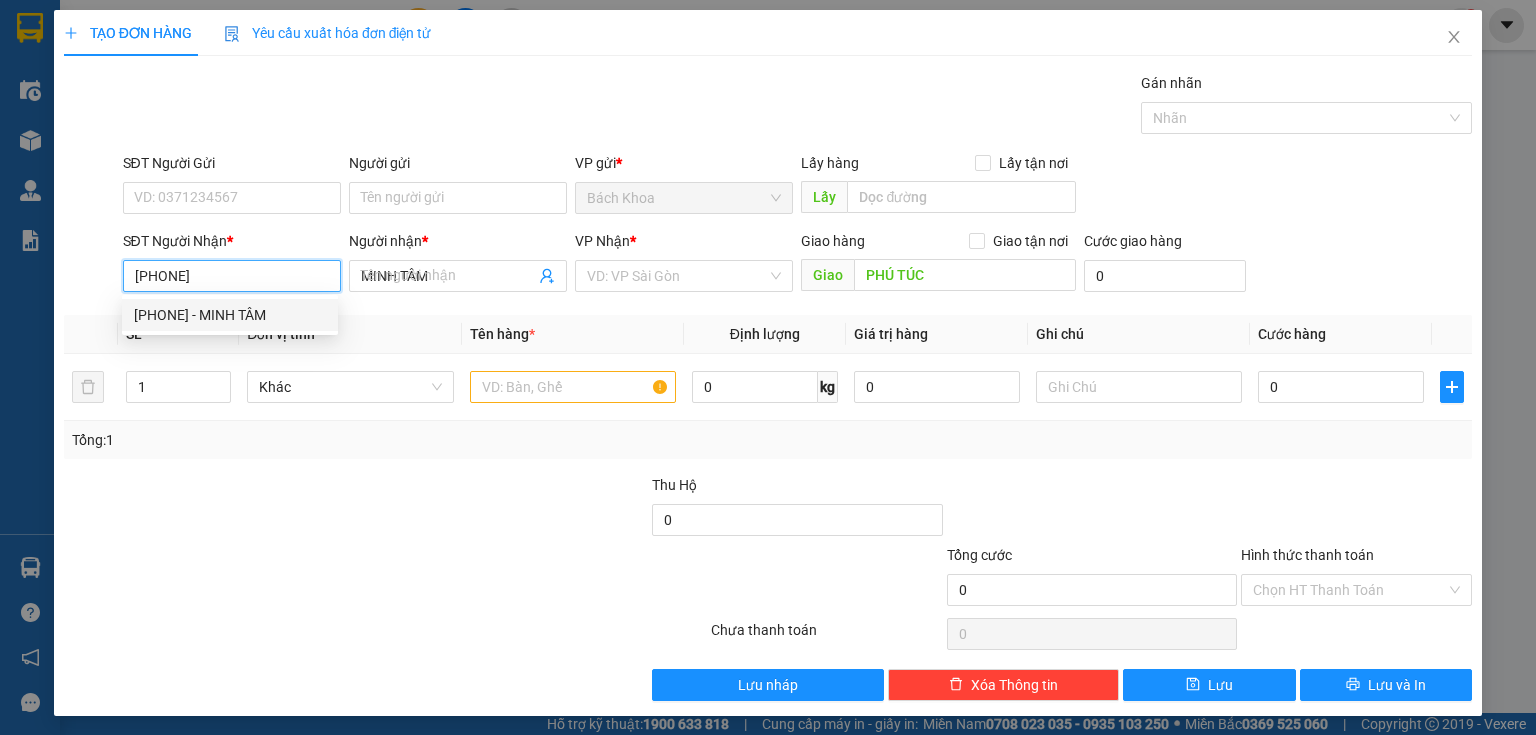 type on "40.000" 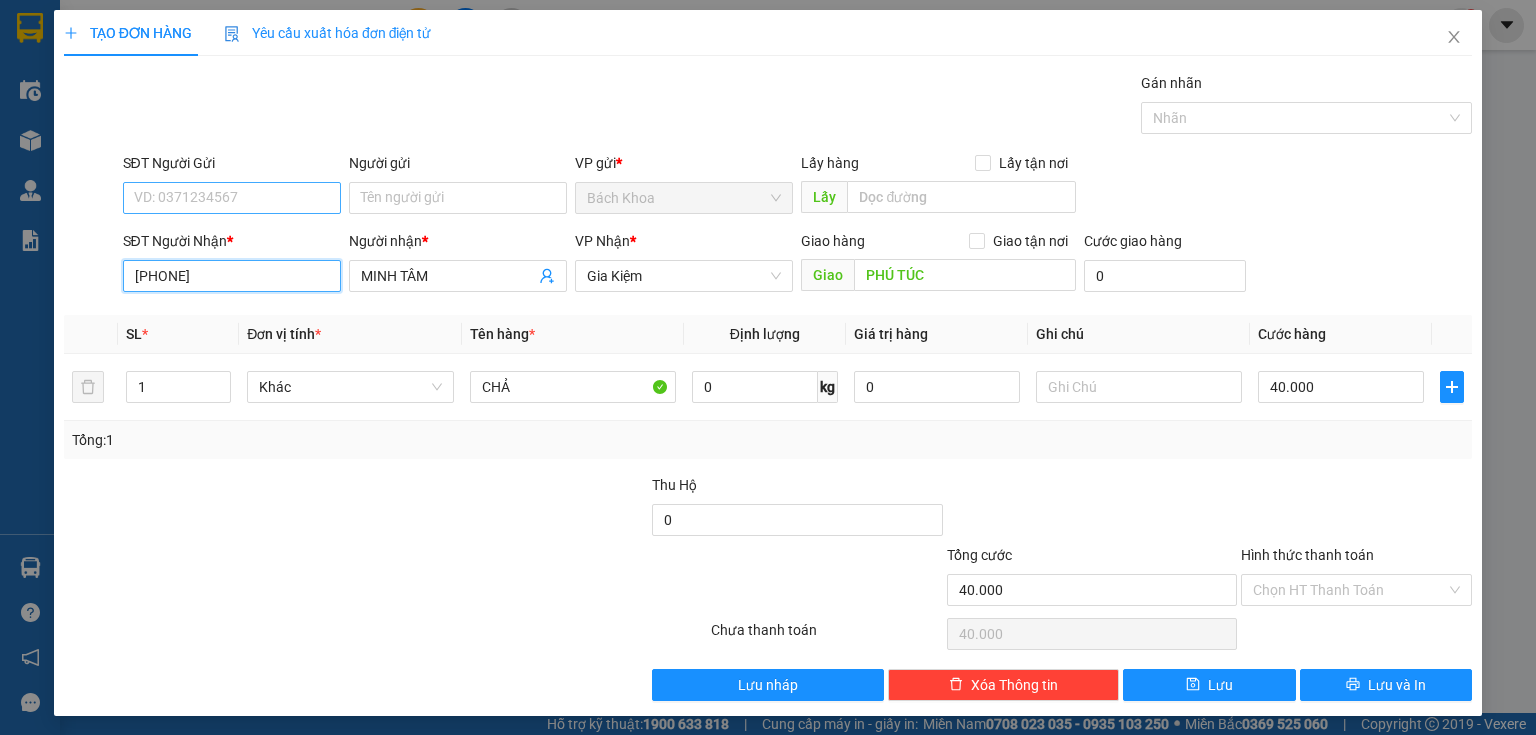 type on "[PHONE]" 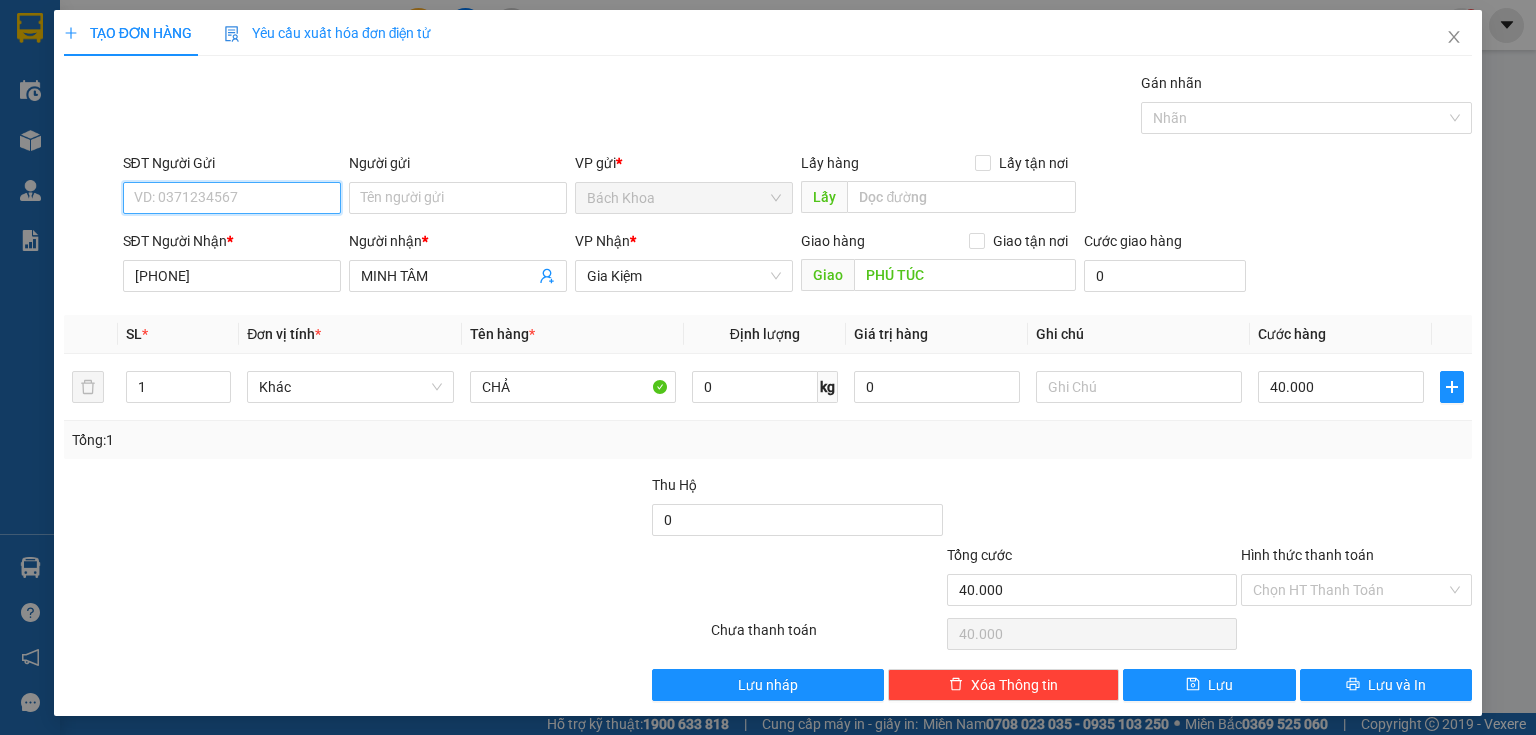 click on "SĐT Người Gửi" at bounding box center [232, 198] 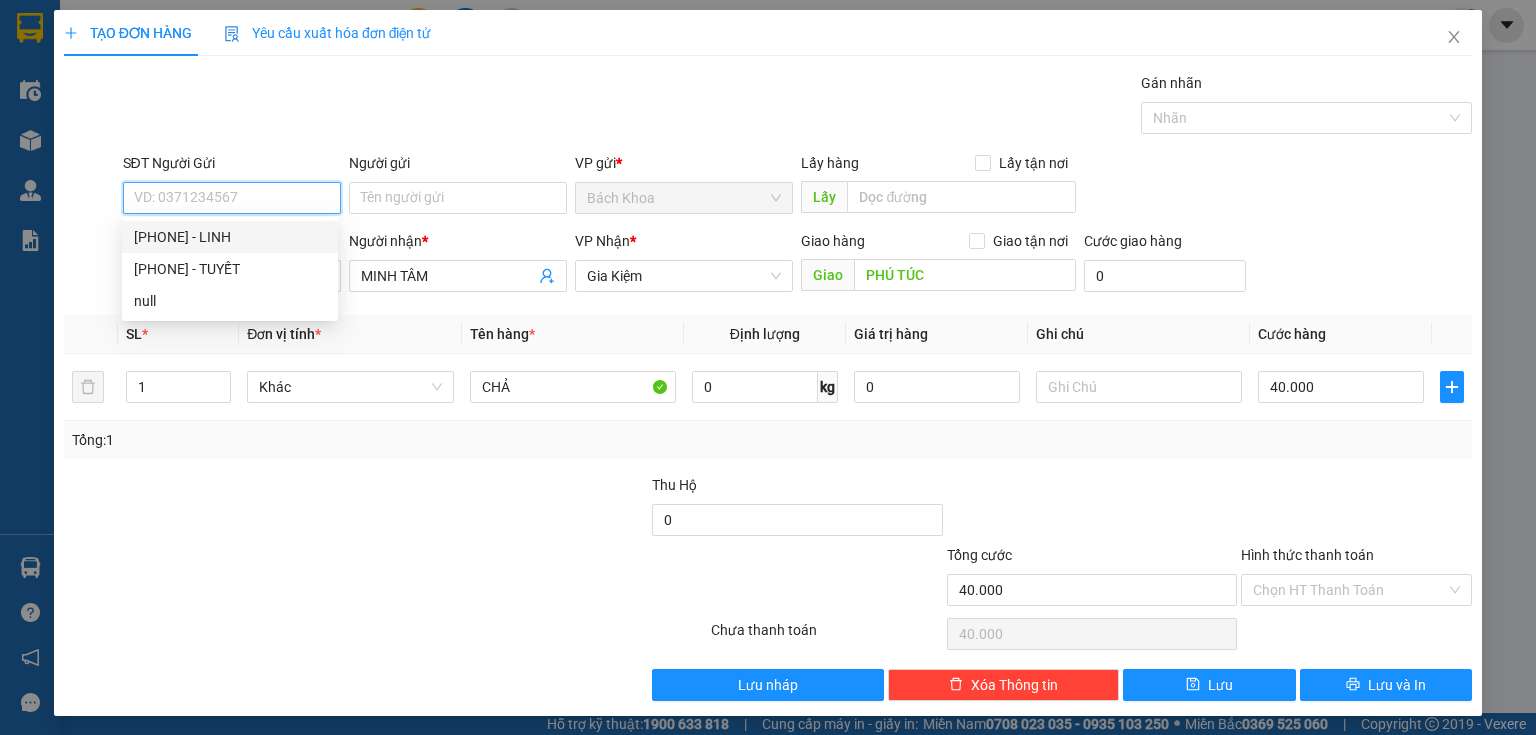 click on "[PHONE] - LINH" at bounding box center [230, 237] 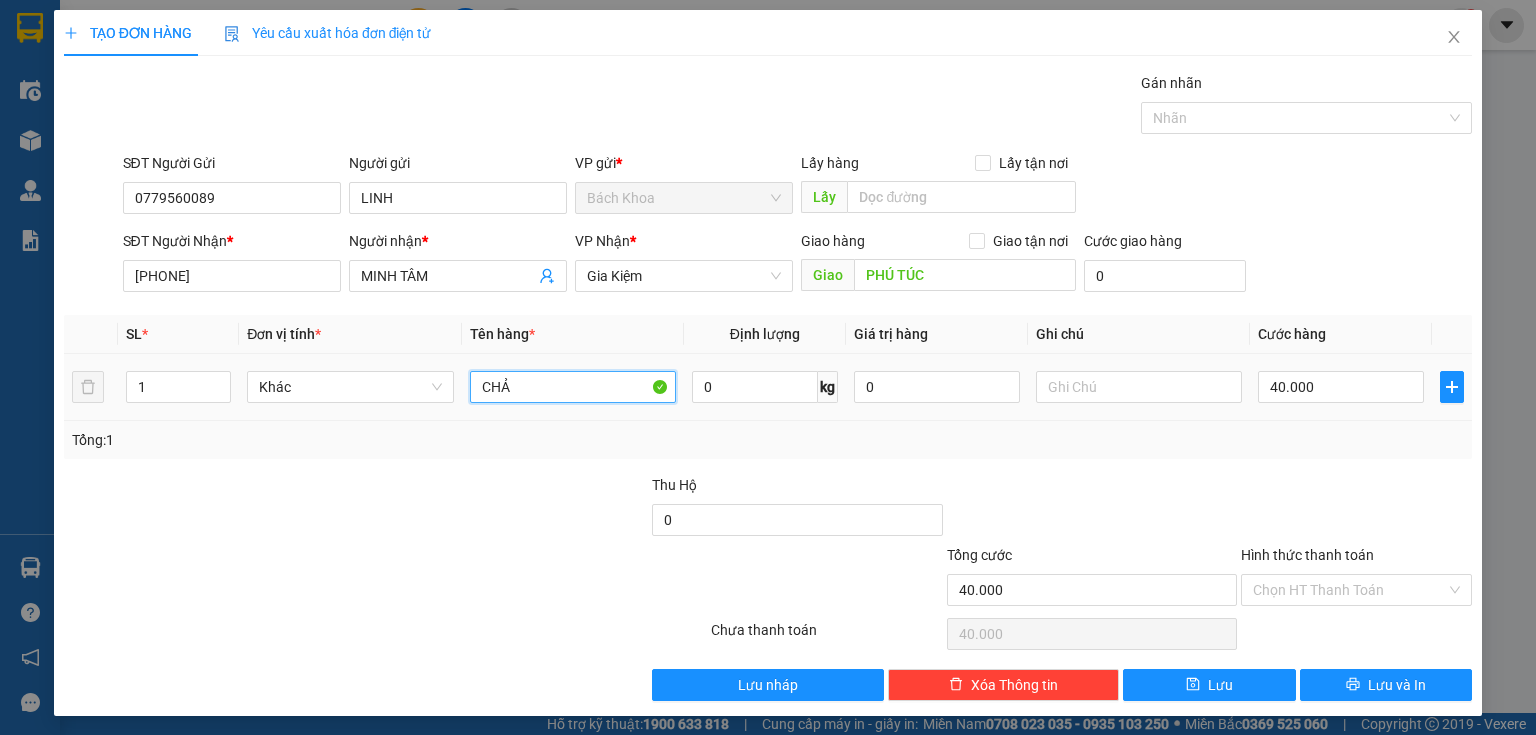 click on "CHẢ" at bounding box center (573, 387) 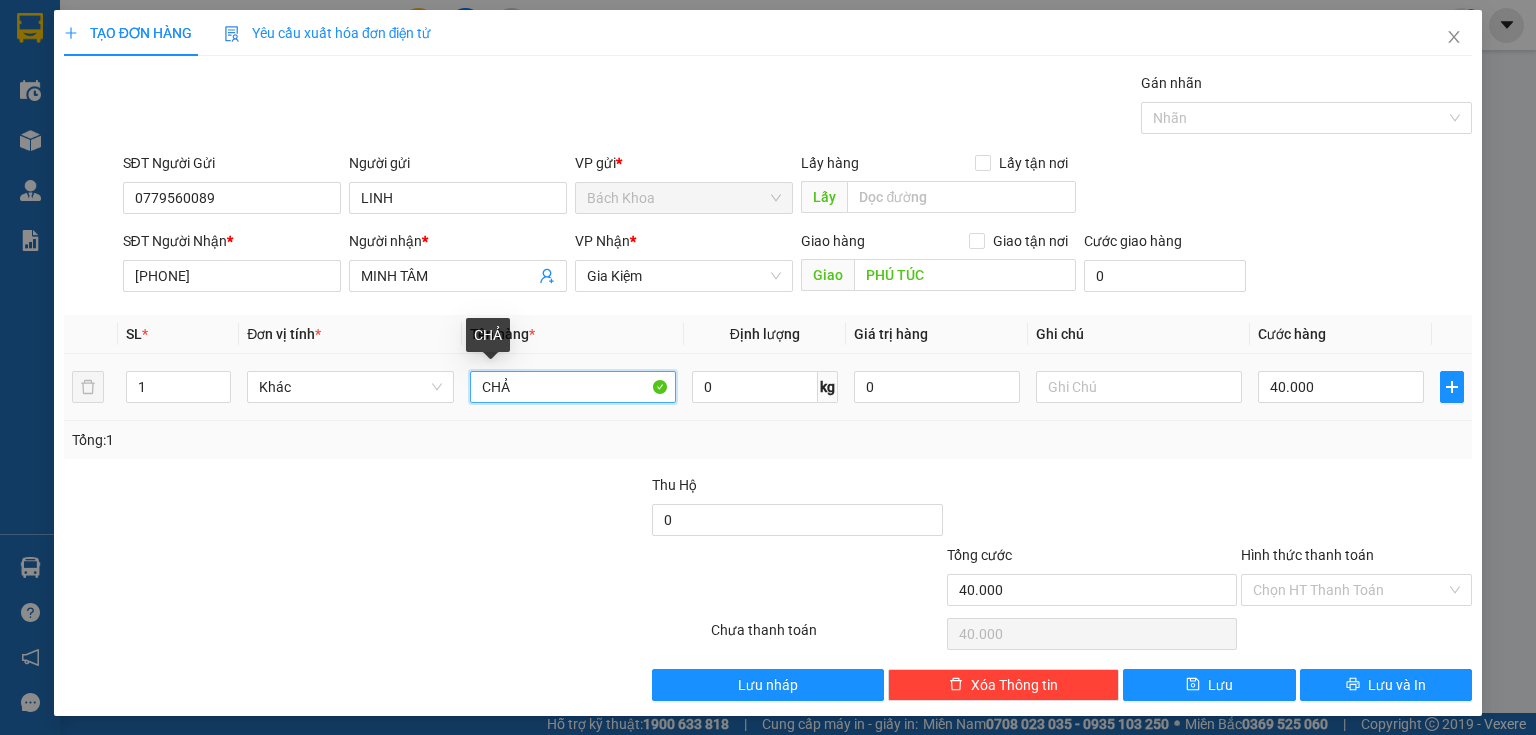 click on "CHẢ" at bounding box center (573, 387) 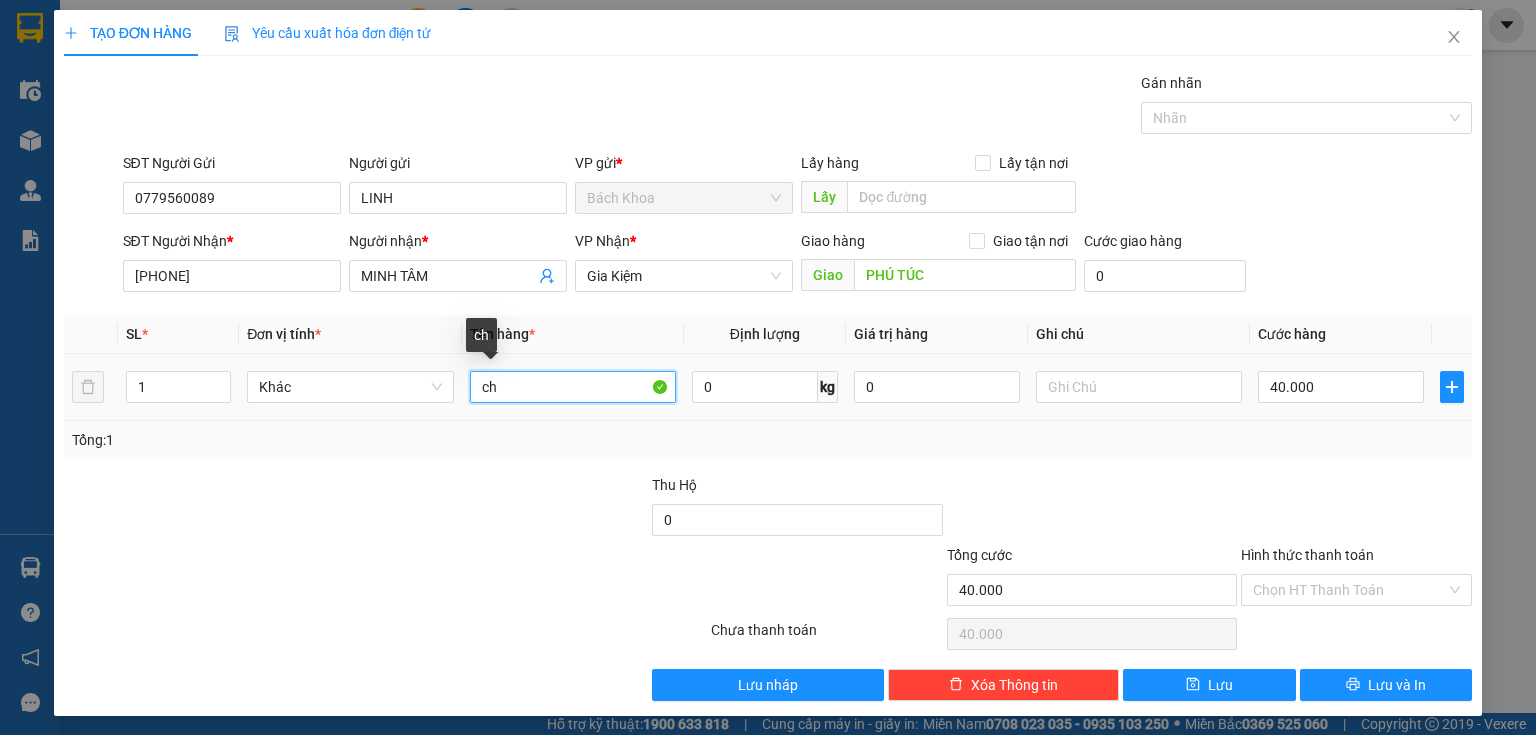 type on "c" 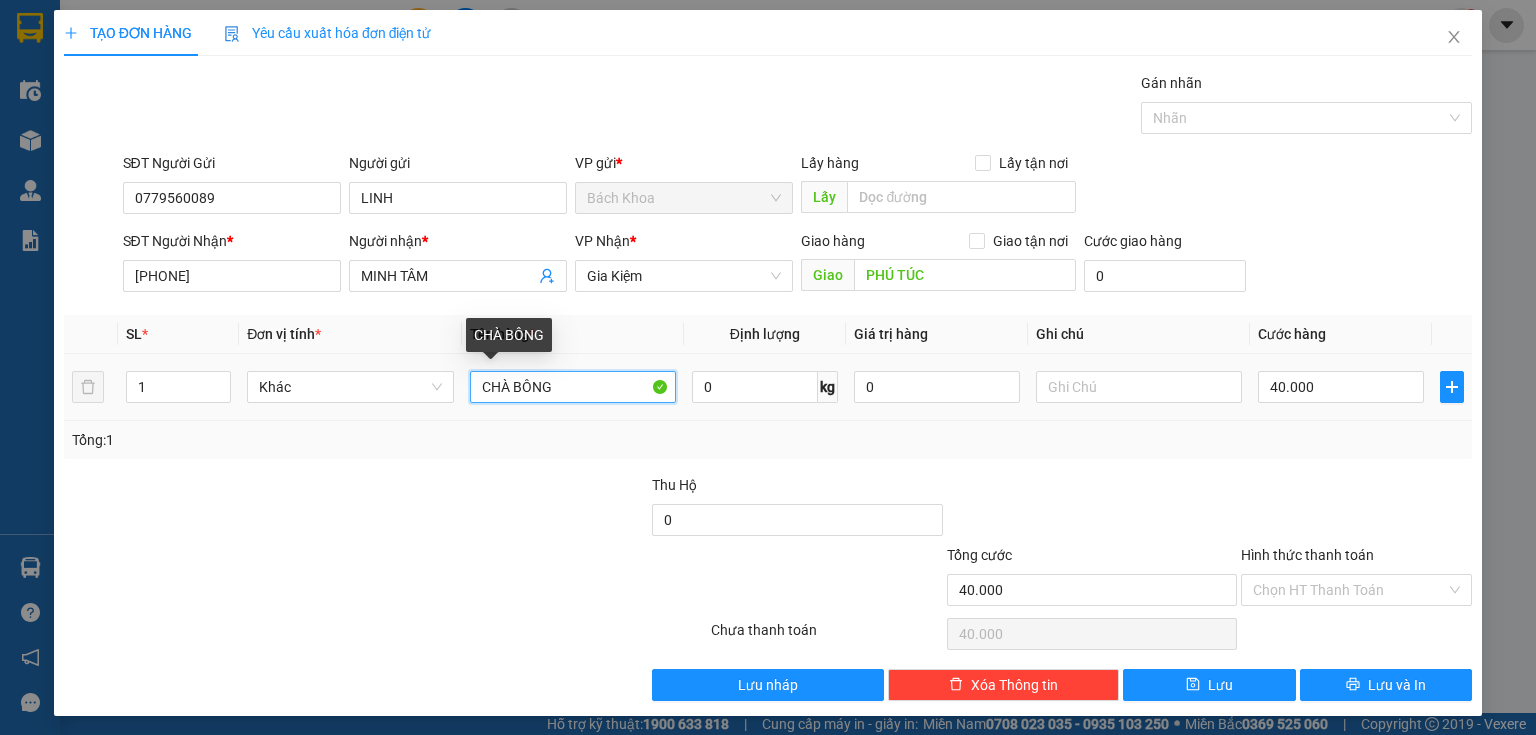 type on "CHÀ BÔNG" 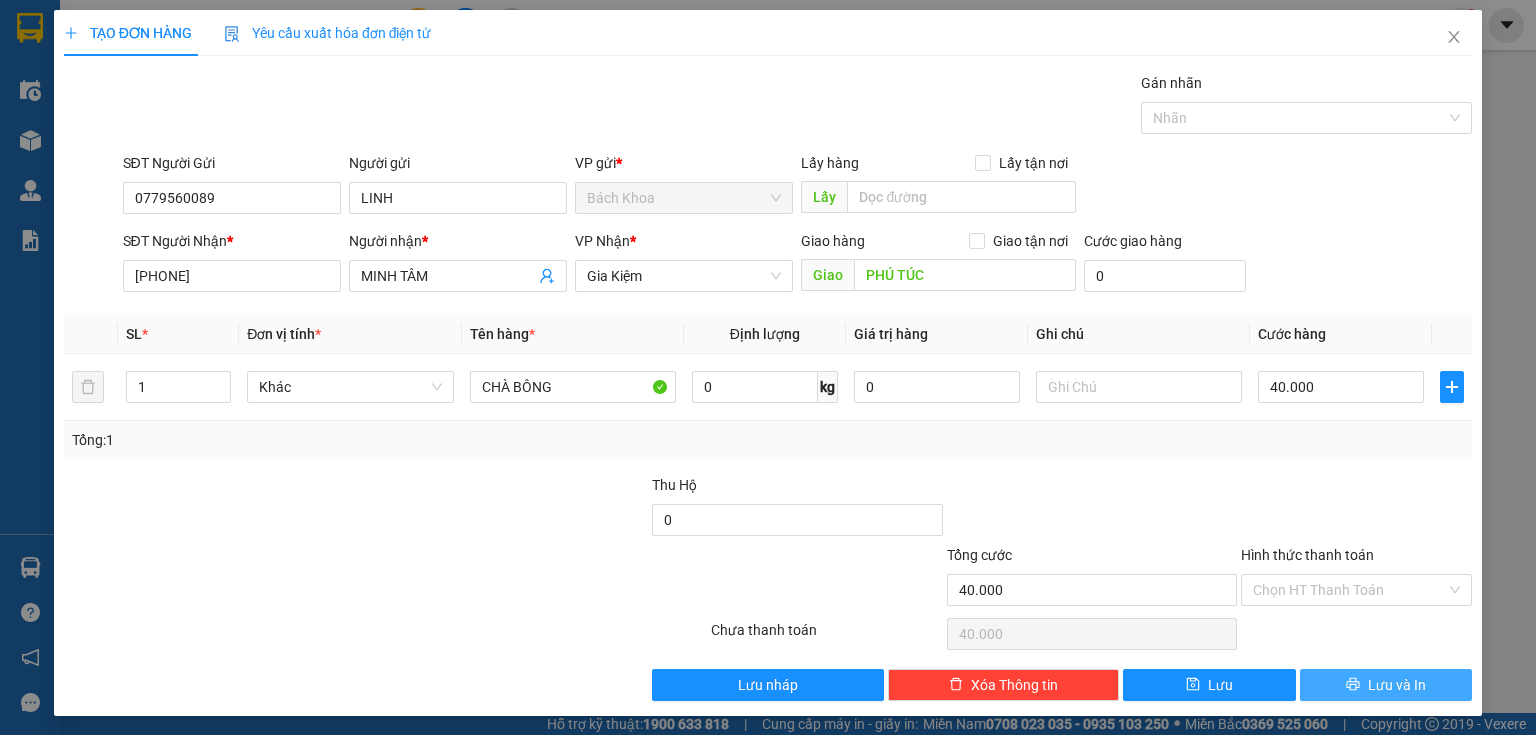 click on "Lưu và In" at bounding box center (1386, 685) 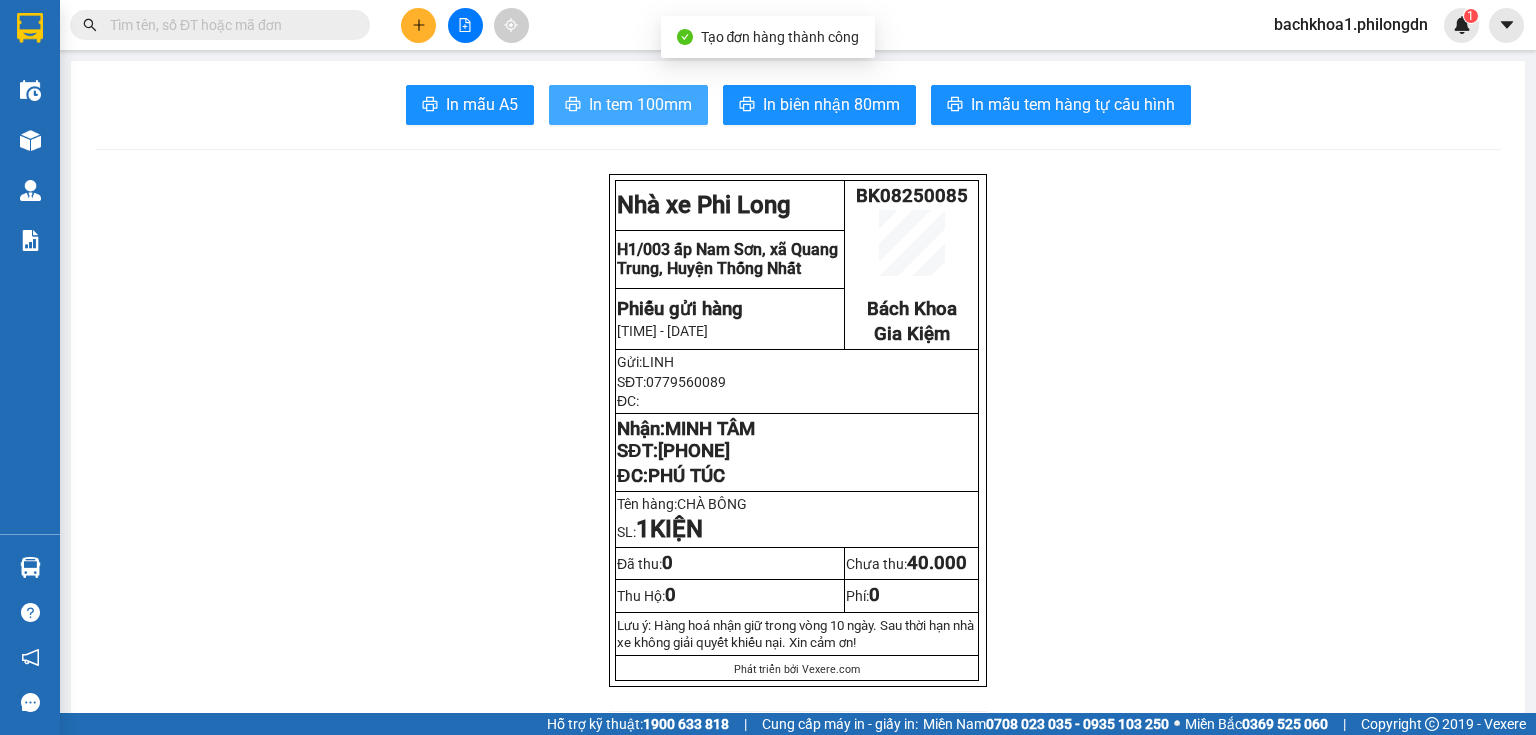 click on "In tem 100mm" at bounding box center (628, 105) 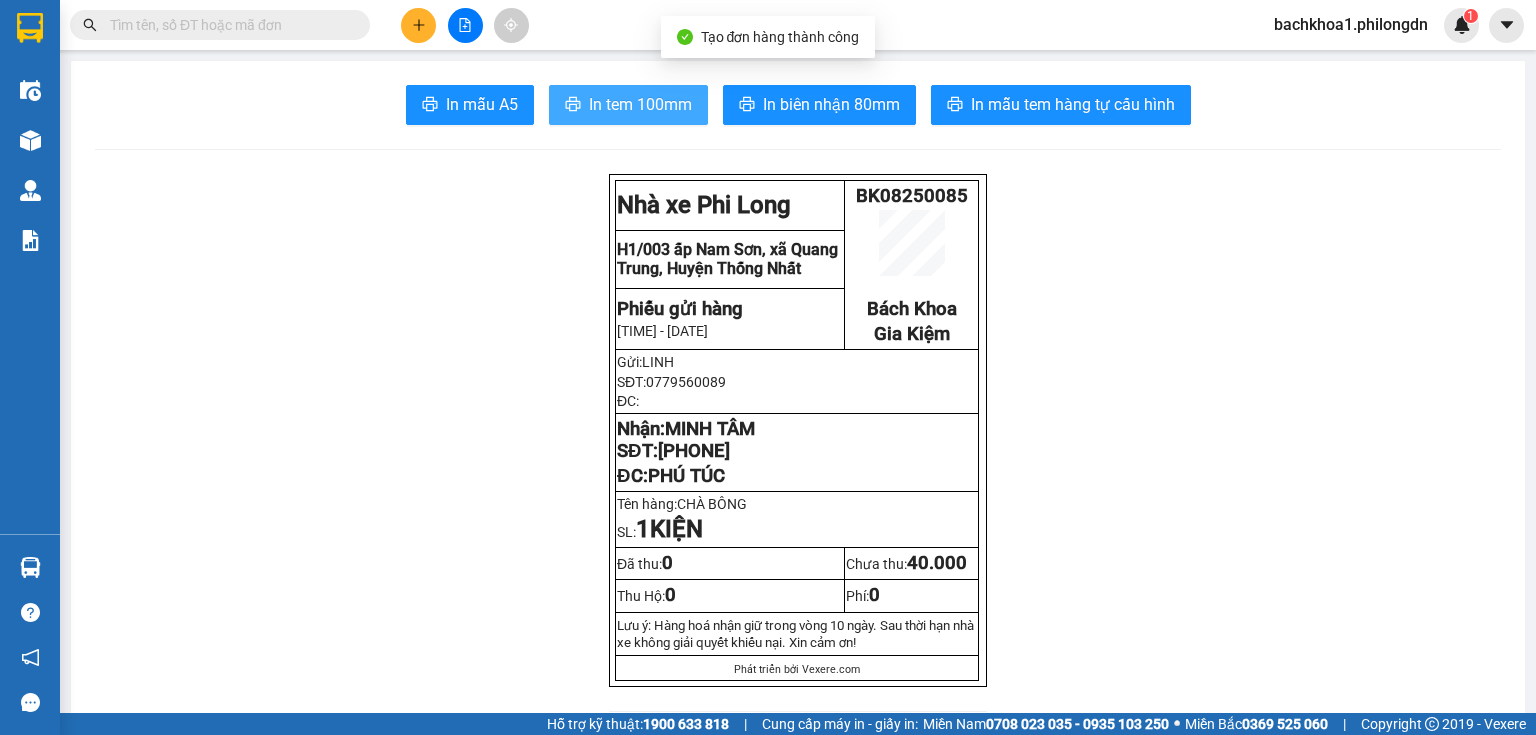 scroll, scrollTop: 0, scrollLeft: 0, axis: both 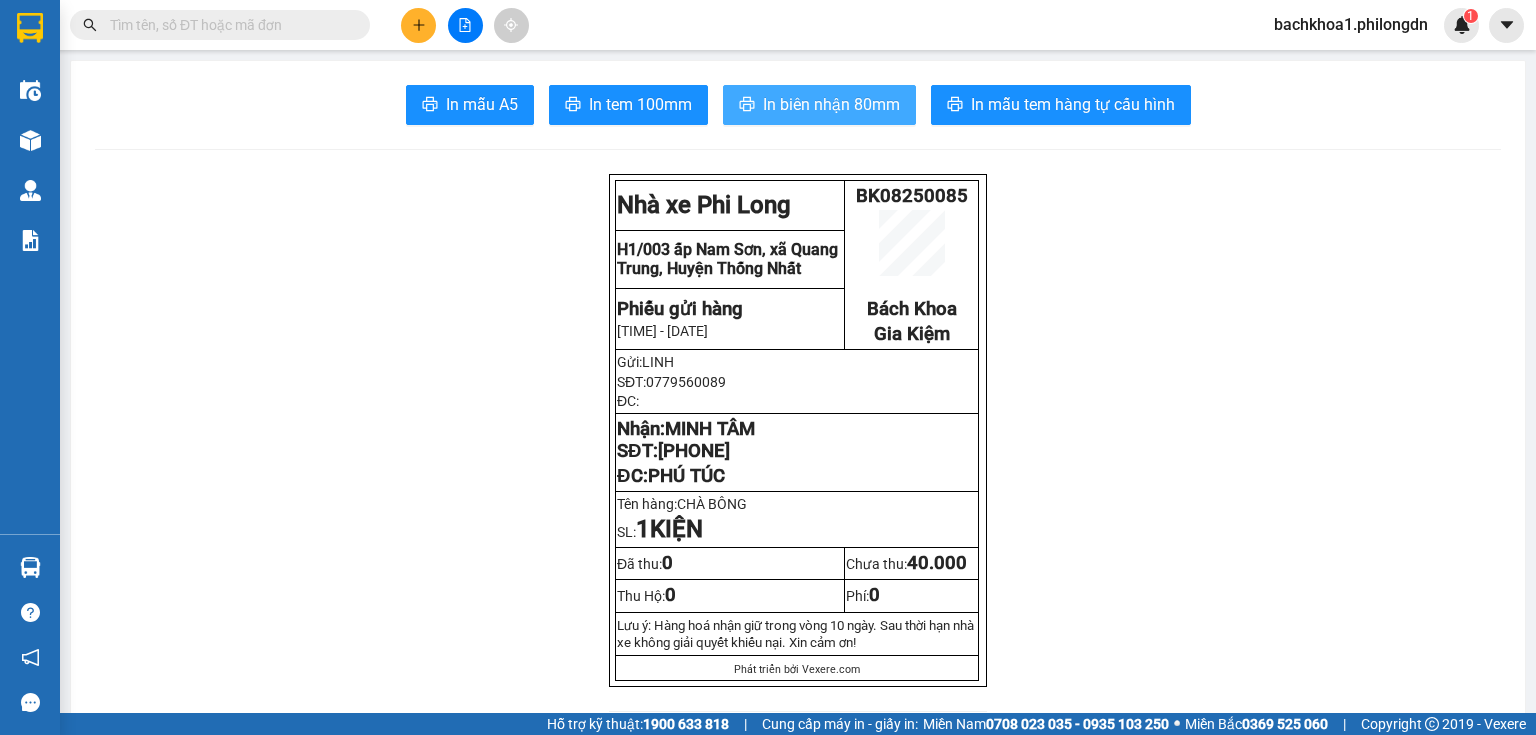 click on "In biên nhận 80mm" at bounding box center [819, 105] 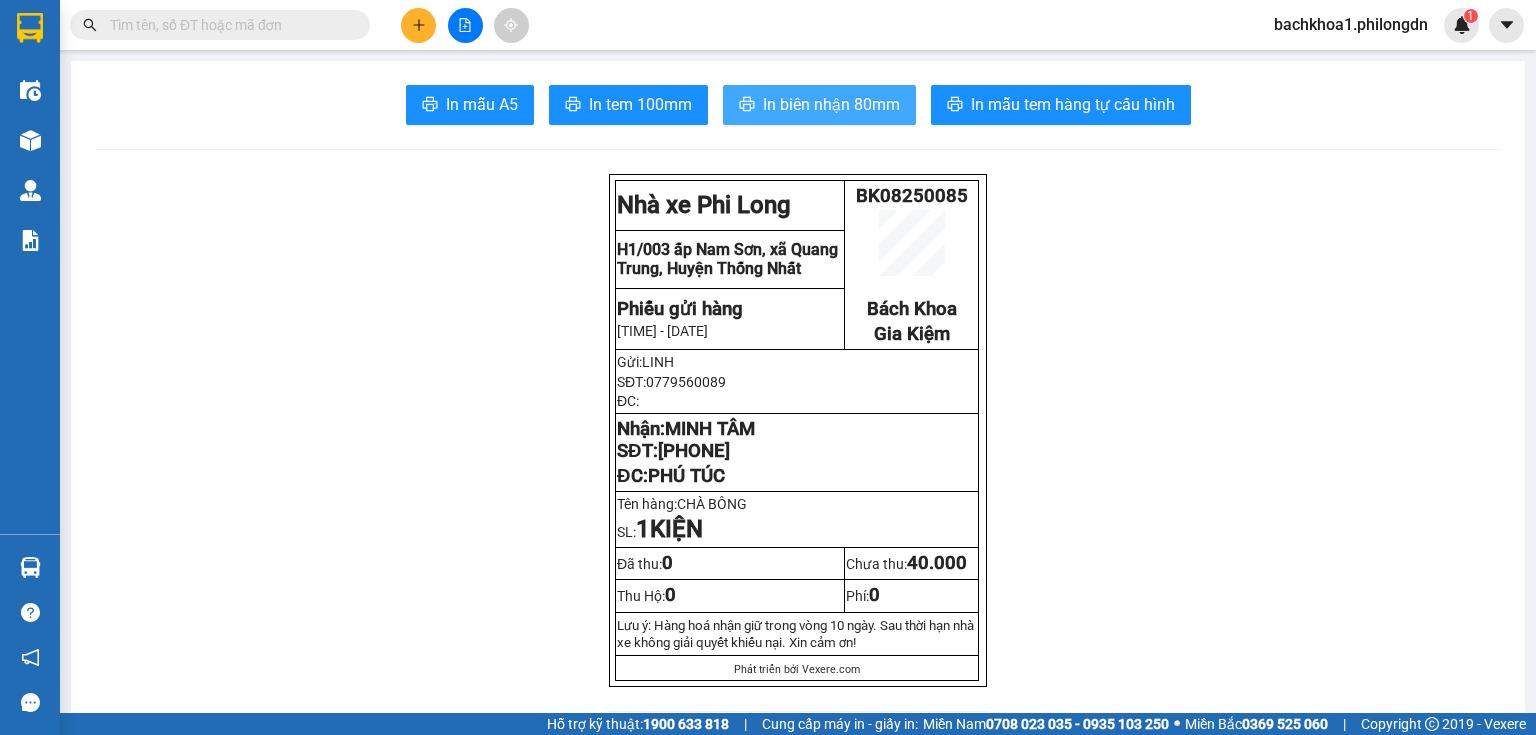 scroll, scrollTop: 0, scrollLeft: 0, axis: both 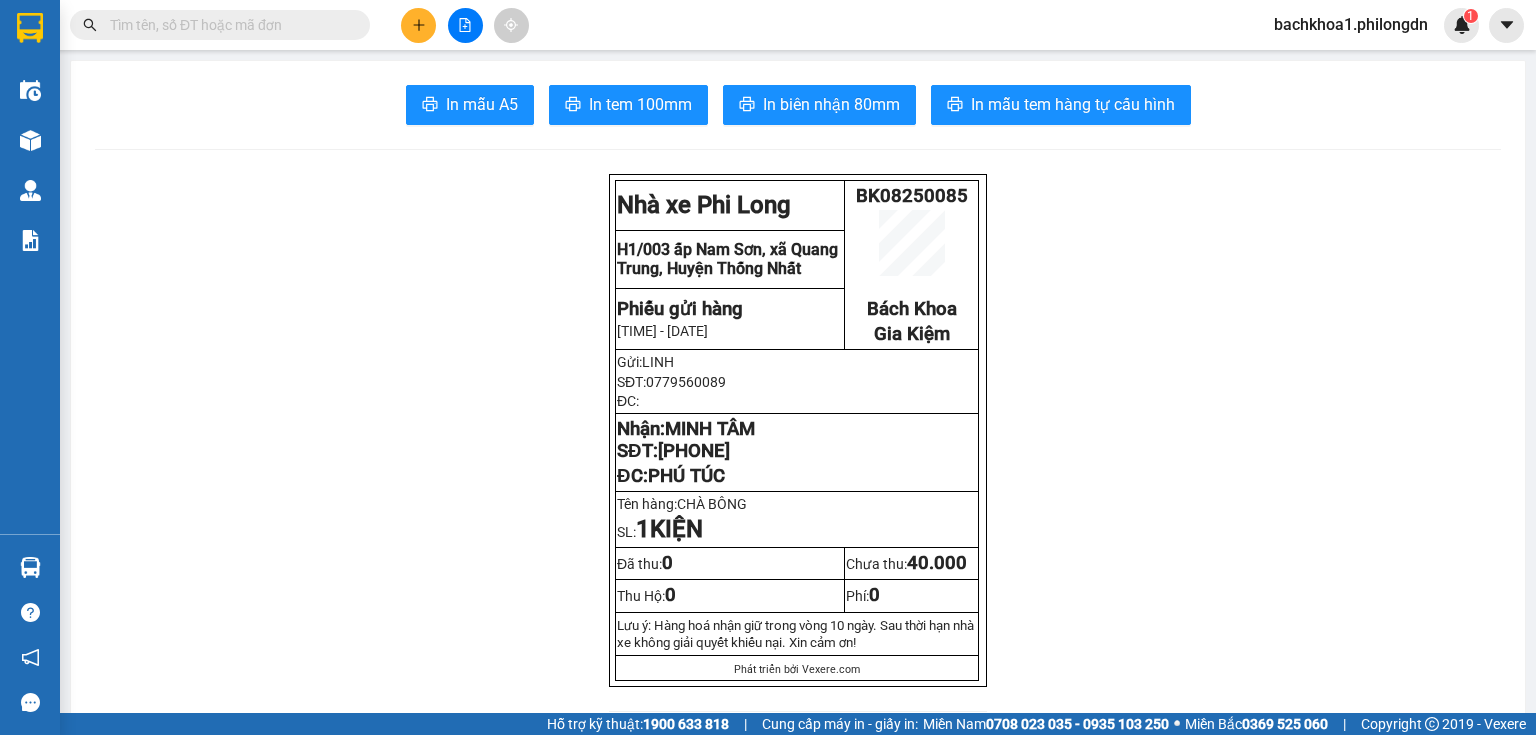 click on "MINH TÂM" at bounding box center [710, 429] 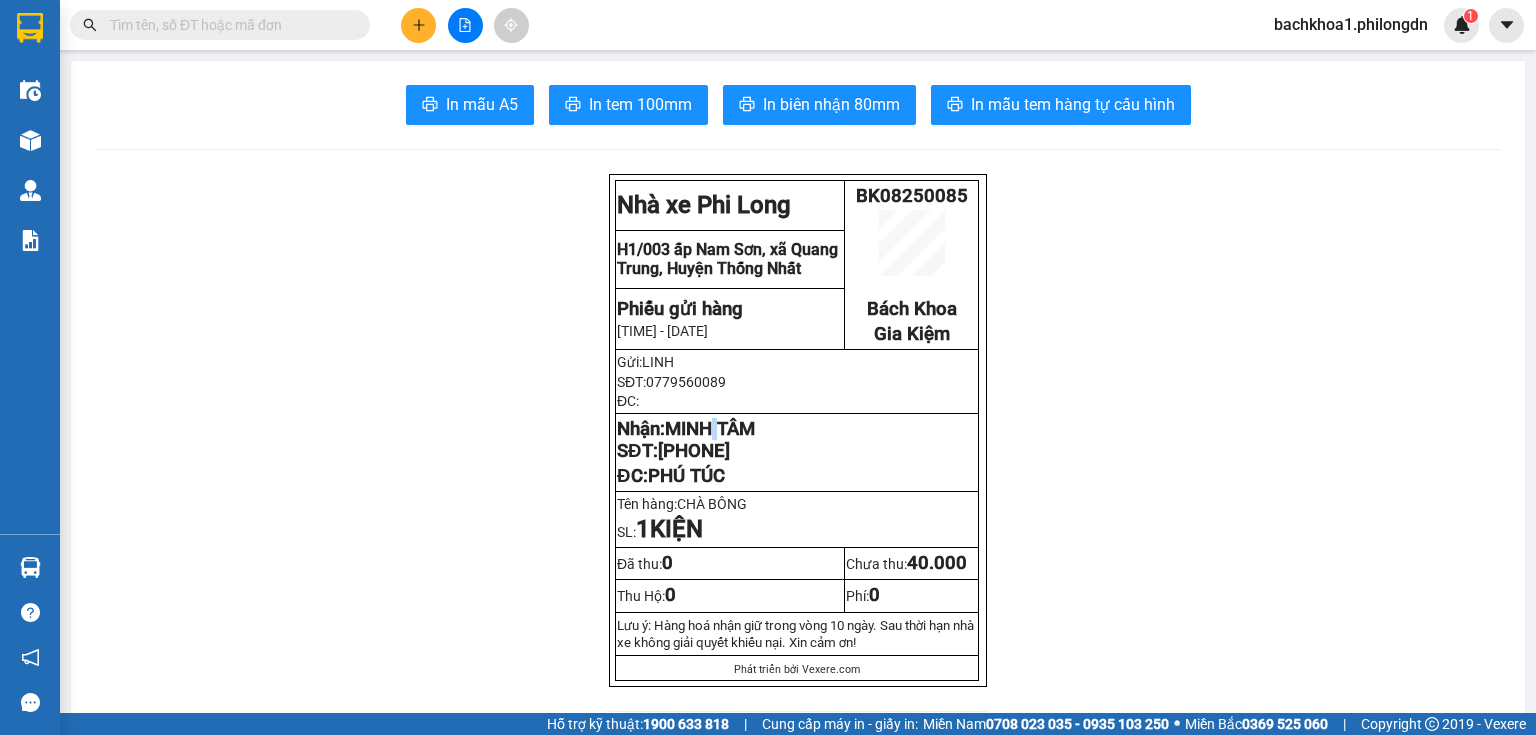 click on "MINH TÂM" at bounding box center (710, 429) 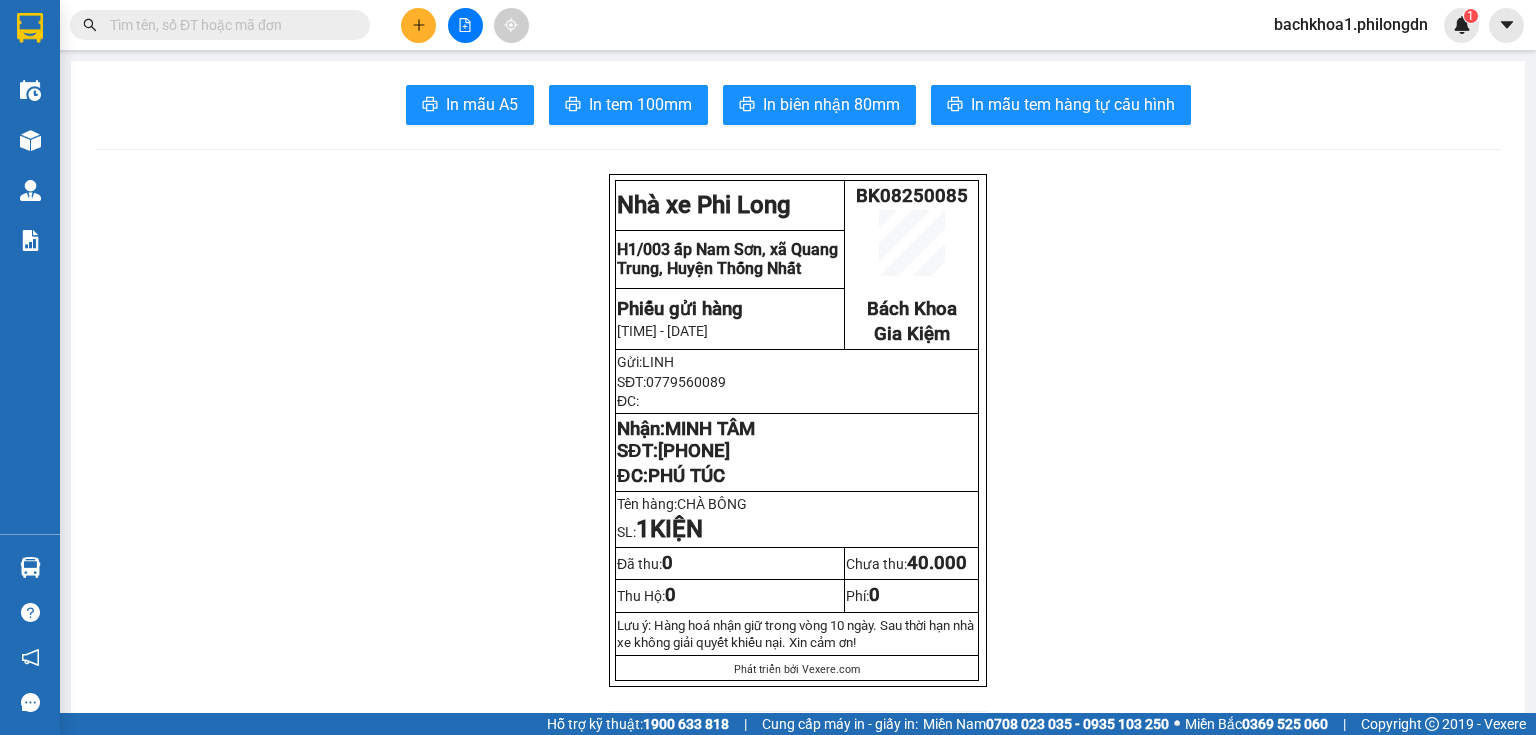 click on "[PHONE]" at bounding box center [694, 451] 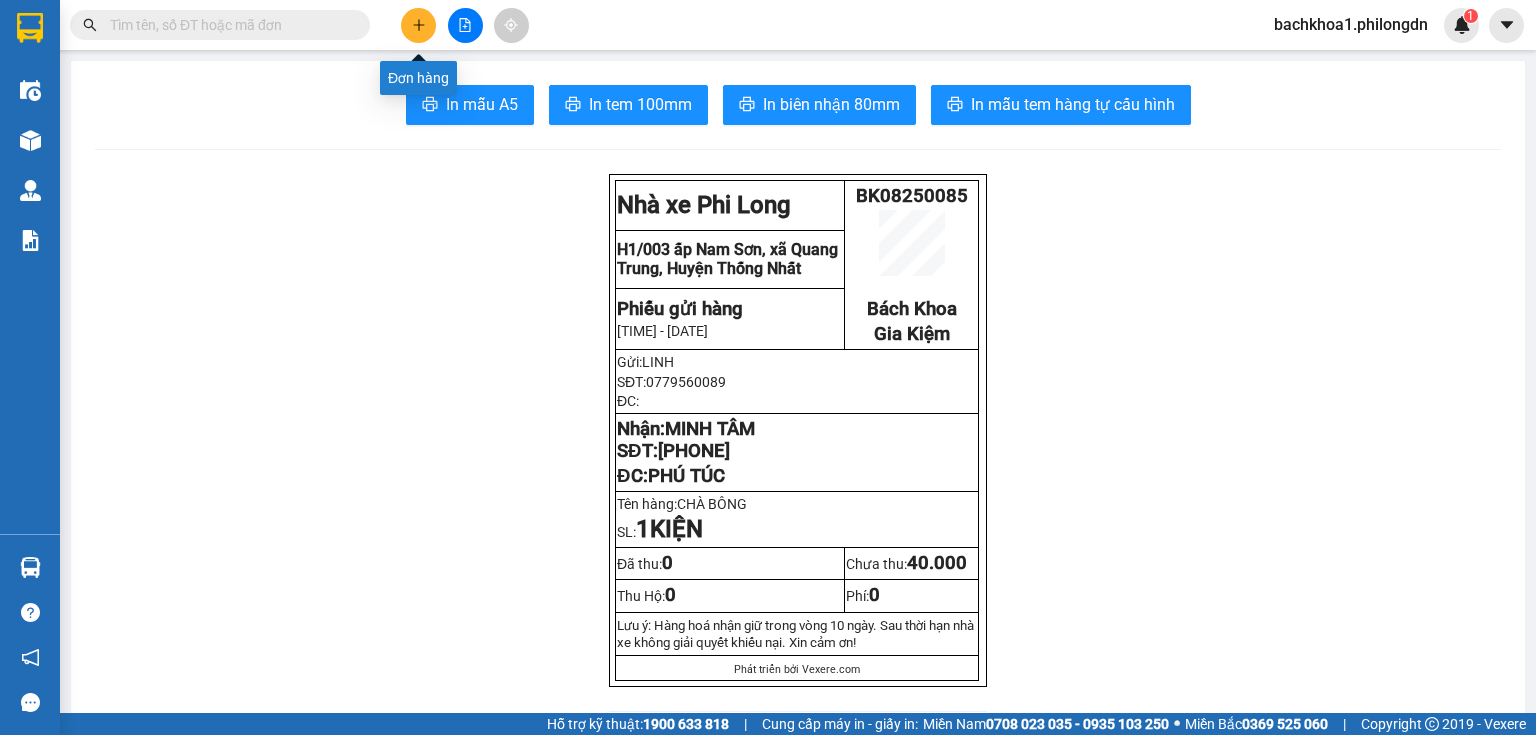 click 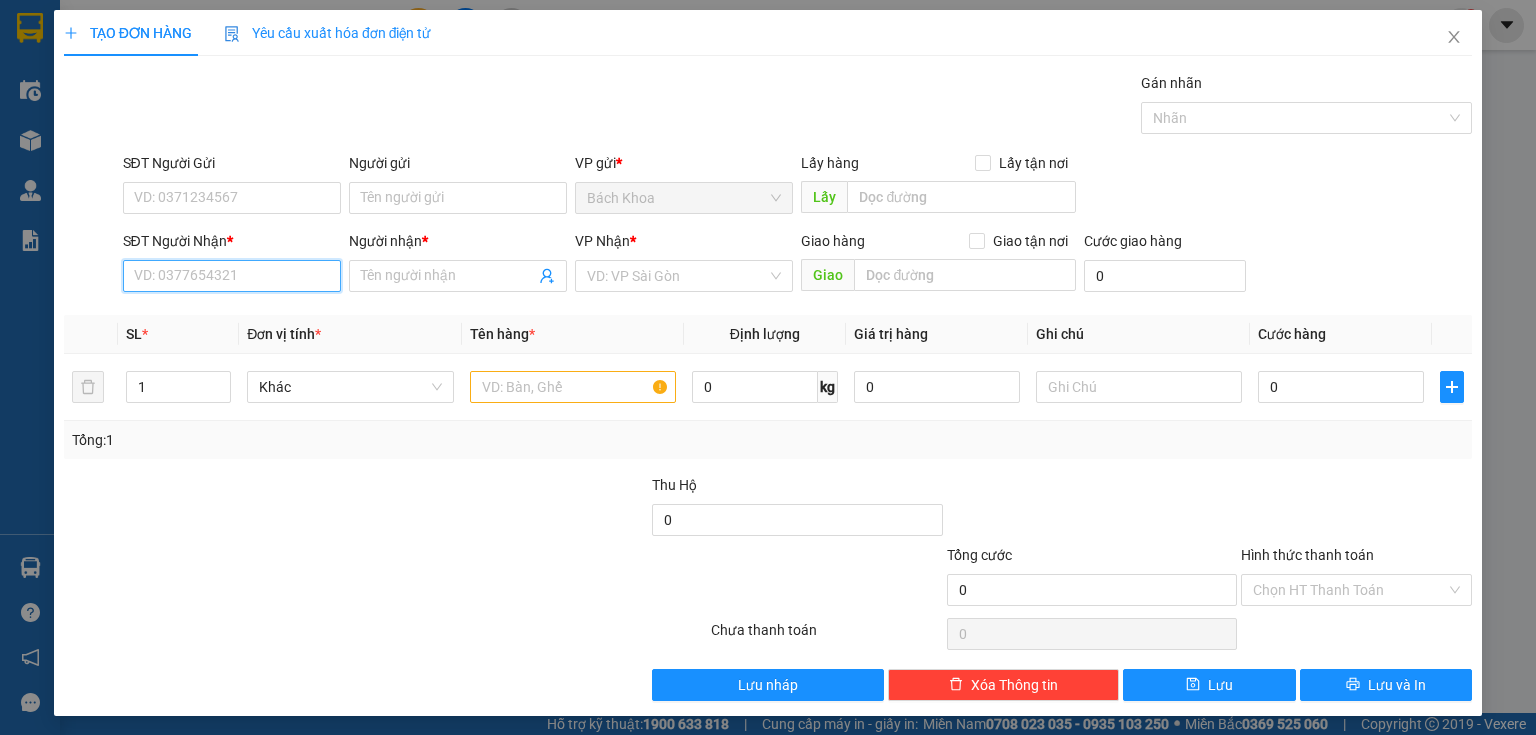 click on "SĐT Người Nhận  *" at bounding box center [232, 276] 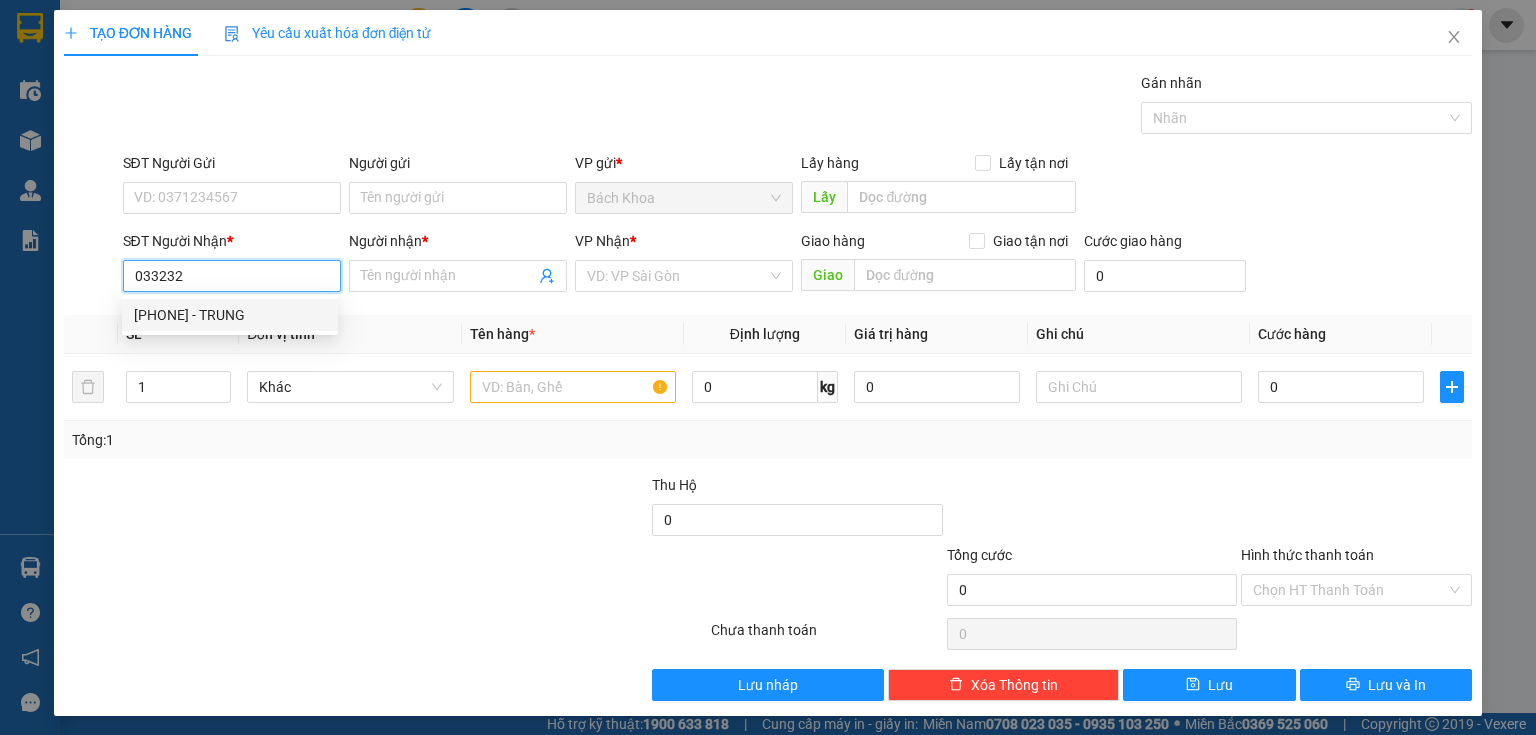 click on "[PHONE] - TRUNG" at bounding box center (230, 315) 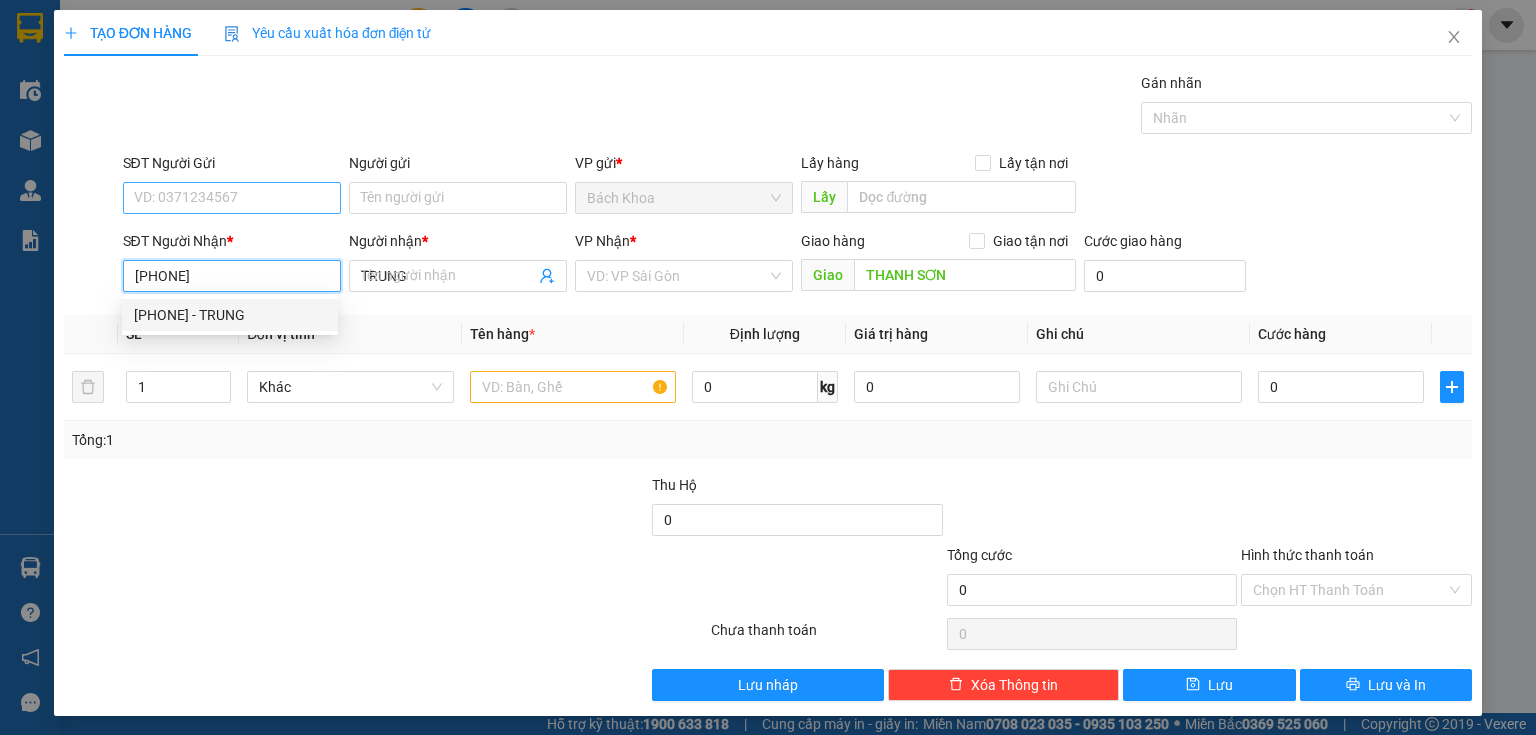type on "40.000" 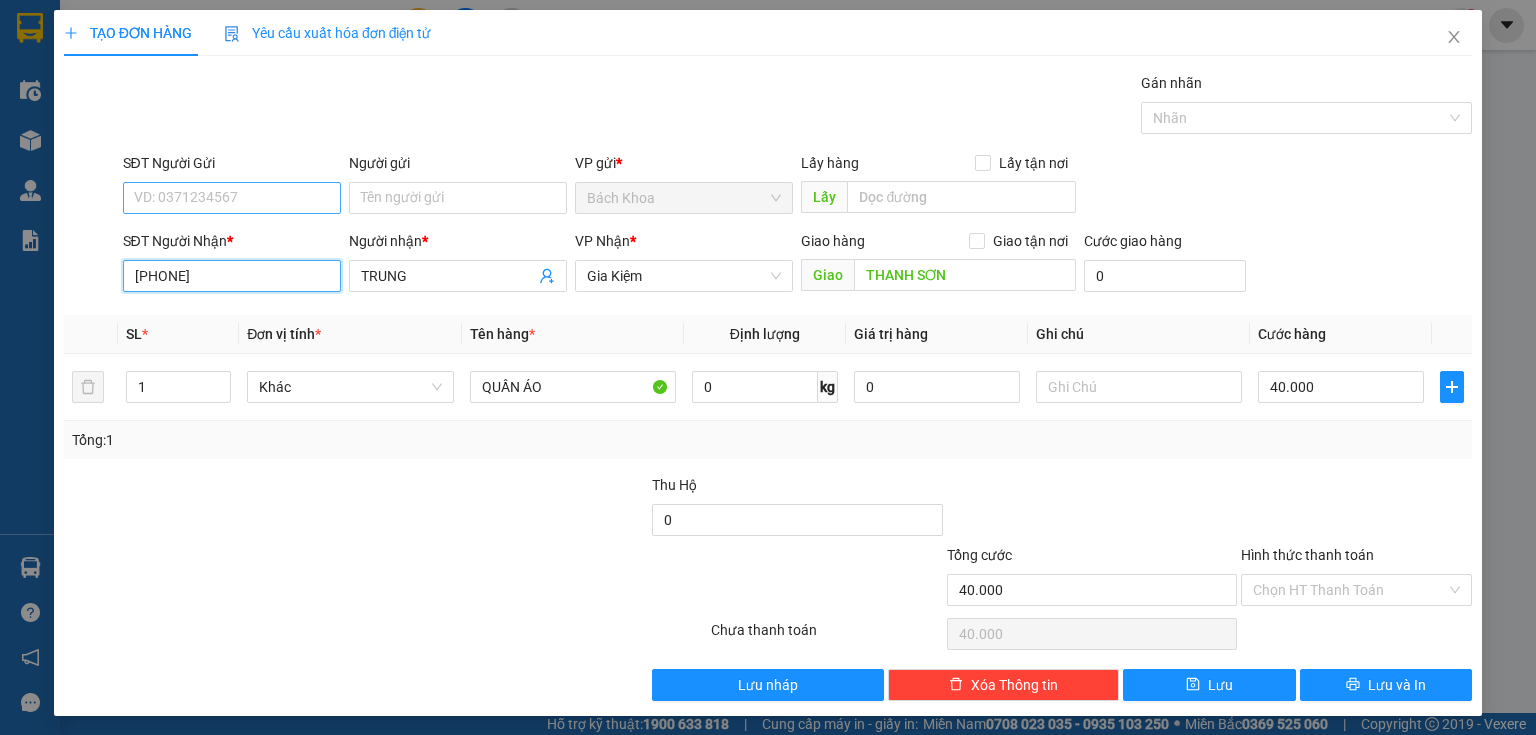 type on "[PHONE]" 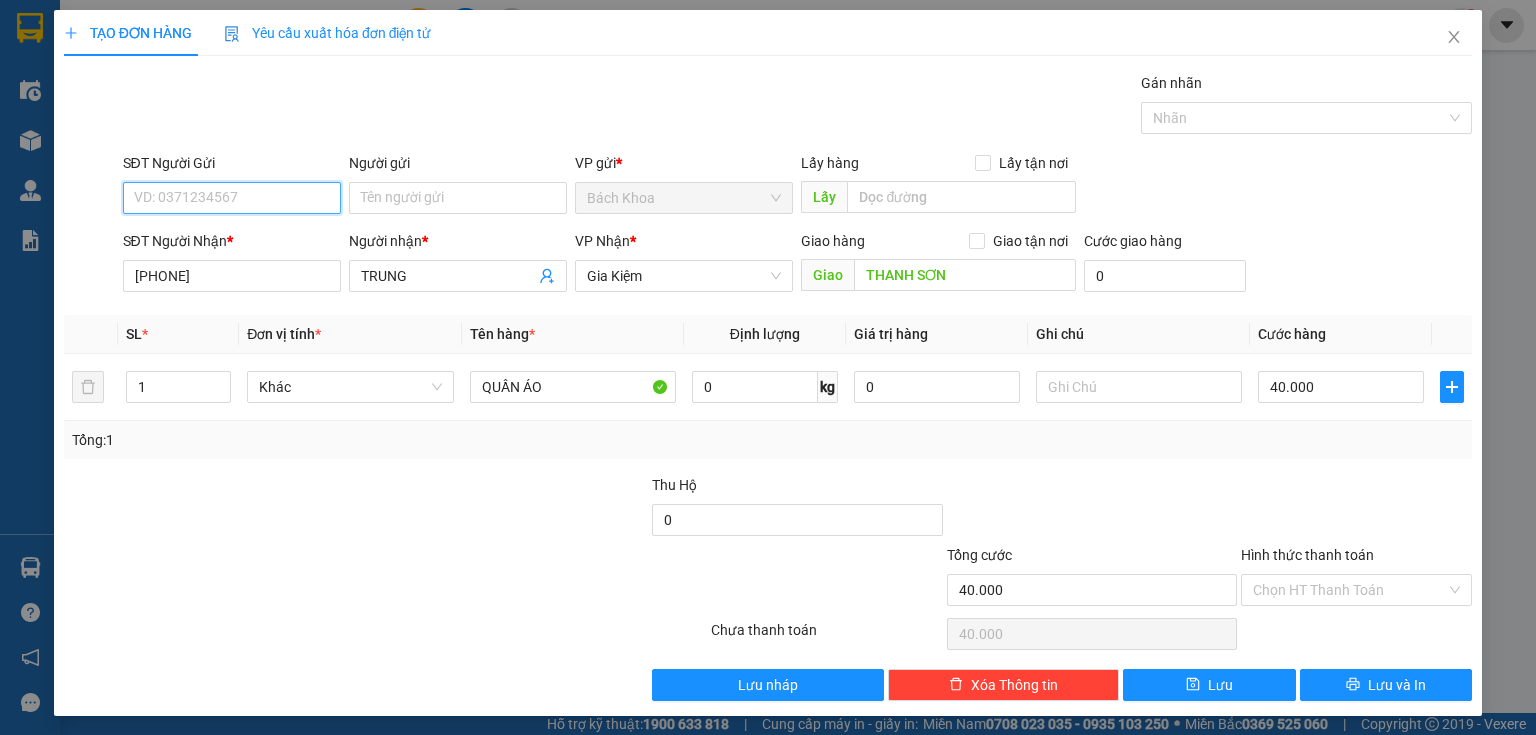 click on "SĐT Người Gửi" at bounding box center [232, 198] 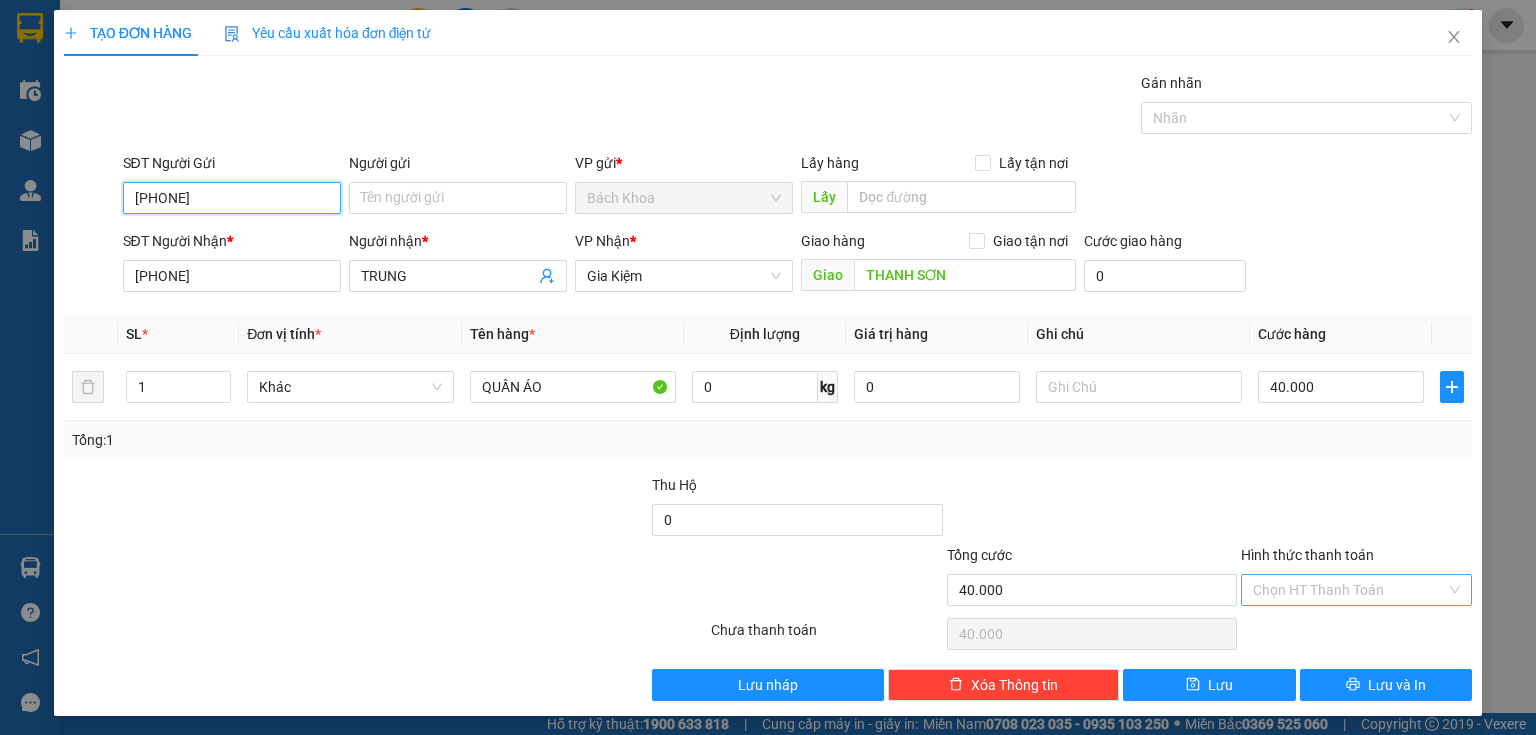 type on "[PHONE]" 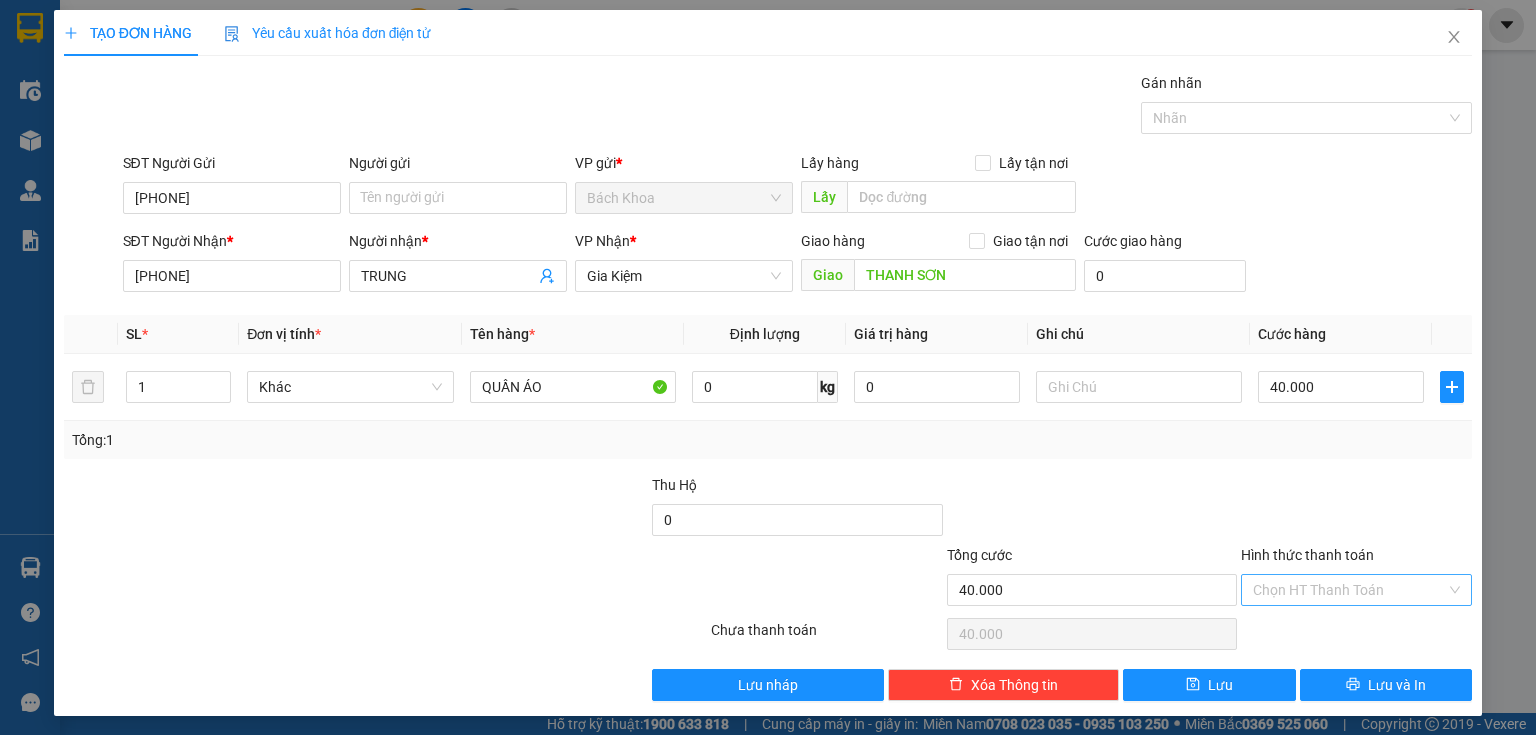 click on "Hình thức thanh toán" at bounding box center [1349, 590] 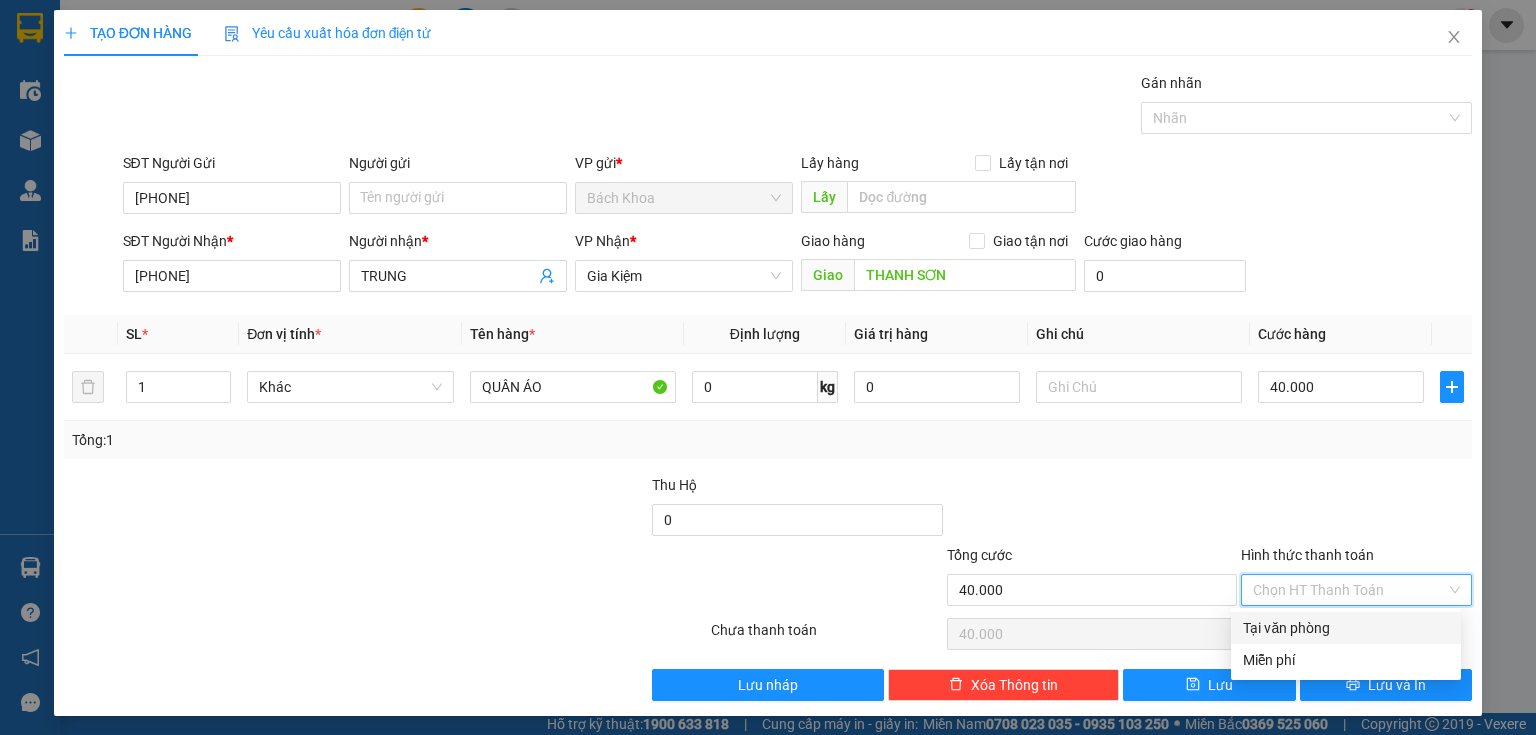 click on "Tại văn phòng" at bounding box center (1346, 628) 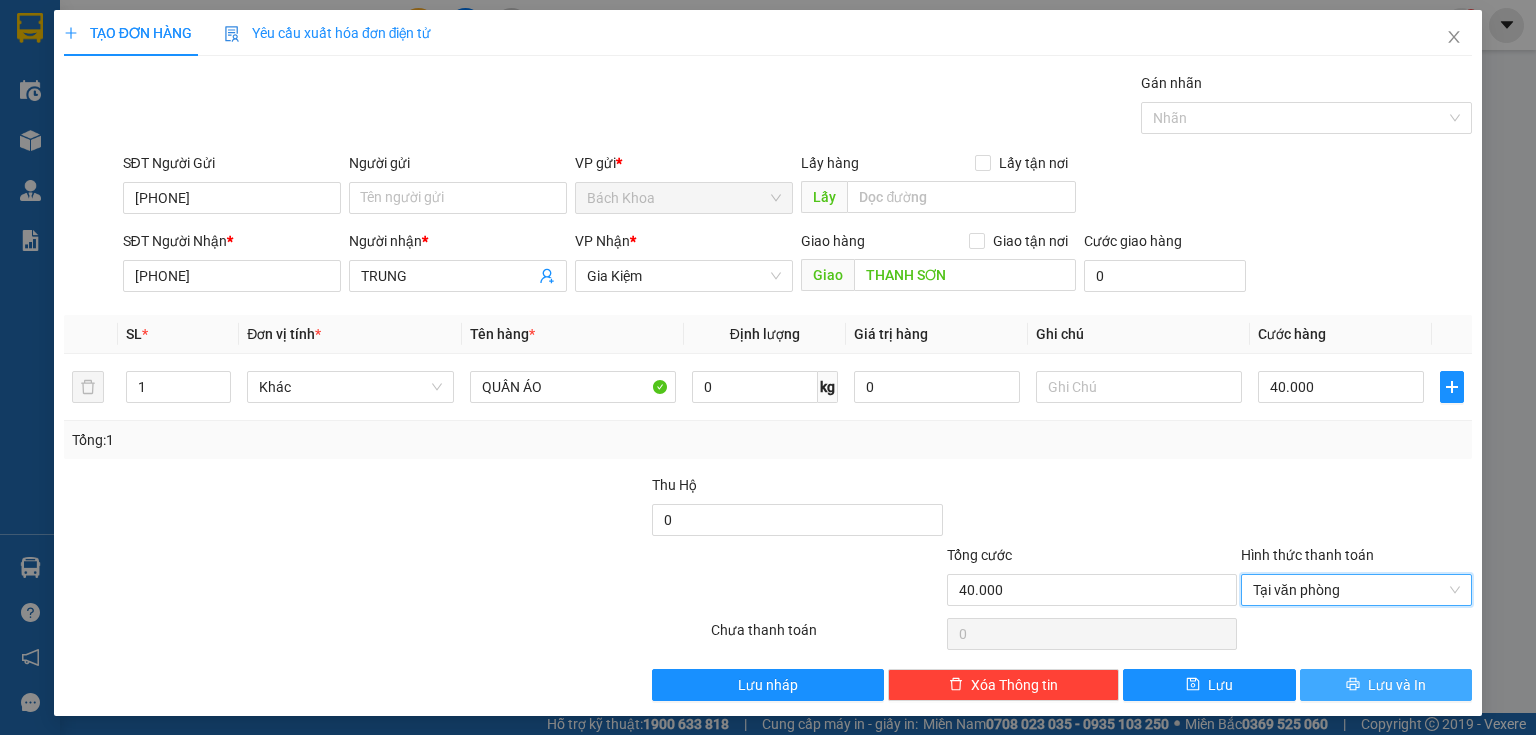 click on "Lưu và In" at bounding box center [1386, 685] 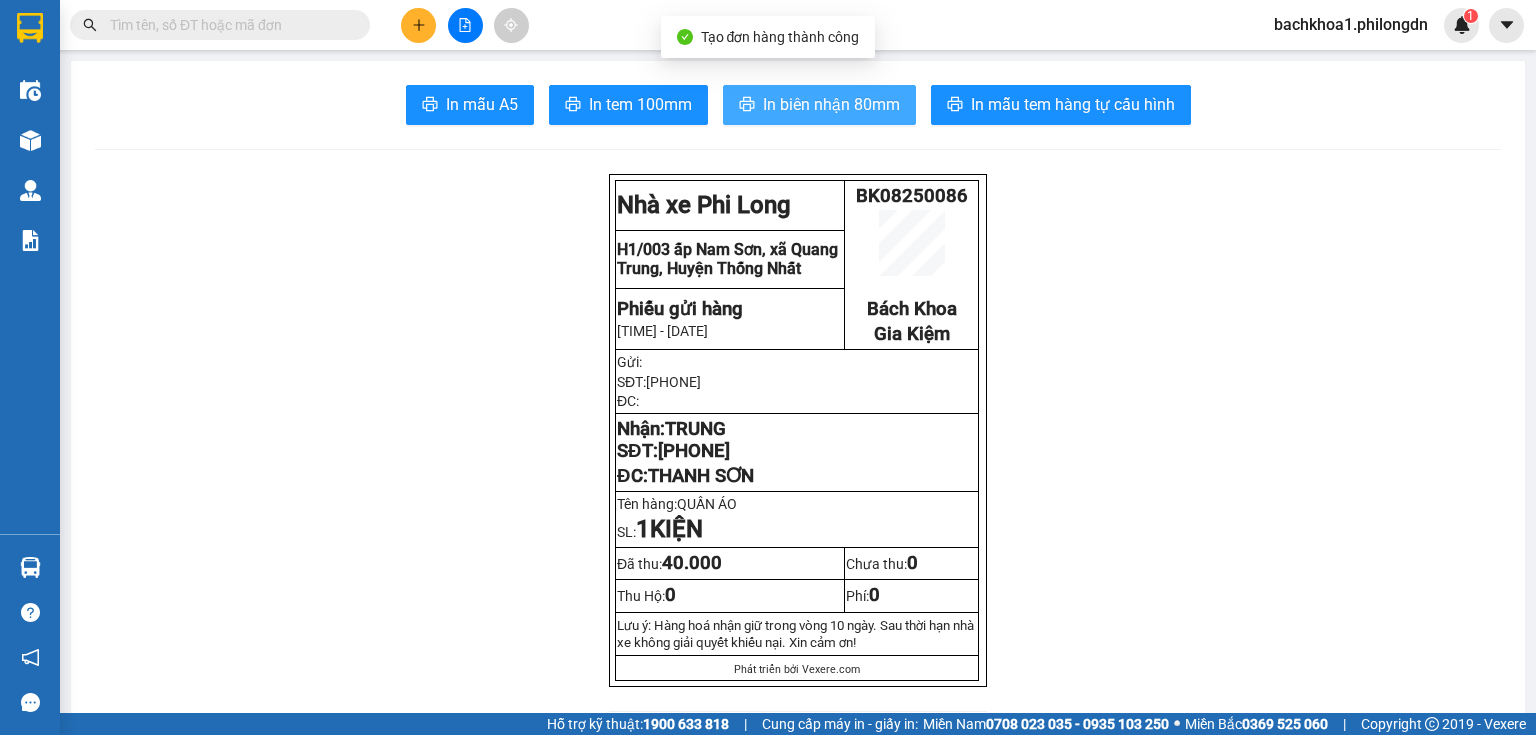 click on "In biên nhận 80mm" at bounding box center (831, 104) 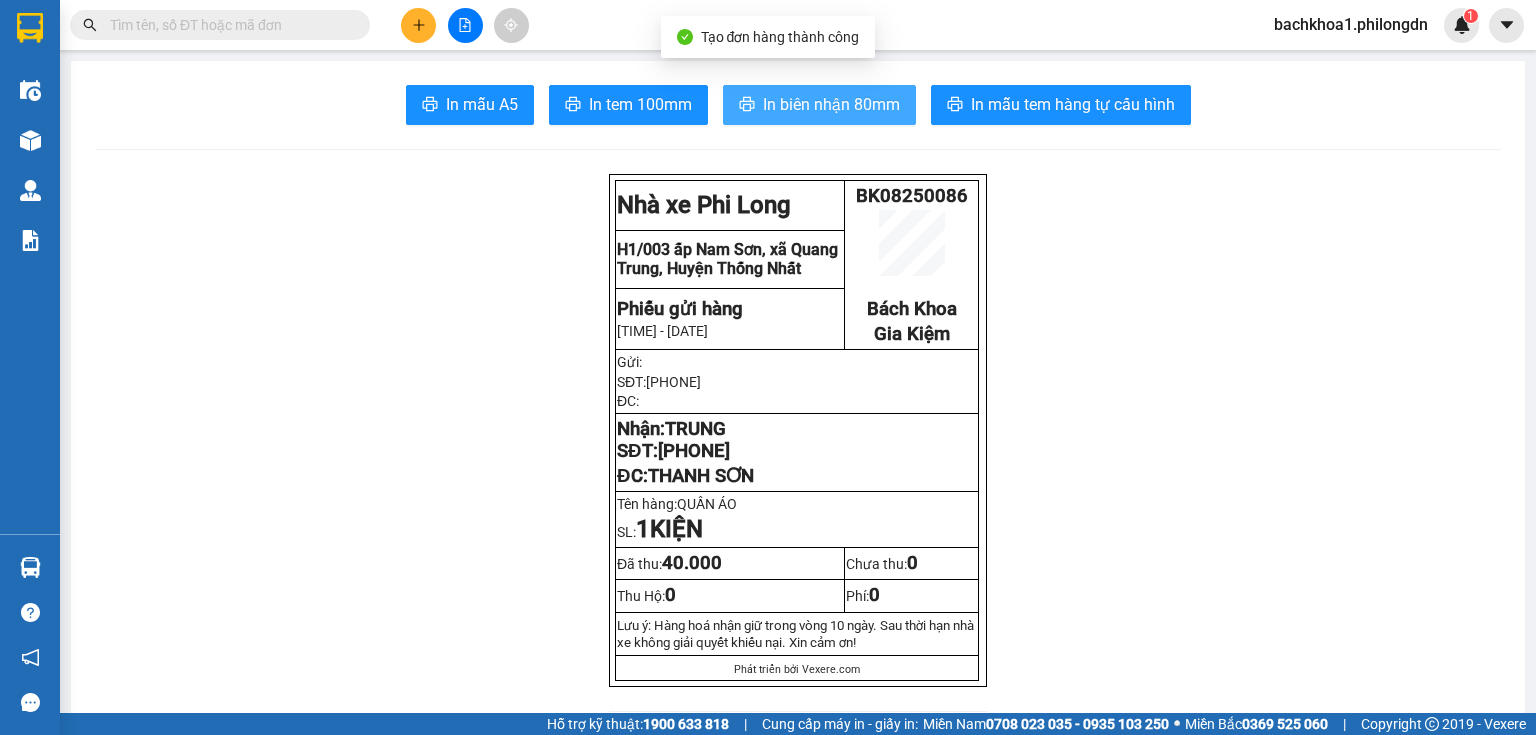 scroll, scrollTop: 0, scrollLeft: 0, axis: both 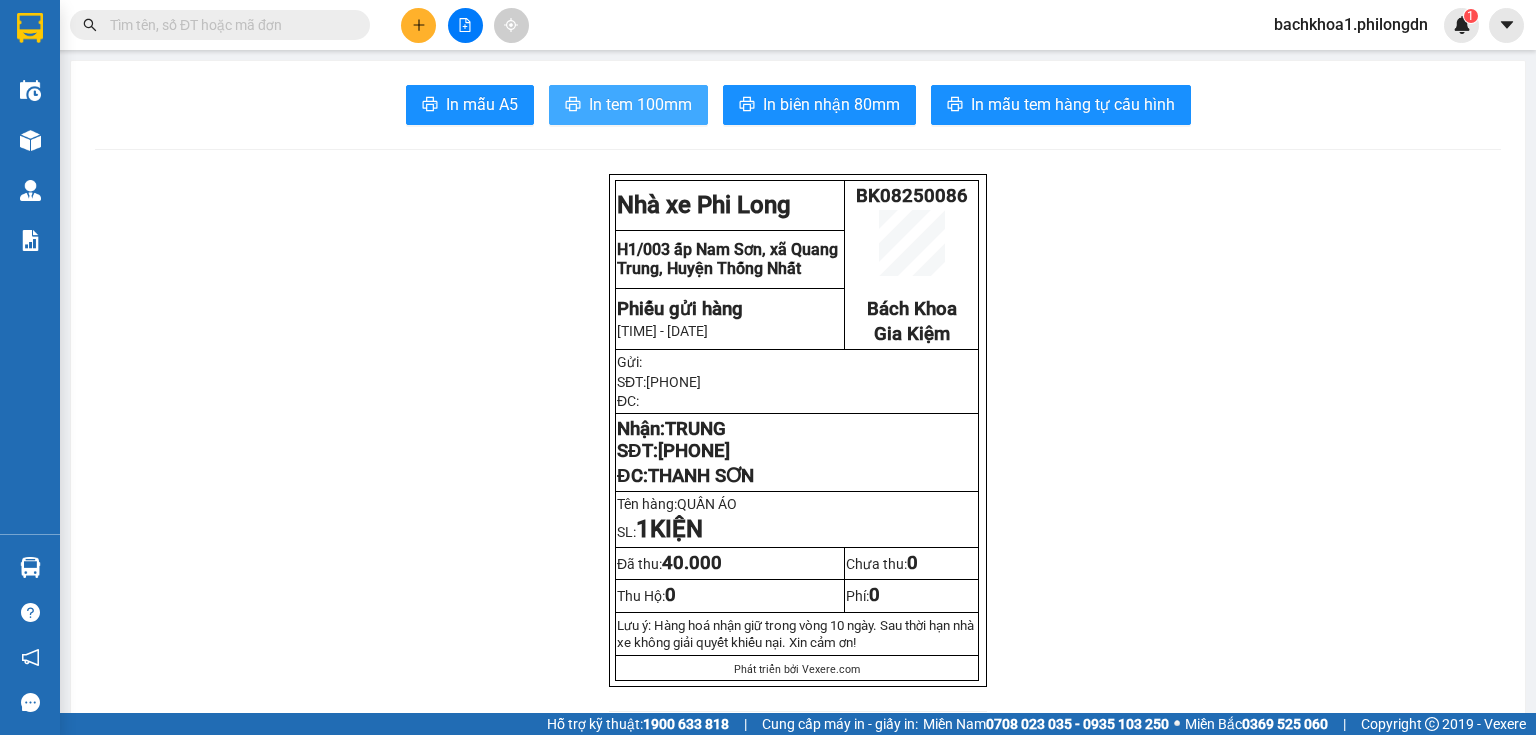 click on "In tem 100mm" at bounding box center [628, 105] 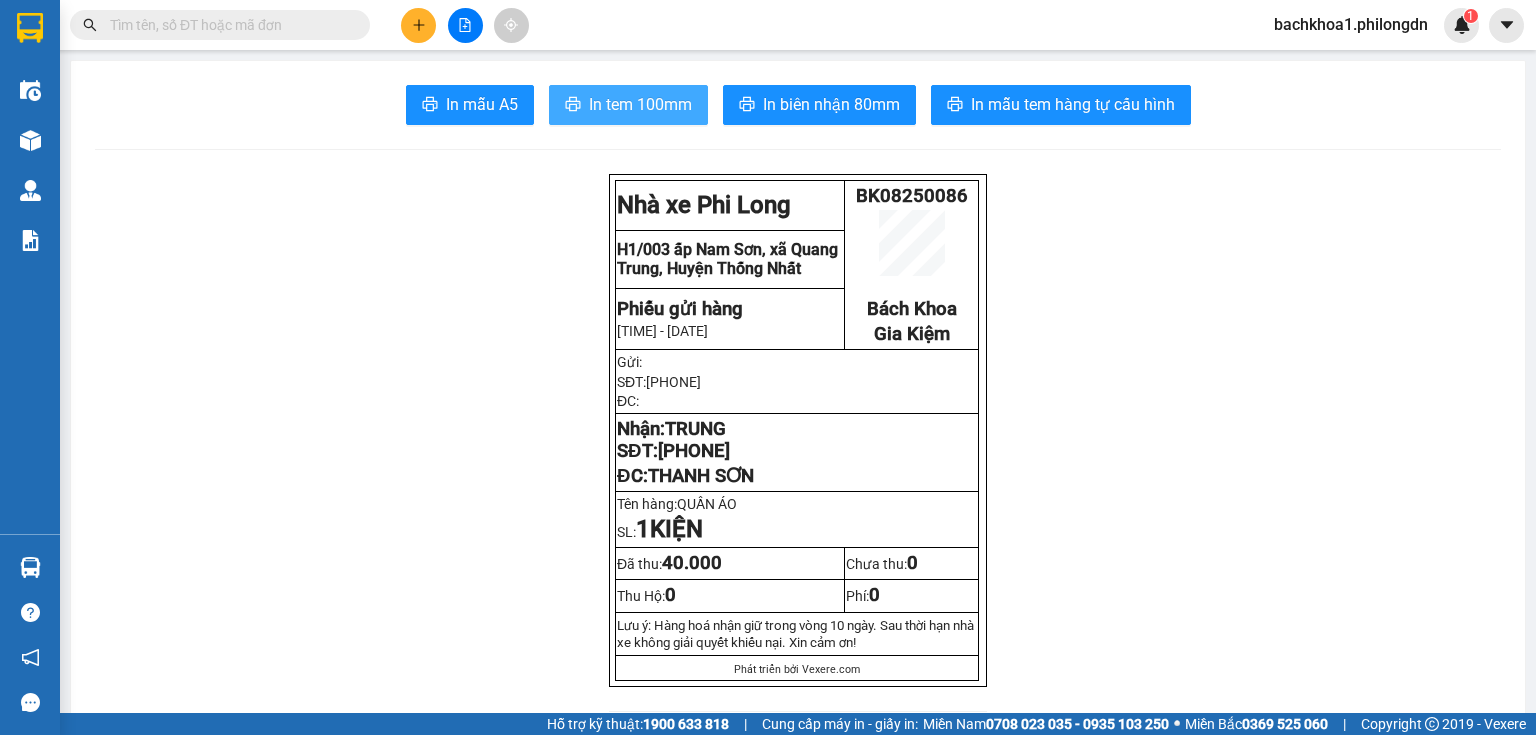 scroll, scrollTop: 0, scrollLeft: 0, axis: both 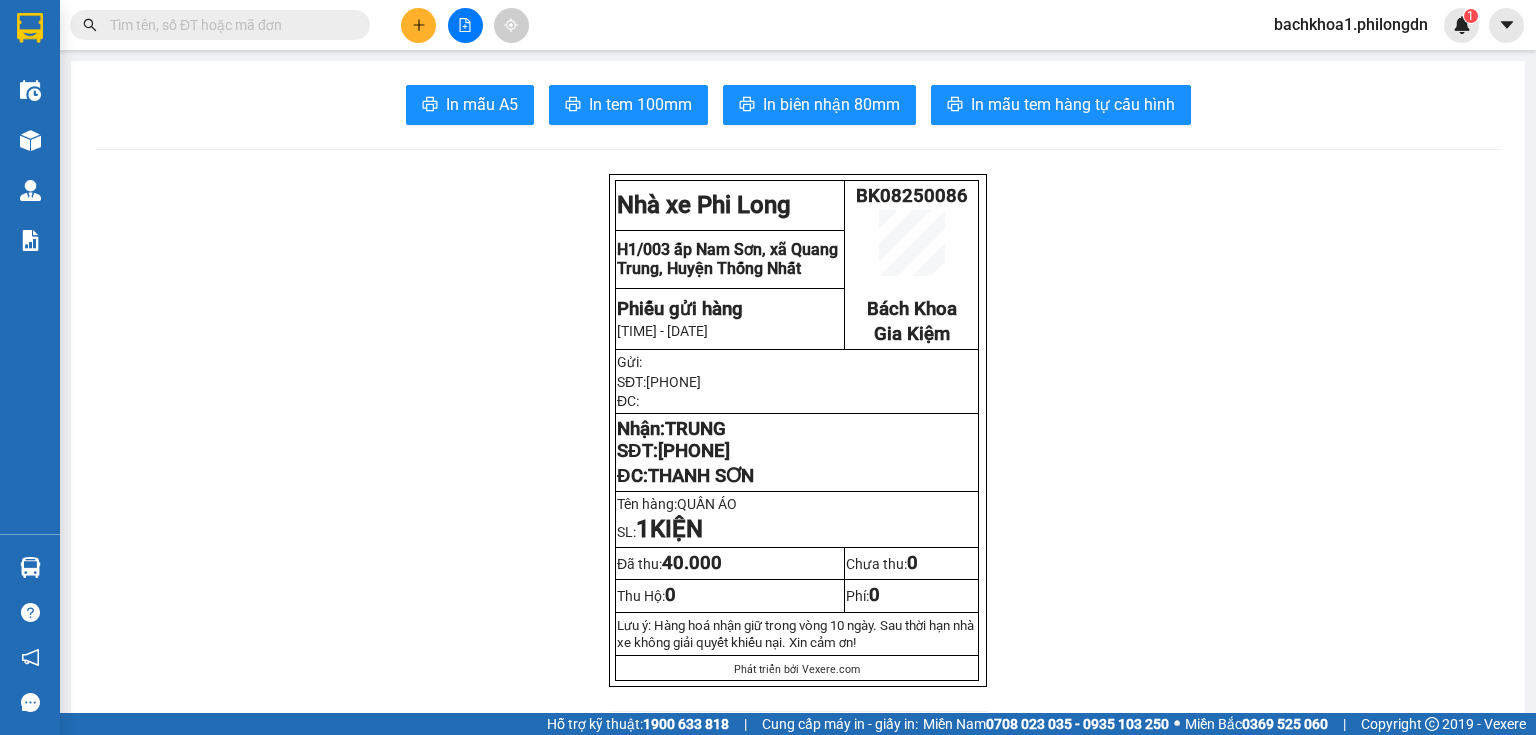 click on "[PHONE]" at bounding box center [694, 451] 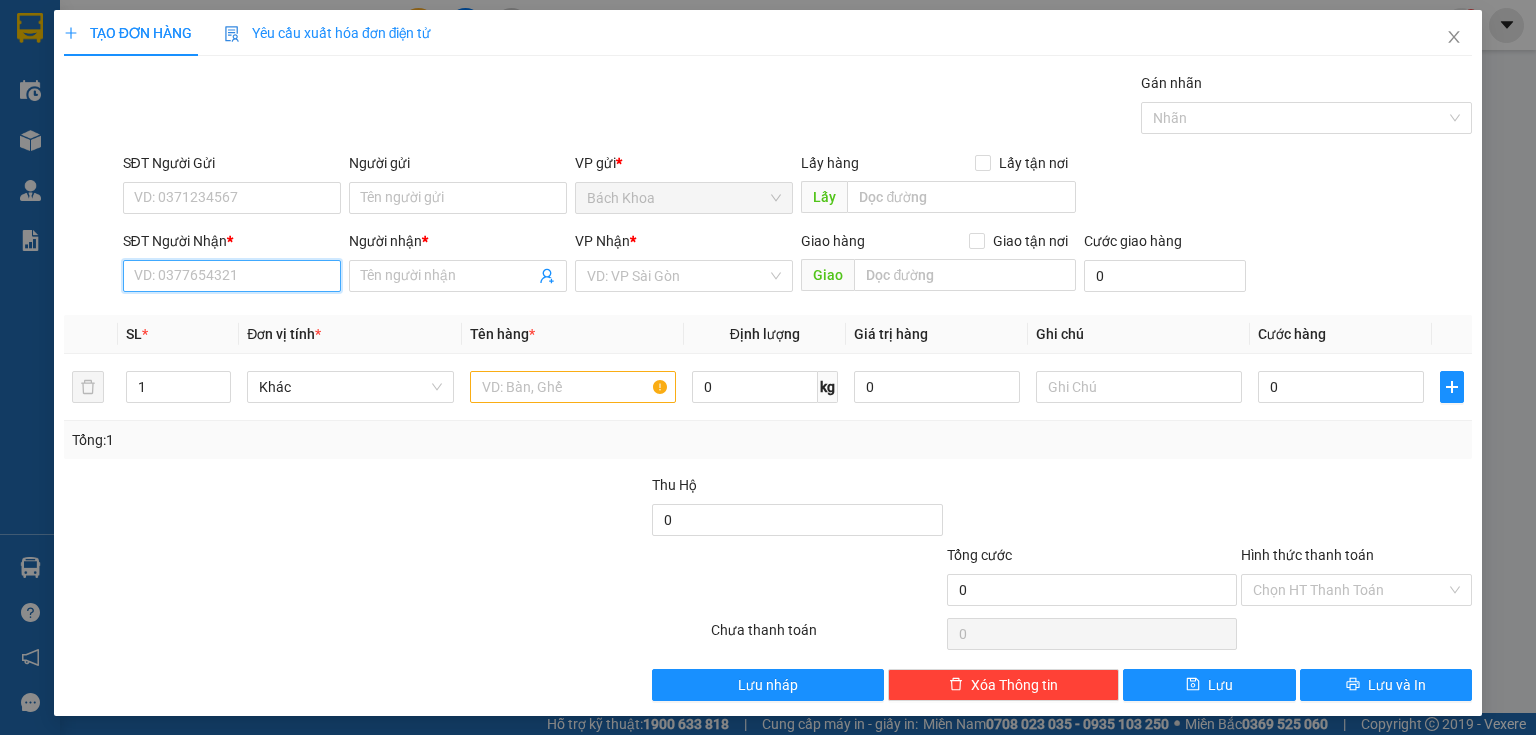 click on "SĐT Người Nhận  *" at bounding box center [232, 276] 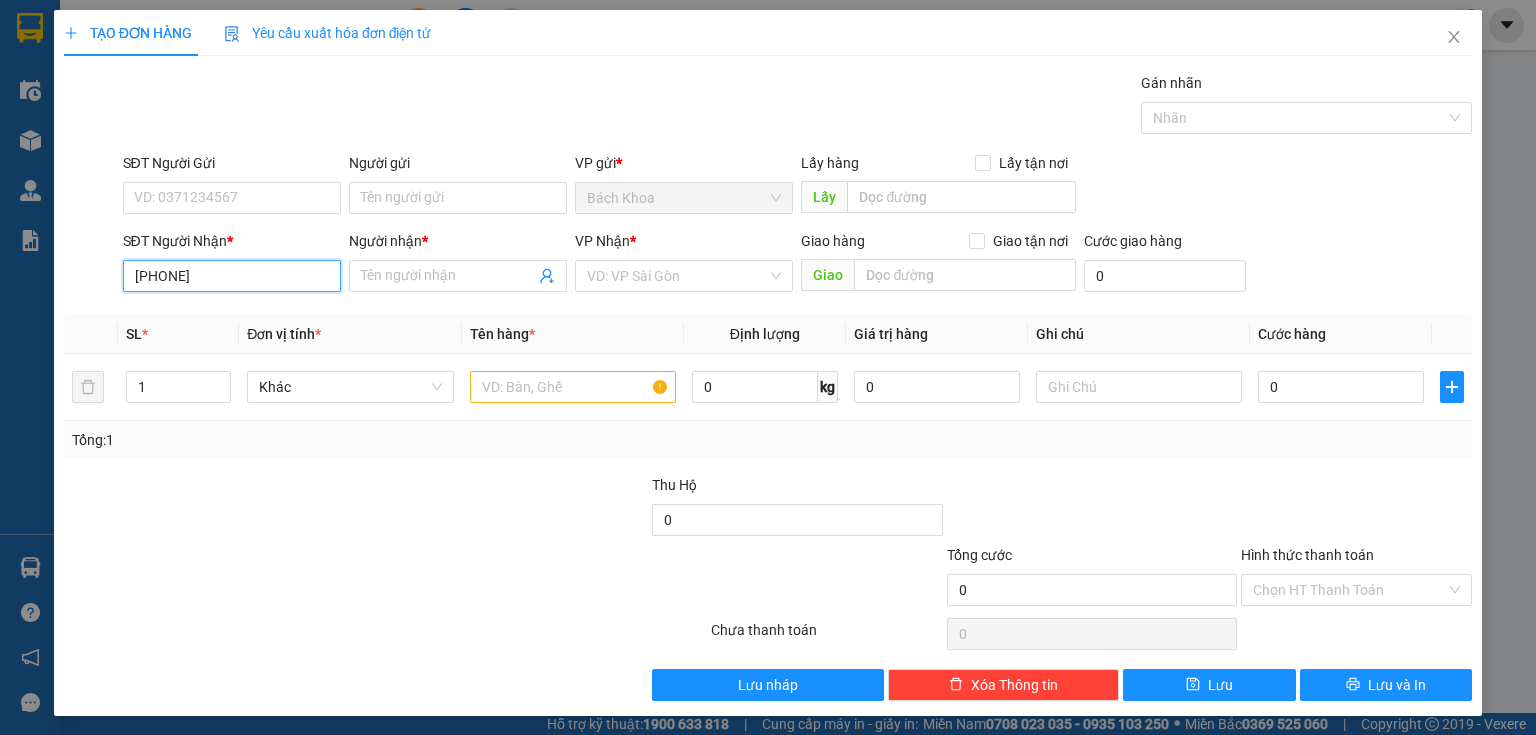 type on "[PHONE]" 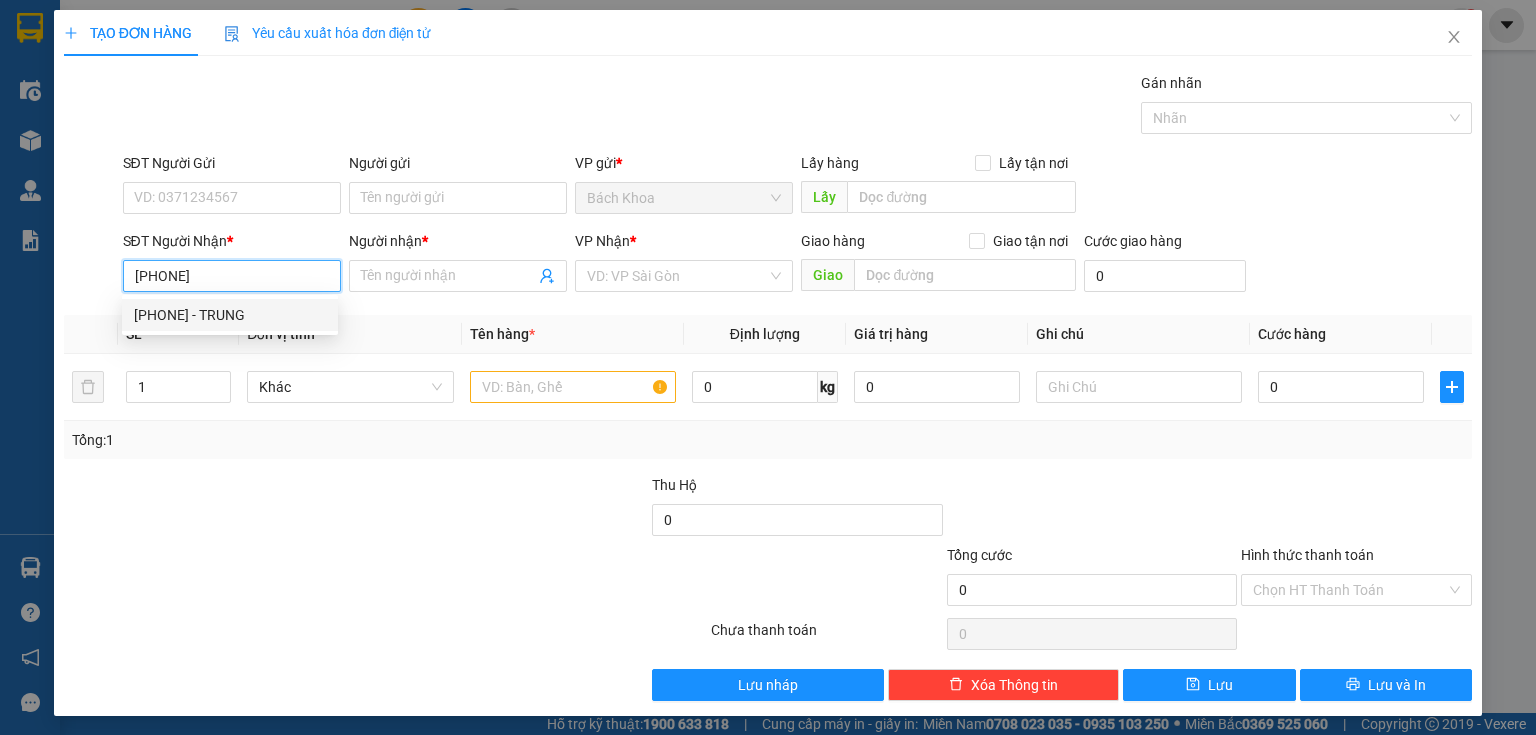 click on "[PHONE] - TRUNG" at bounding box center [230, 315] 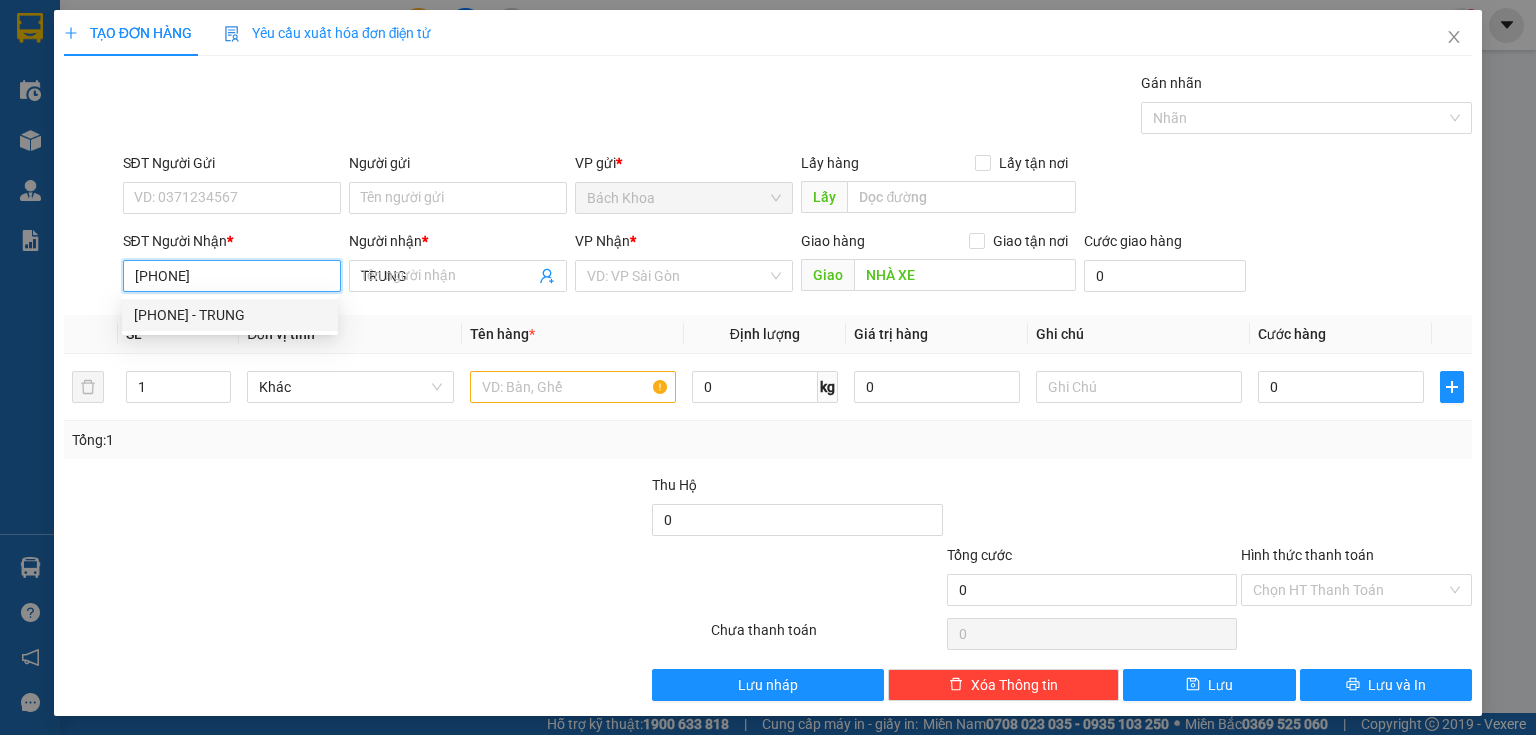 type on "30.000" 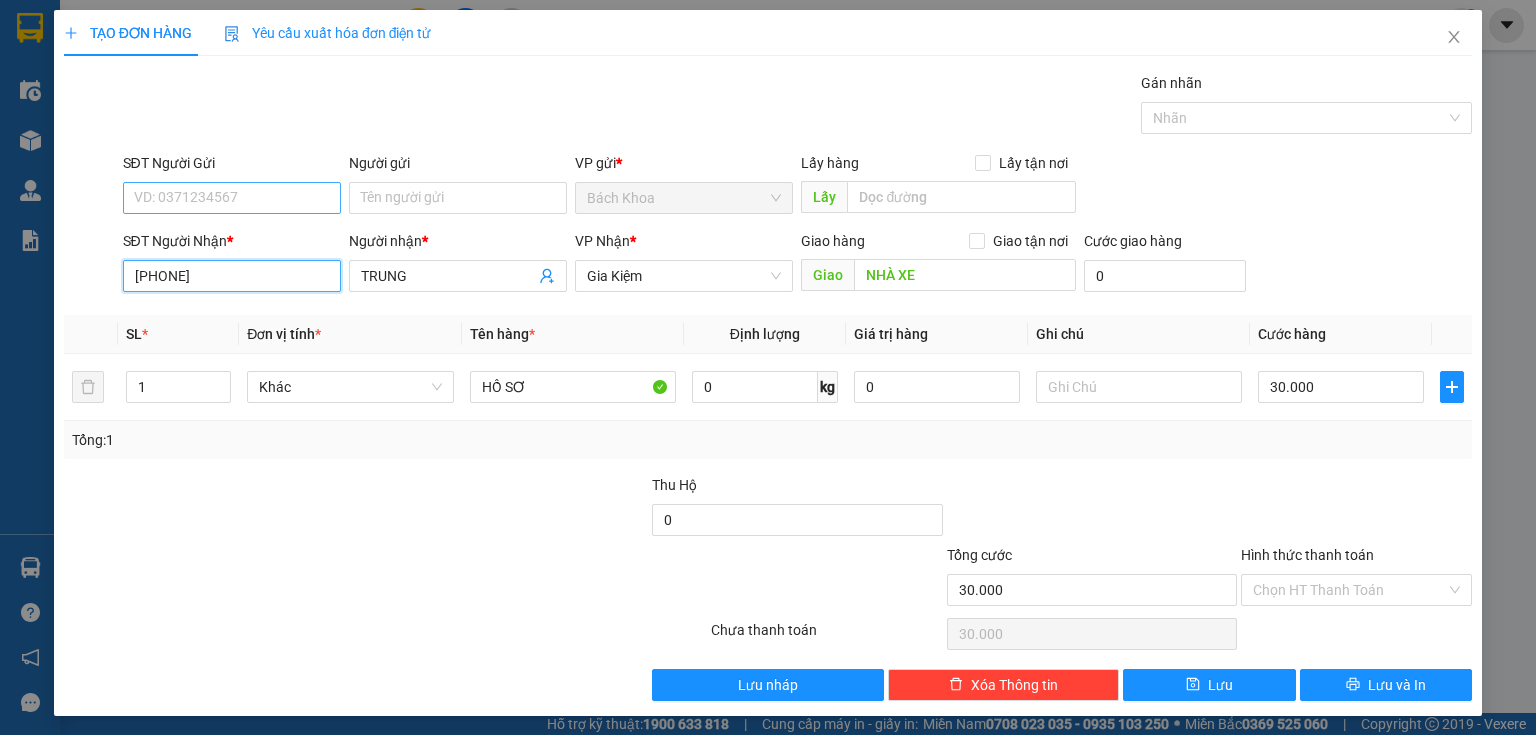 type on "[PHONE]" 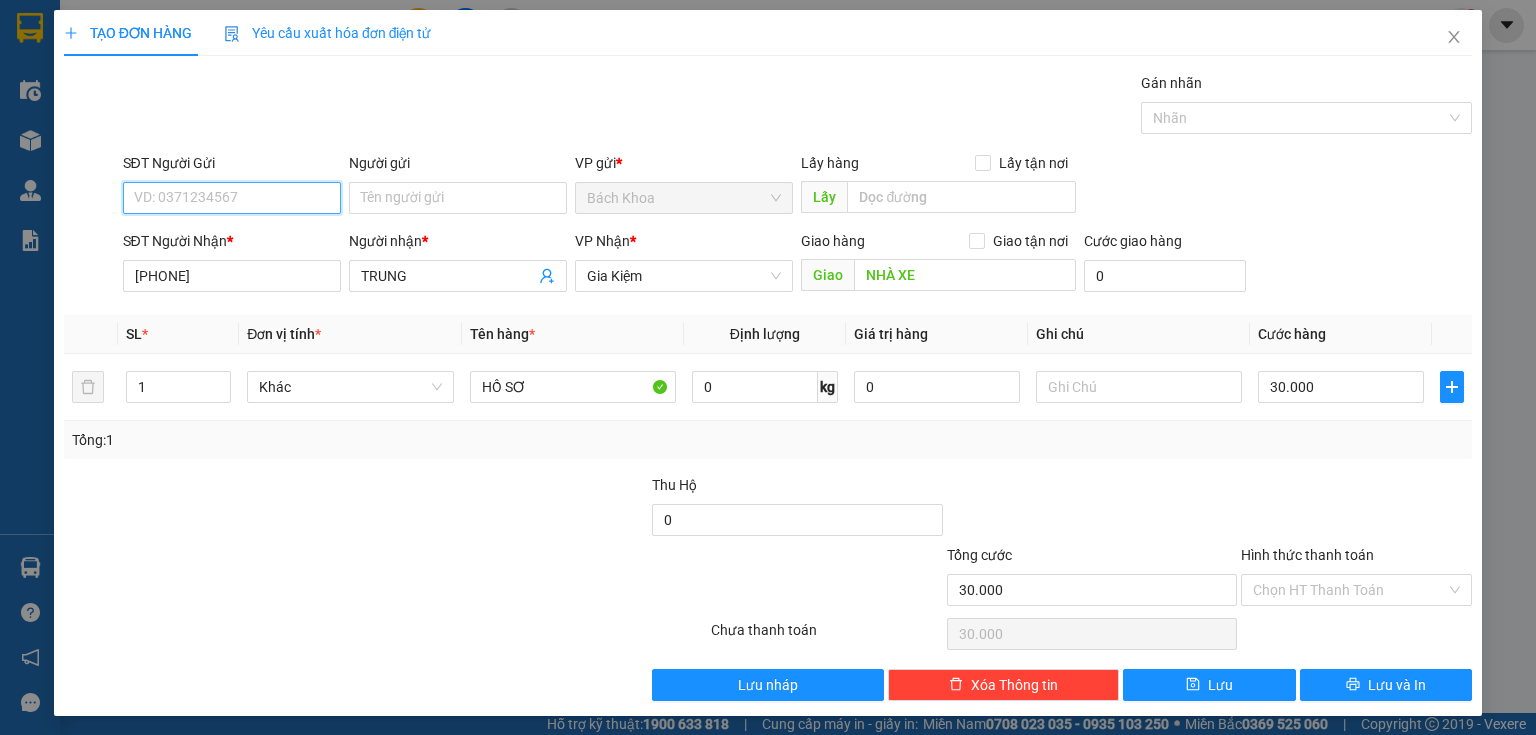 click on "SĐT Người Gửi" at bounding box center [232, 198] 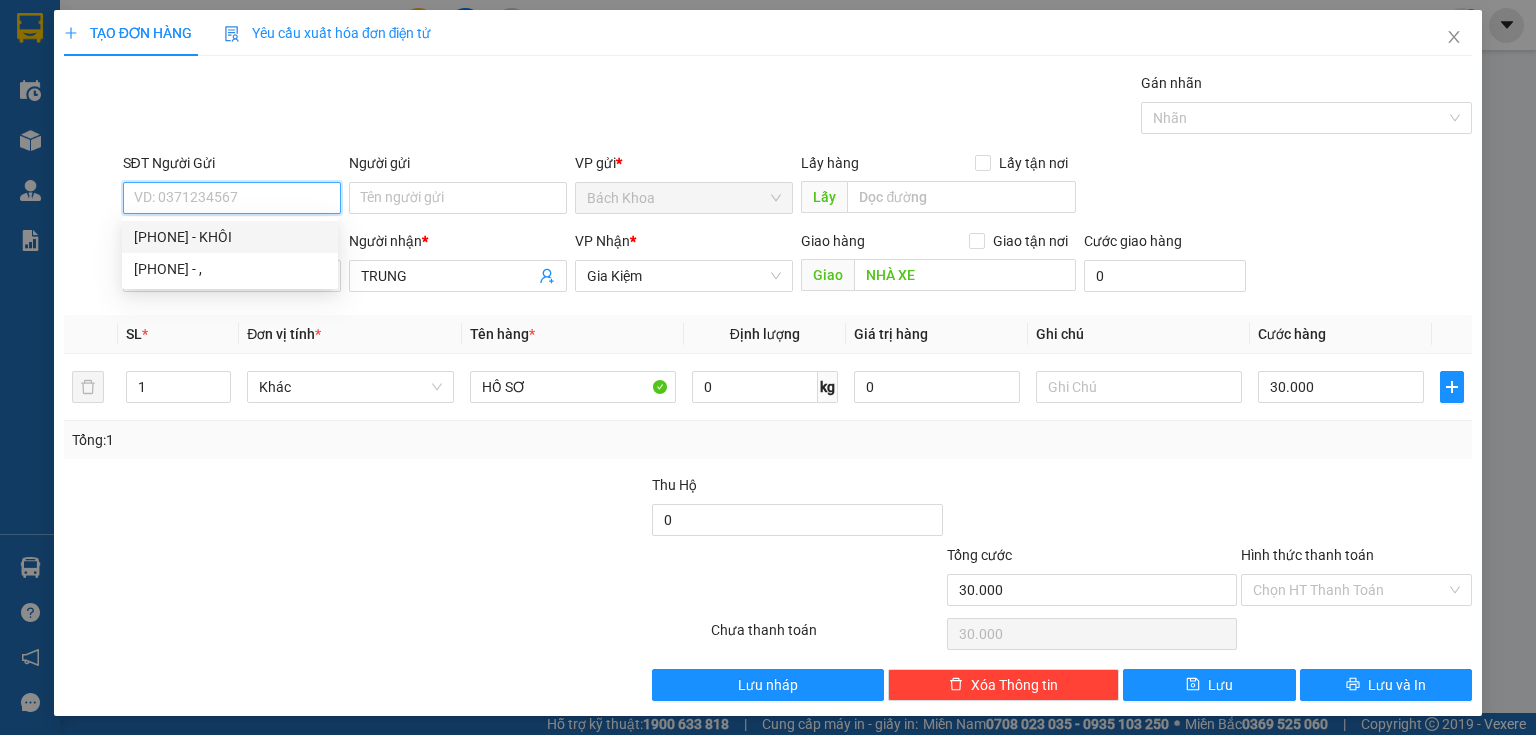 drag, startPoint x: 249, startPoint y: 239, endPoint x: 226, endPoint y: 241, distance: 23.086792 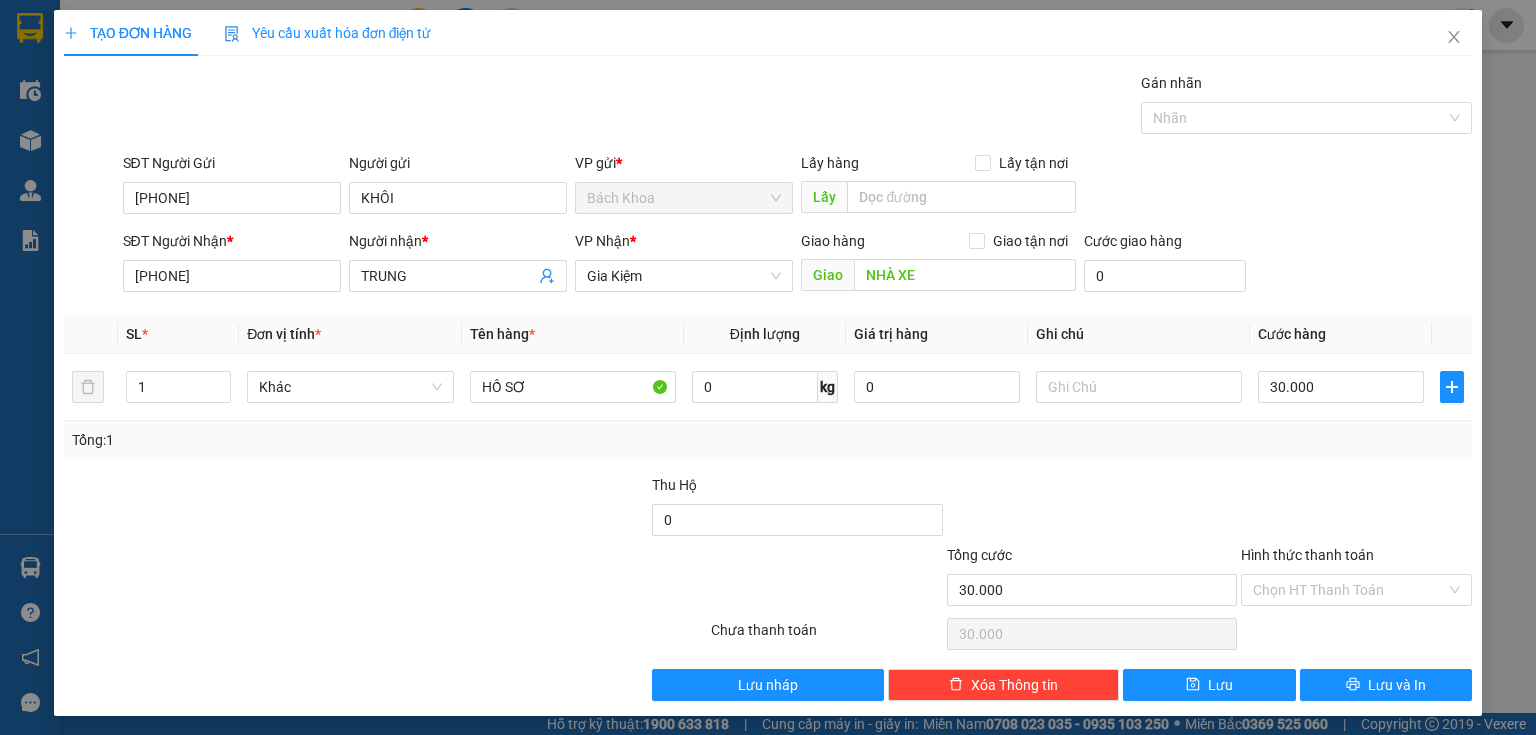 click on "Hình thức thanh toán" at bounding box center (1356, 559) 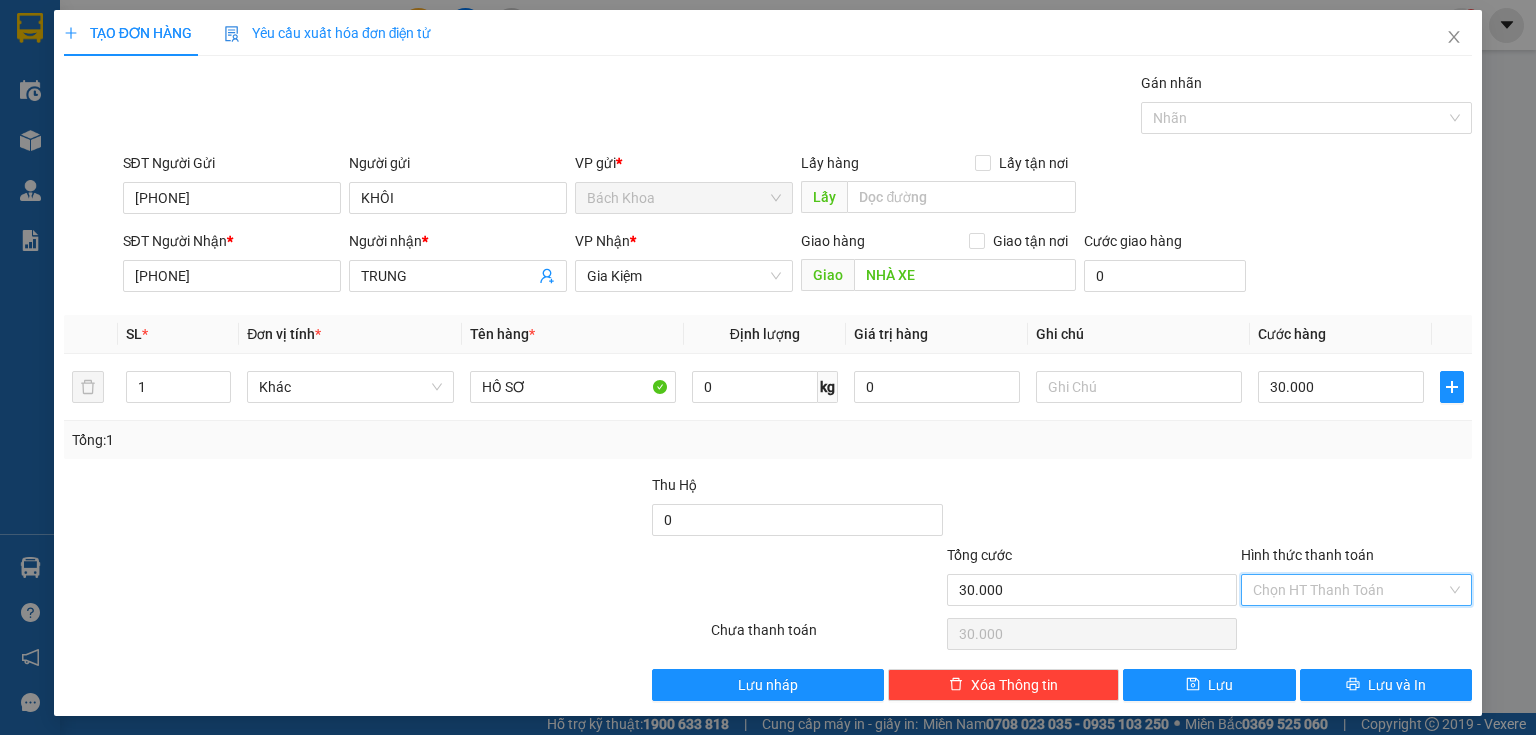 drag, startPoint x: 1332, startPoint y: 578, endPoint x: 1333, endPoint y: 592, distance: 14.035668 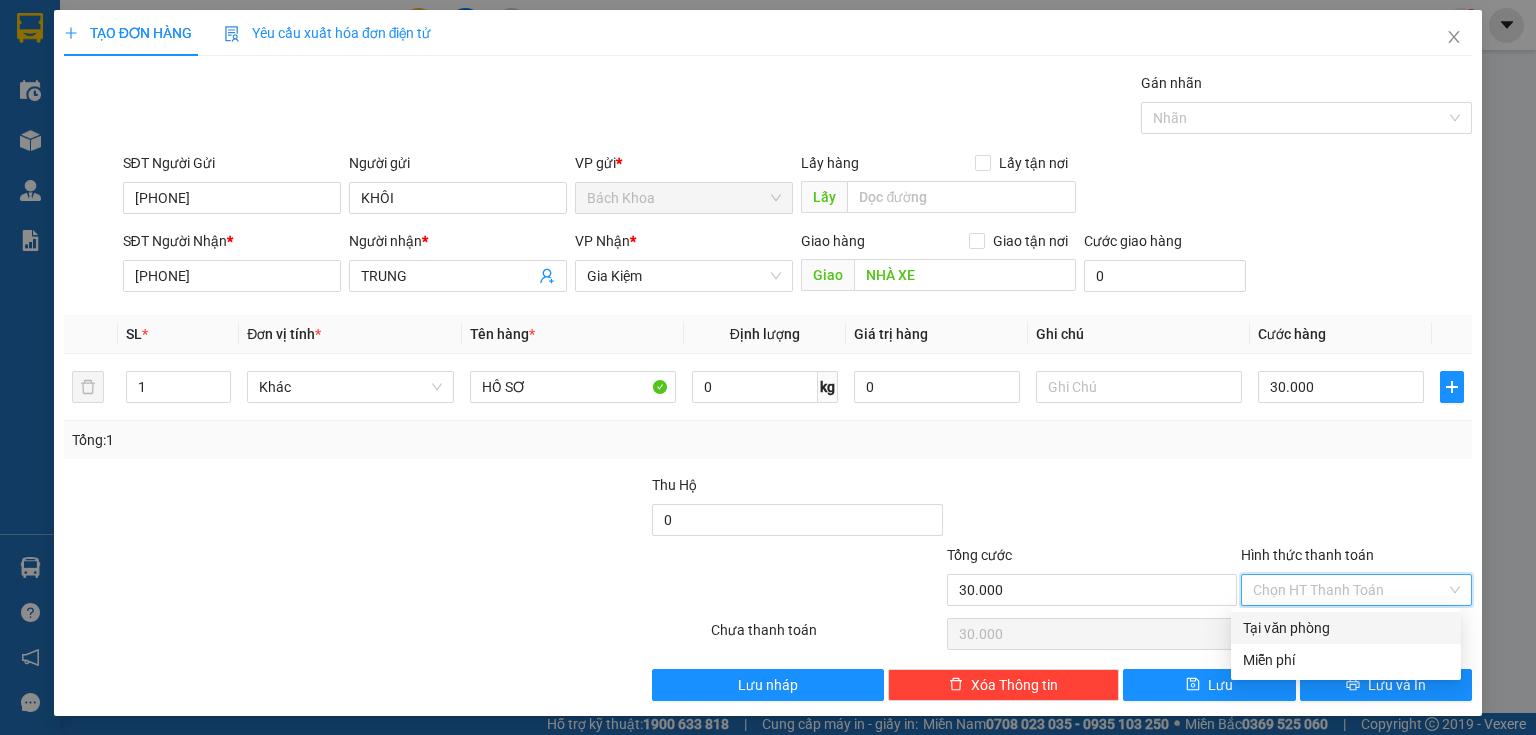 drag, startPoint x: 1337, startPoint y: 622, endPoint x: 1337, endPoint y: 643, distance: 21 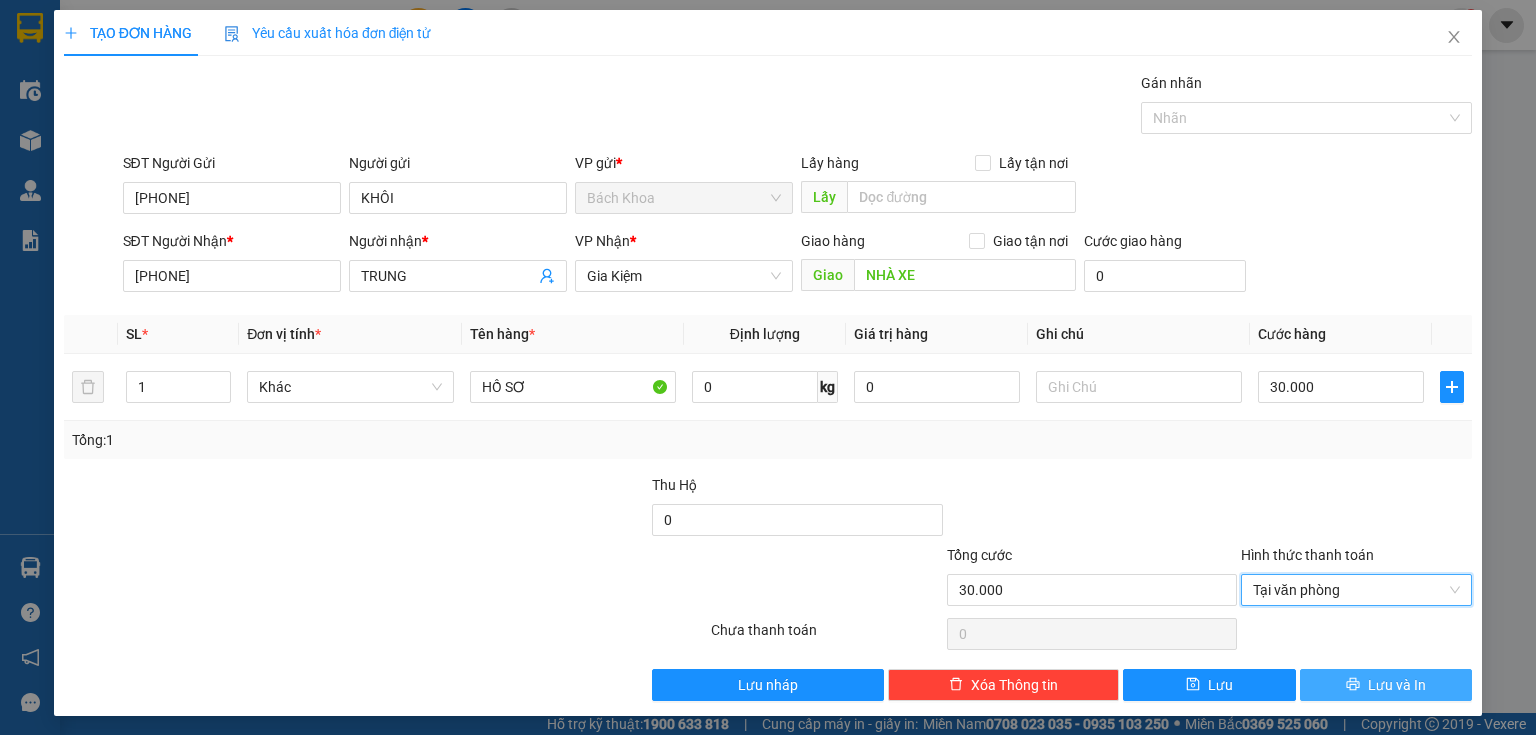click 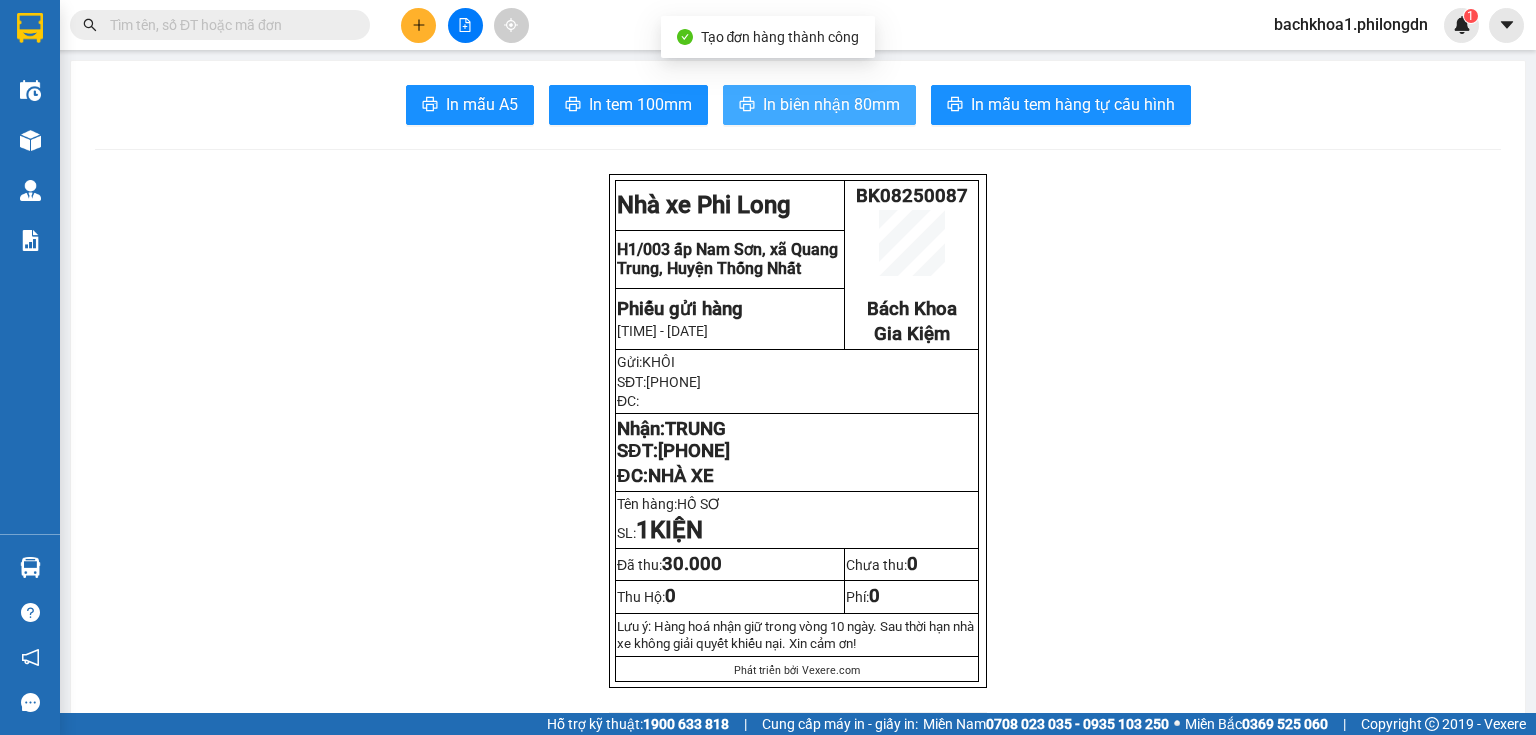 click on "In biên nhận 80mm" at bounding box center (831, 104) 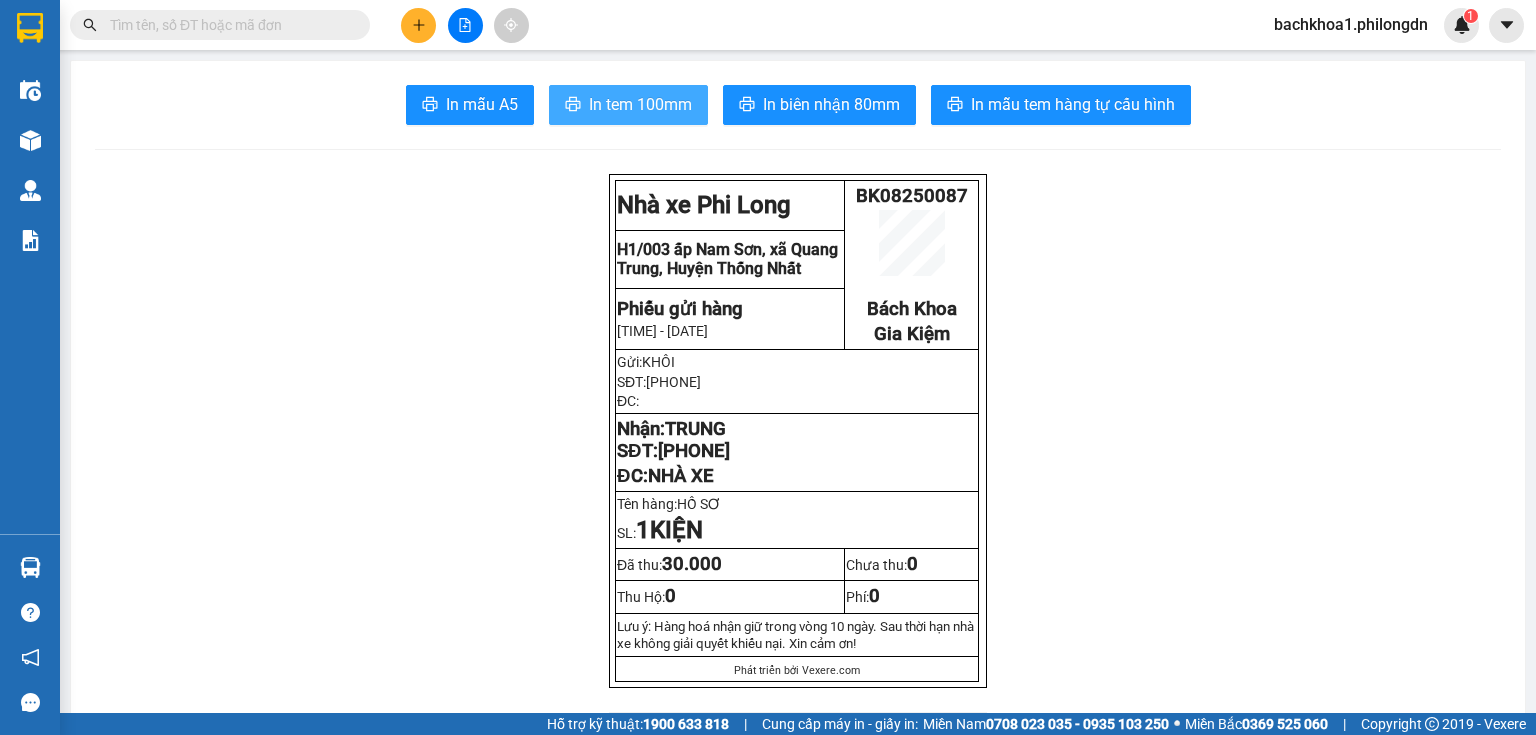 click on "In tem 100mm" at bounding box center (640, 104) 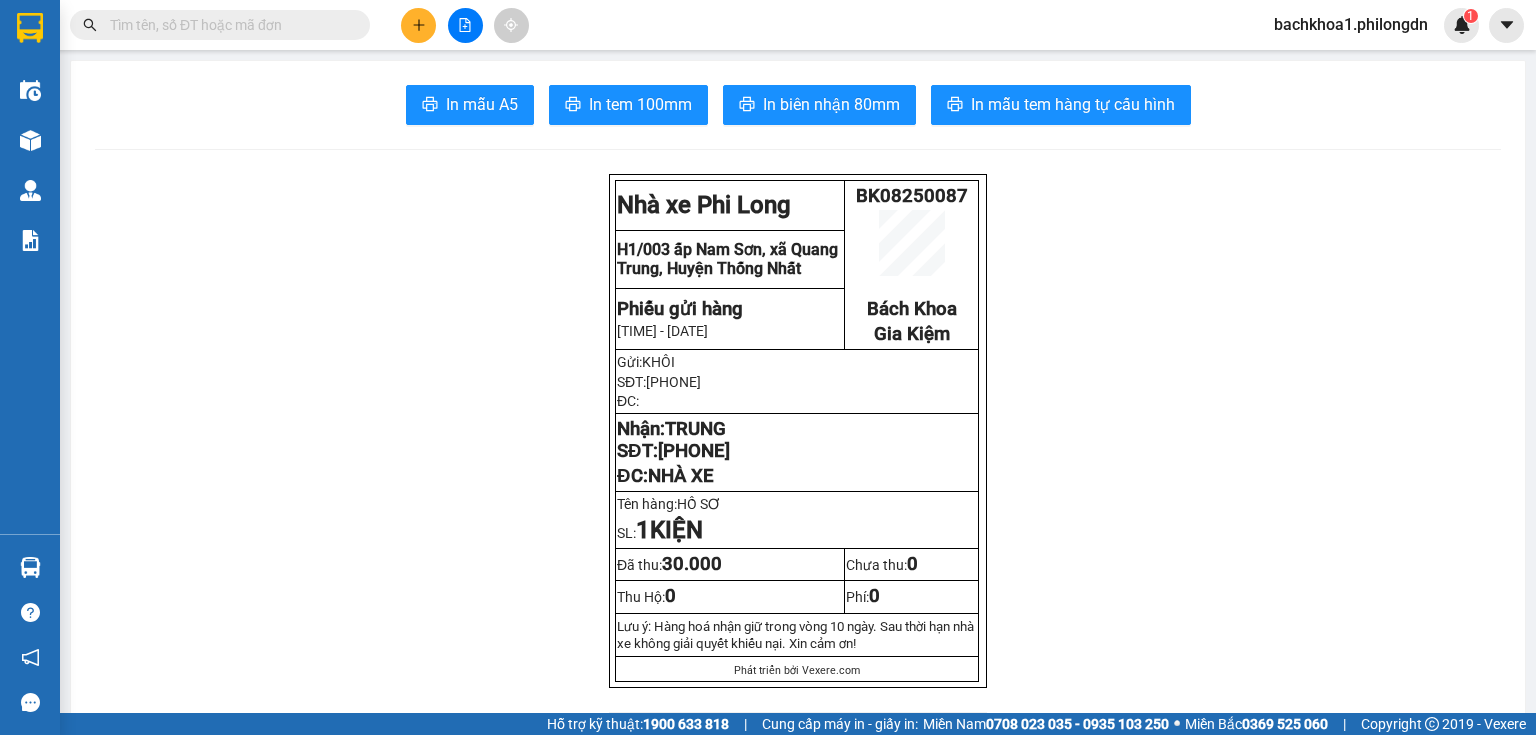 click on "[PHONE]" at bounding box center [694, 451] 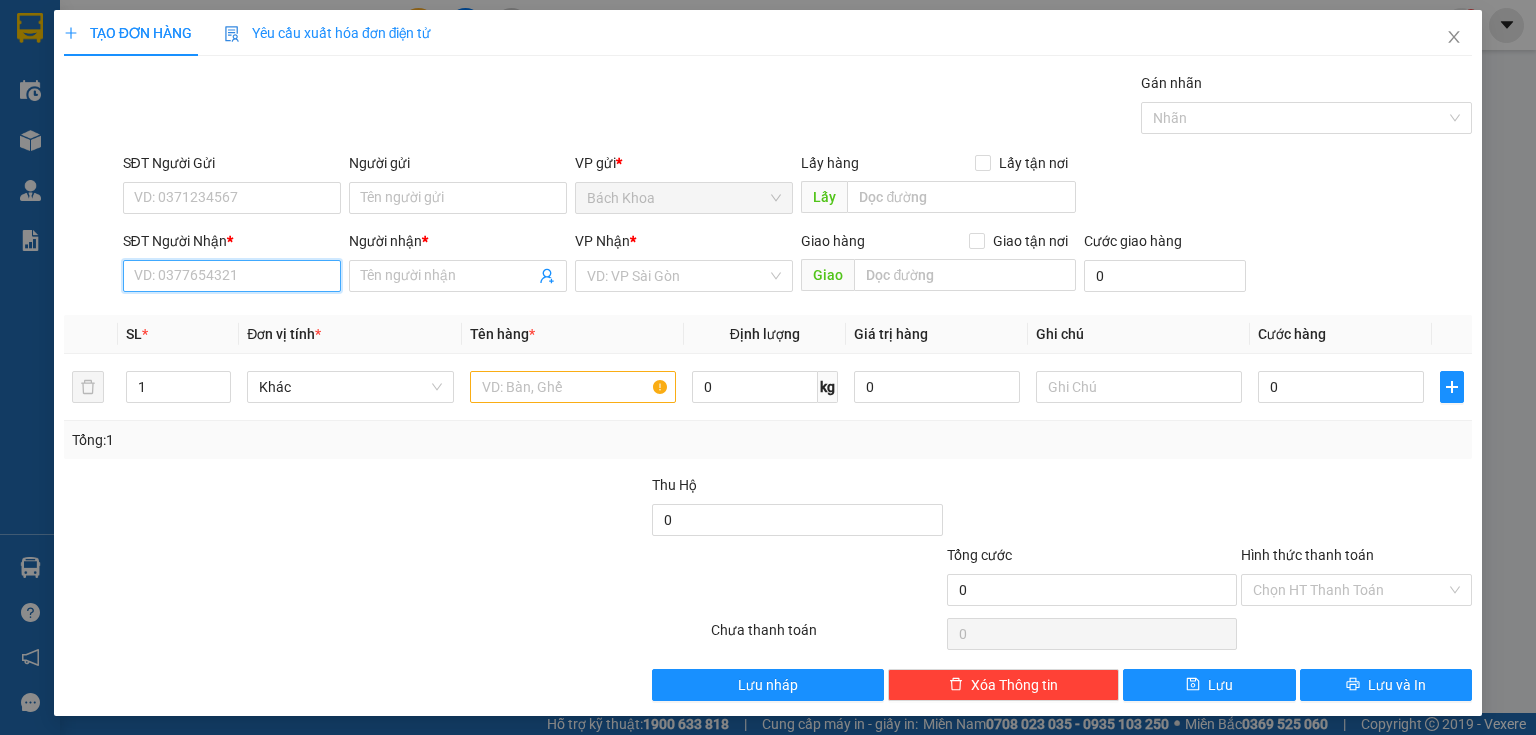 click on "SĐT Người Nhận  *" at bounding box center (232, 276) 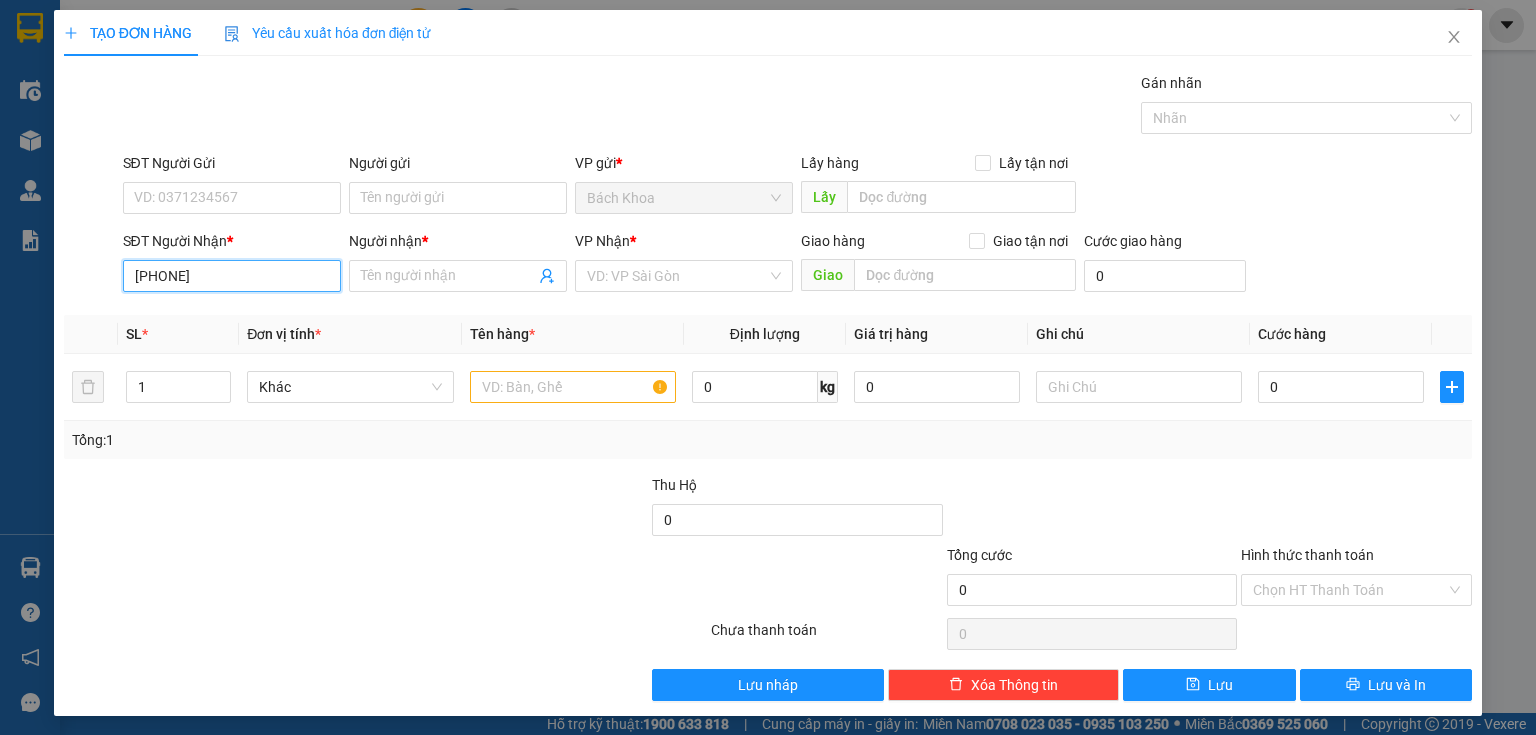 type on "[PHONE]" 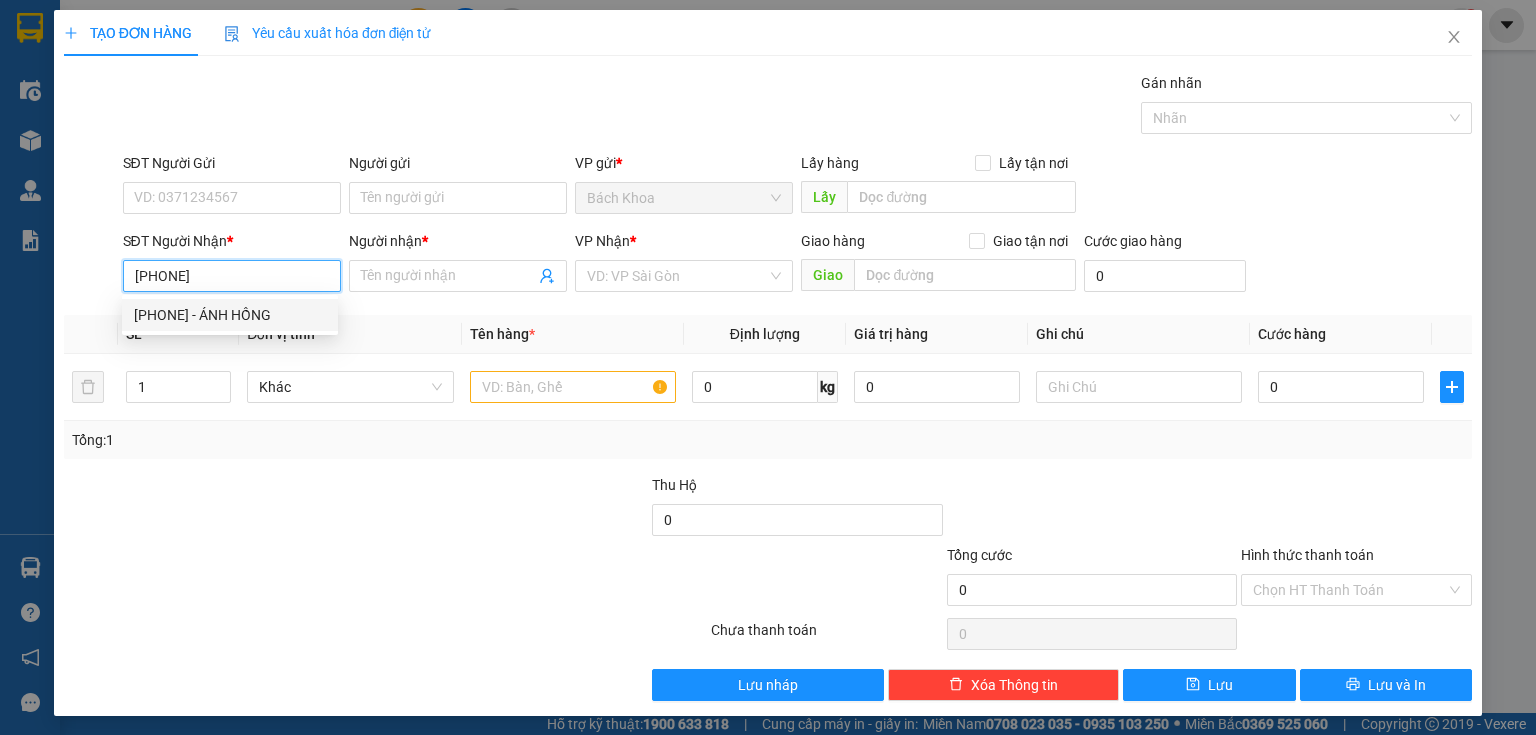 click on "[PHONE] - ÁNH HỒNG" at bounding box center [230, 315] 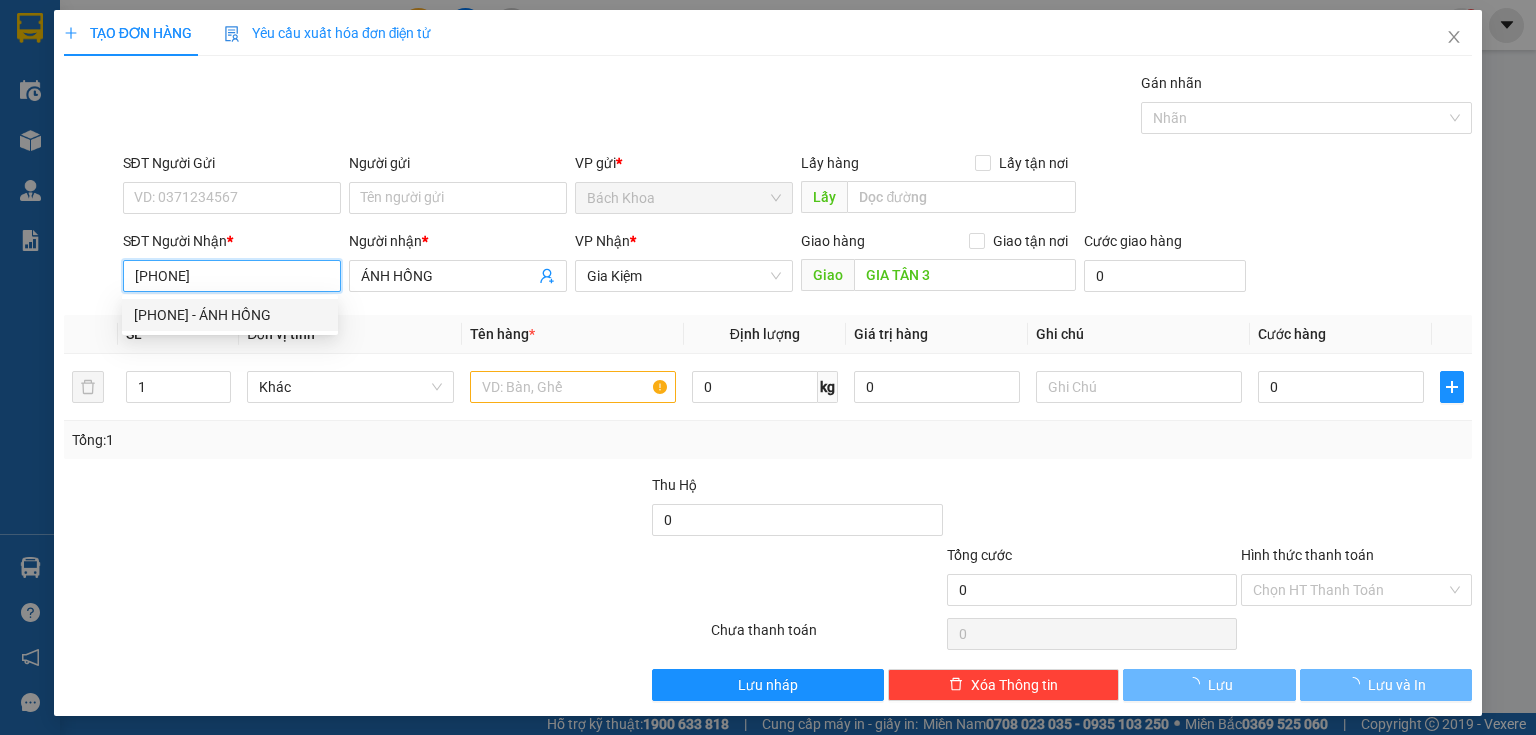 type on "40.000" 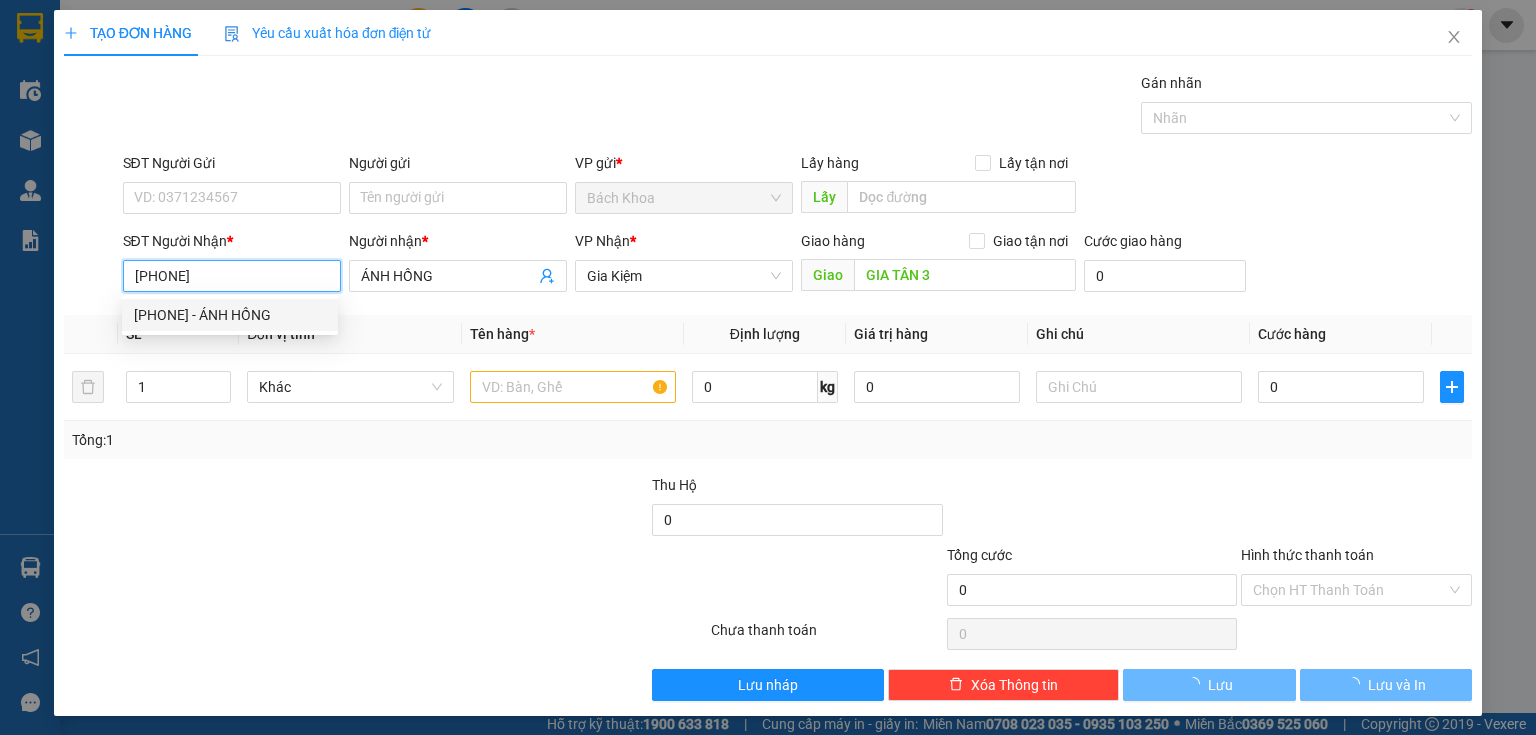 type on "40.000" 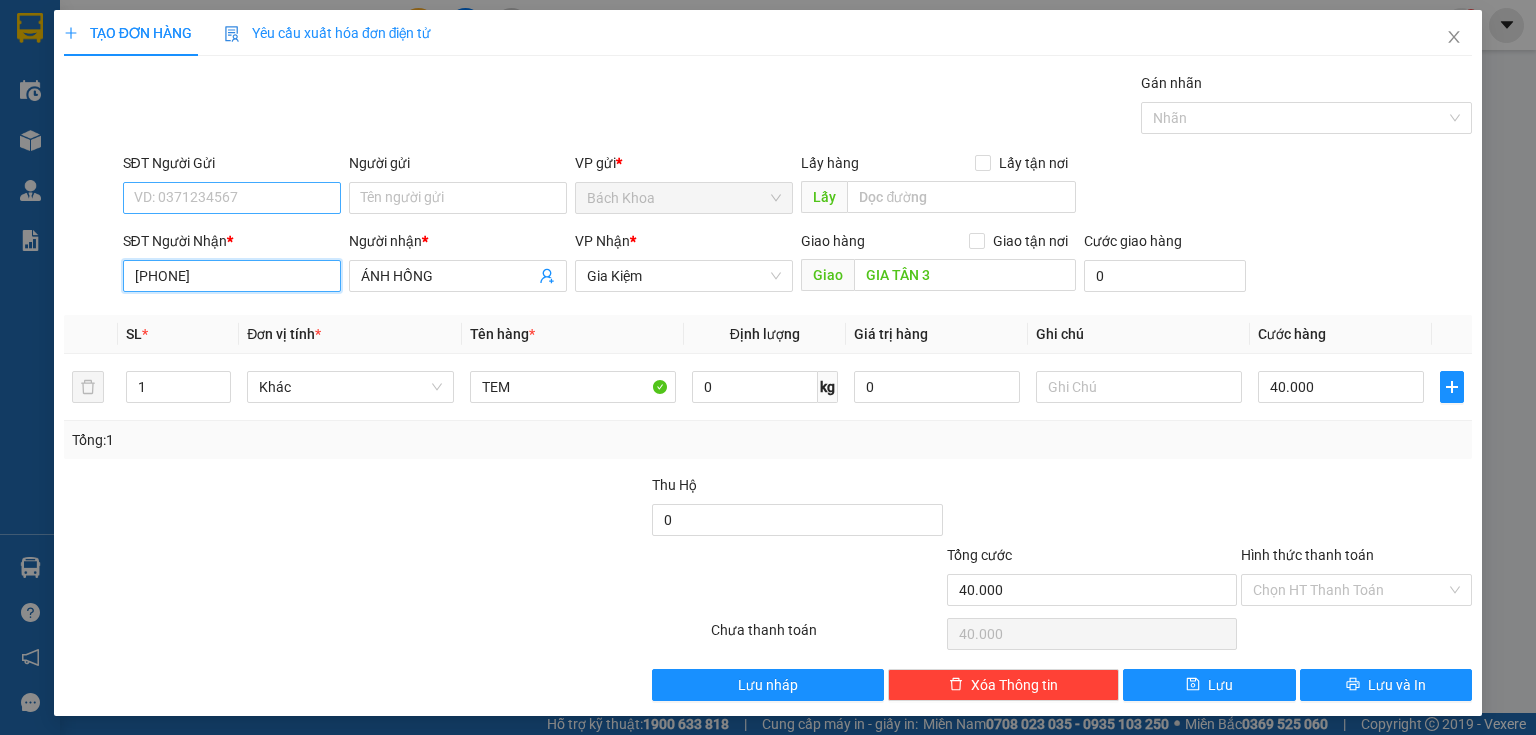 type on "[PHONE]" 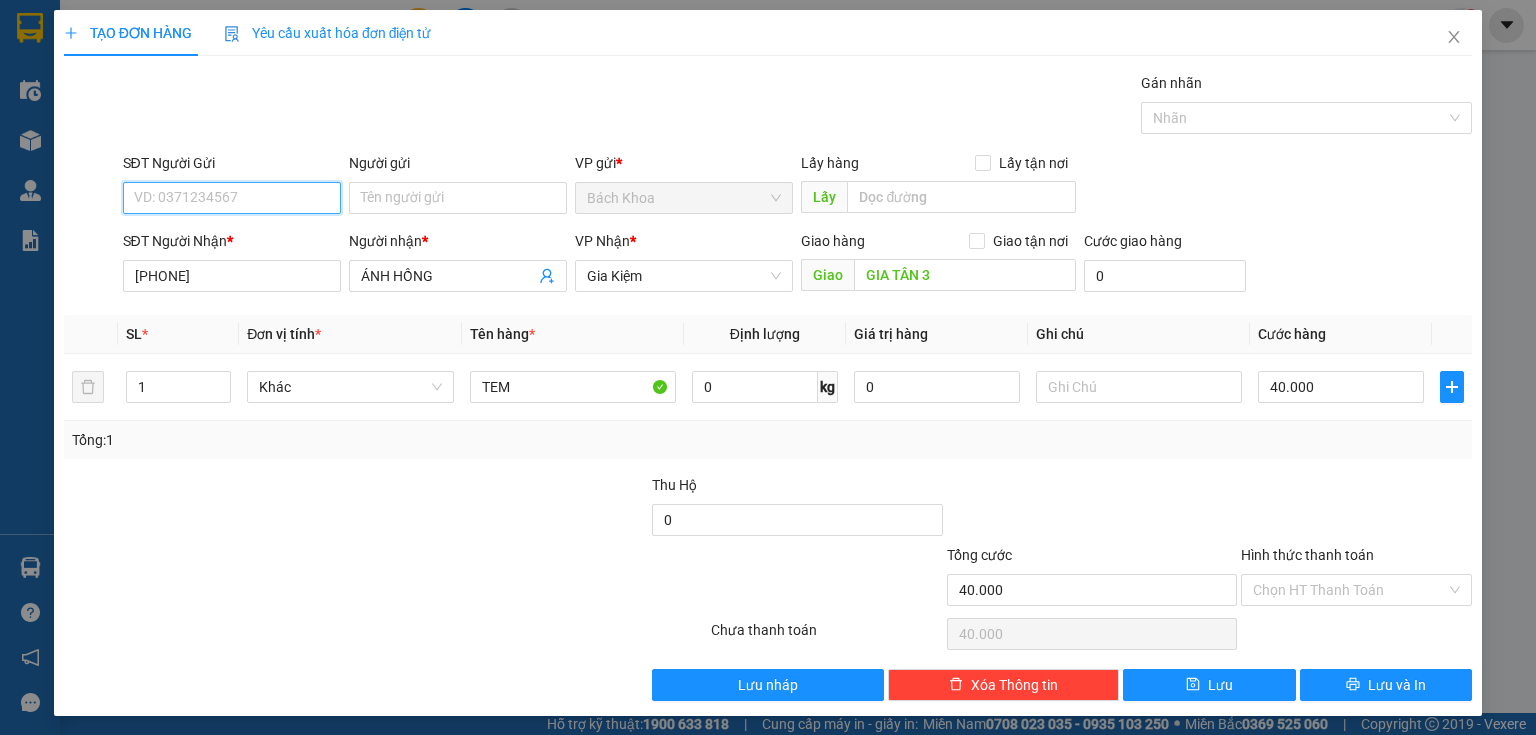 click on "SĐT Người Gửi" at bounding box center (232, 198) 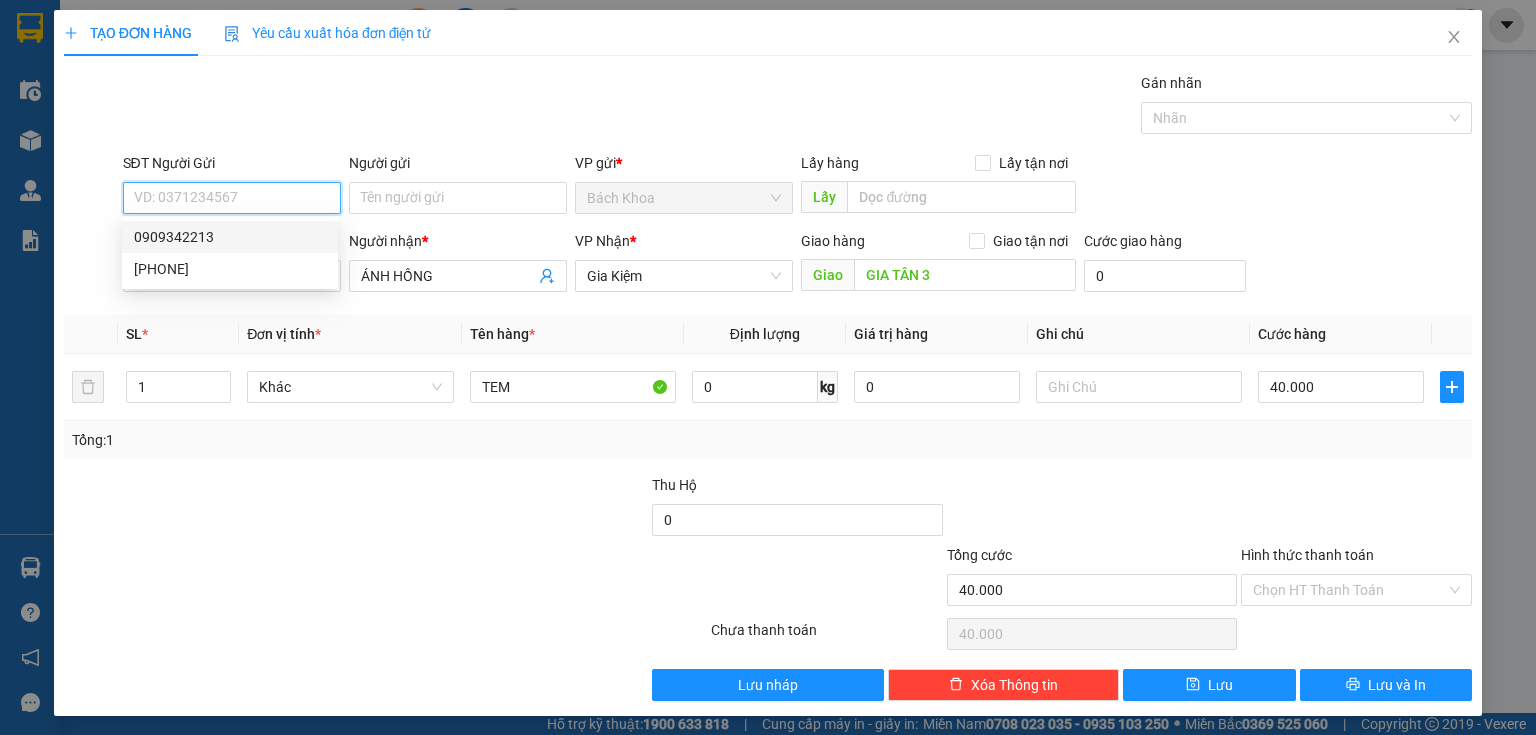 drag, startPoint x: 249, startPoint y: 235, endPoint x: 257, endPoint y: 255, distance: 21.540659 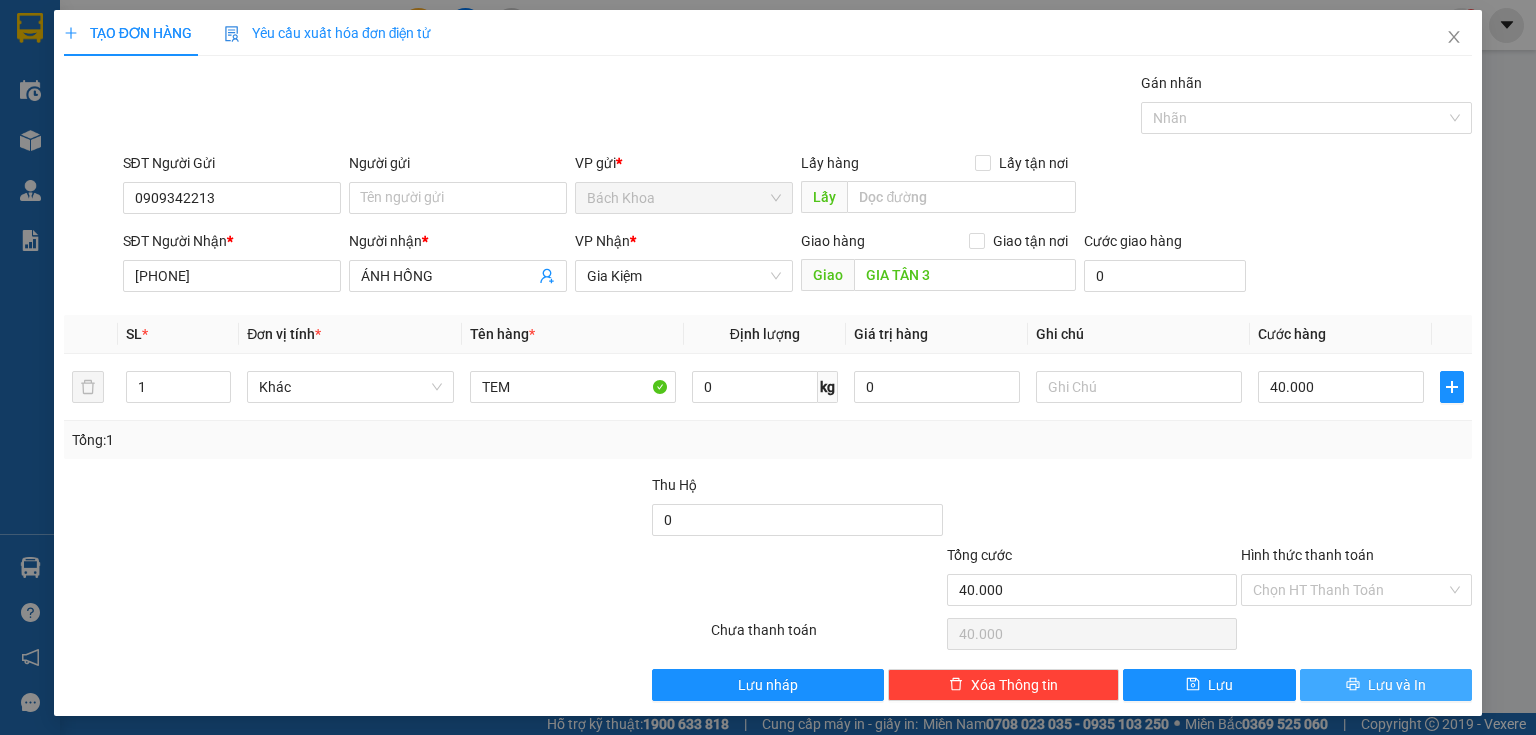 drag, startPoint x: 1426, startPoint y: 680, endPoint x: 1399, endPoint y: 671, distance: 28.460499 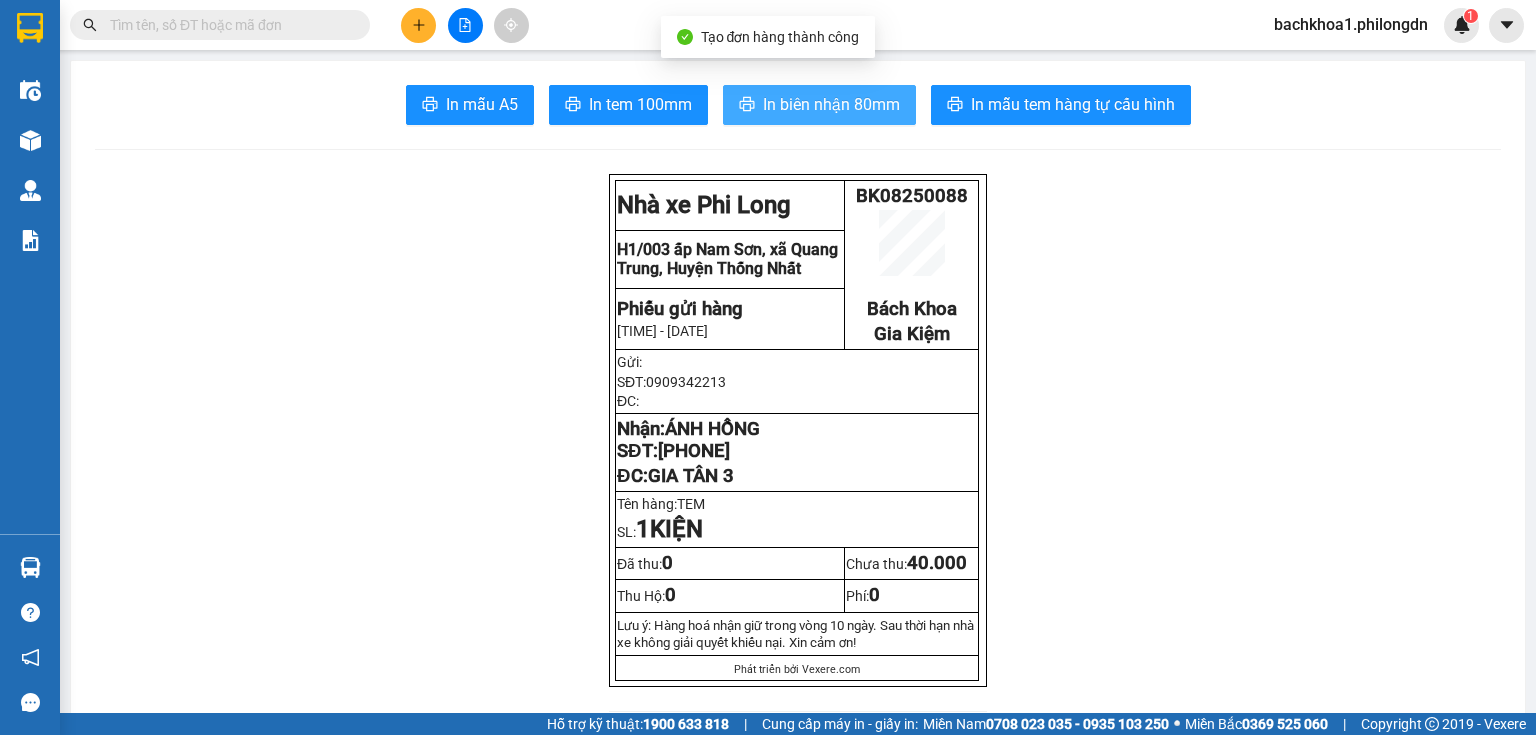 click on "In biên nhận 80mm" at bounding box center [831, 104] 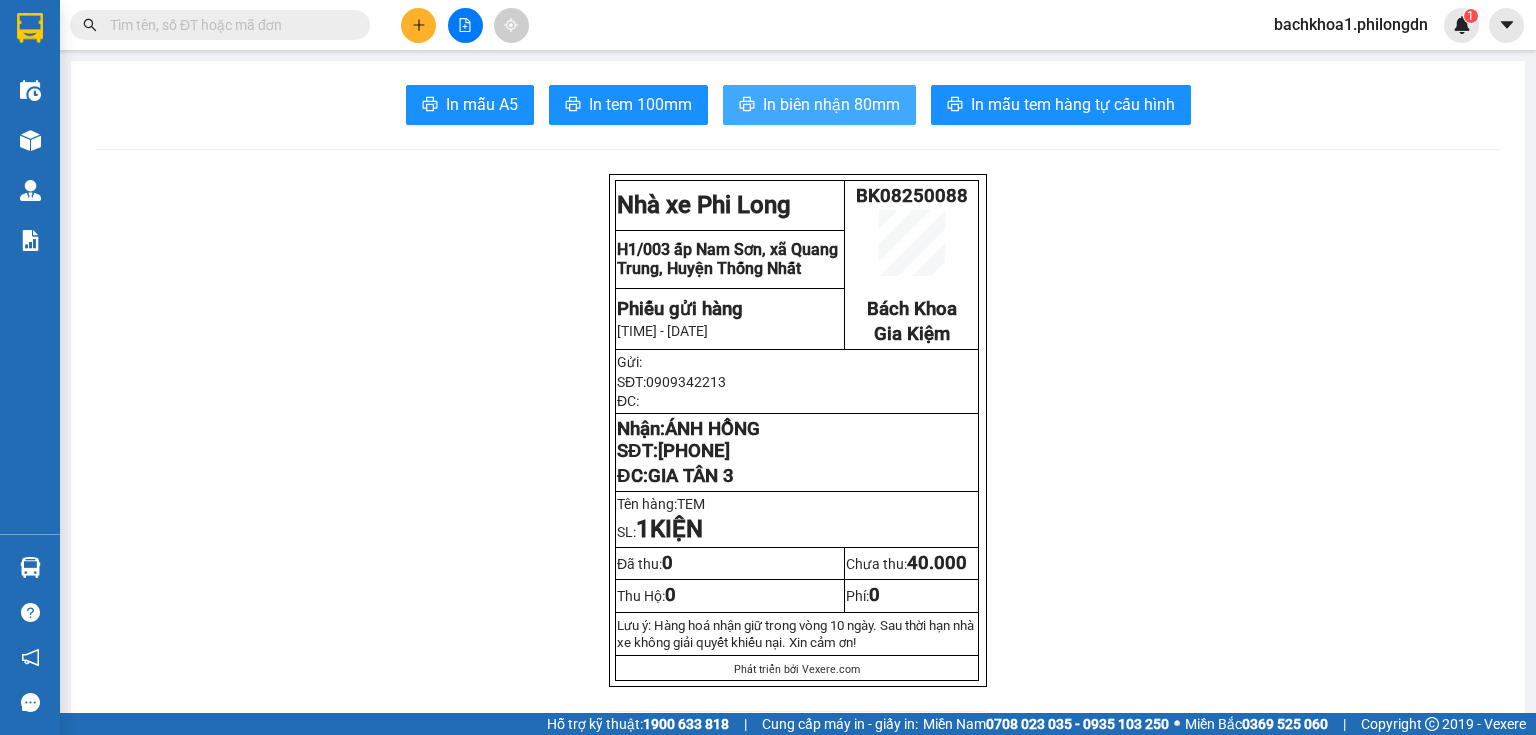 click on "In biên nhận 80mm" at bounding box center (831, 104) 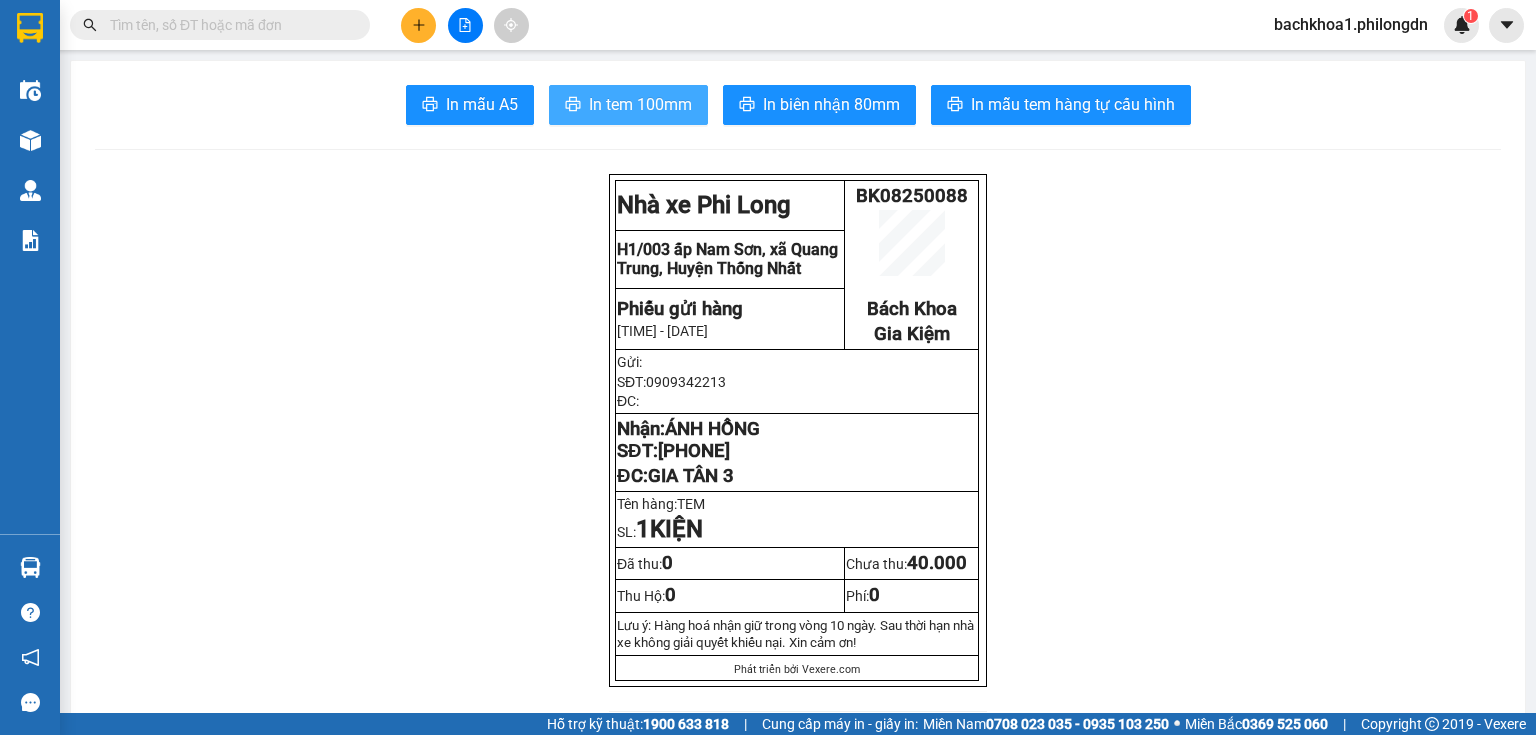 click 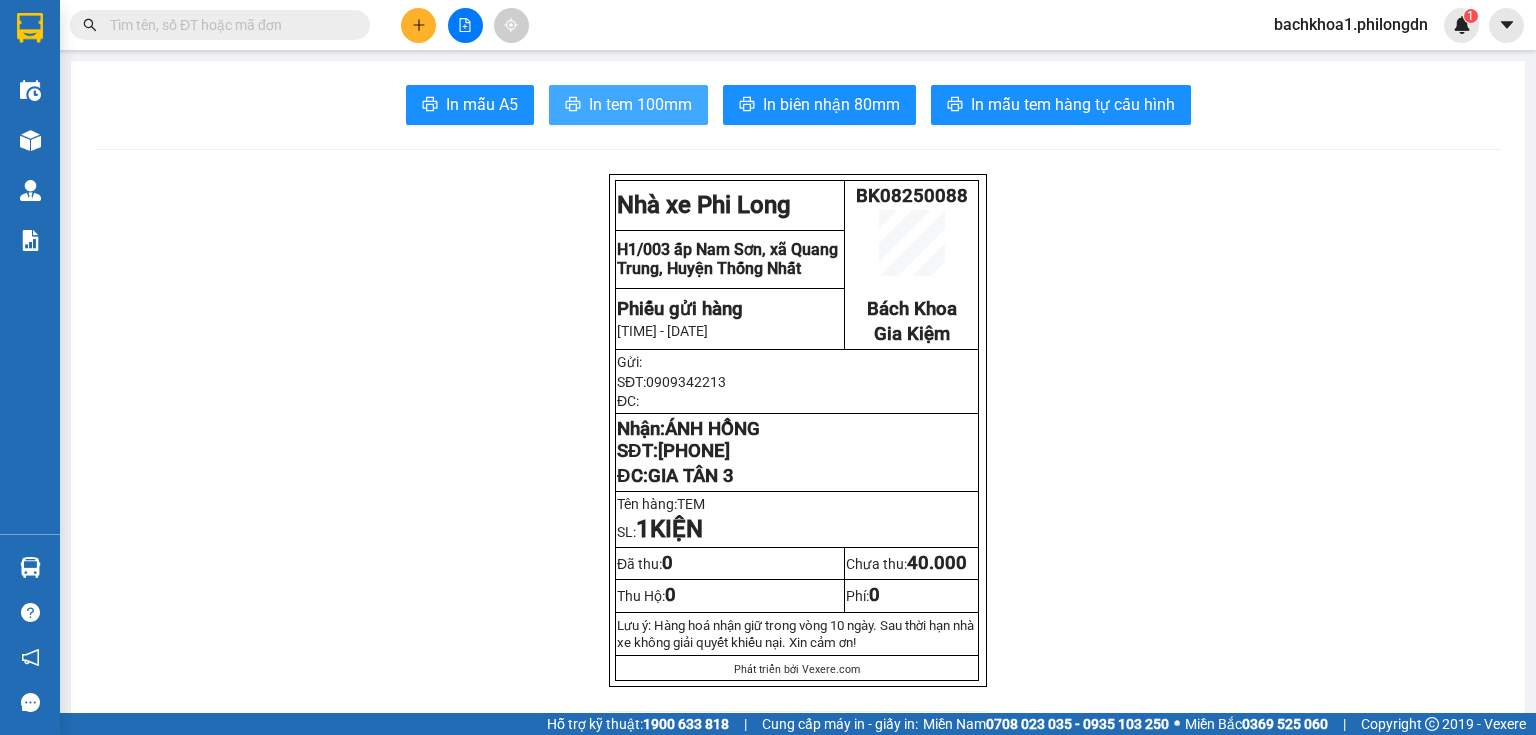 click on "[PHONE]" at bounding box center [694, 451] 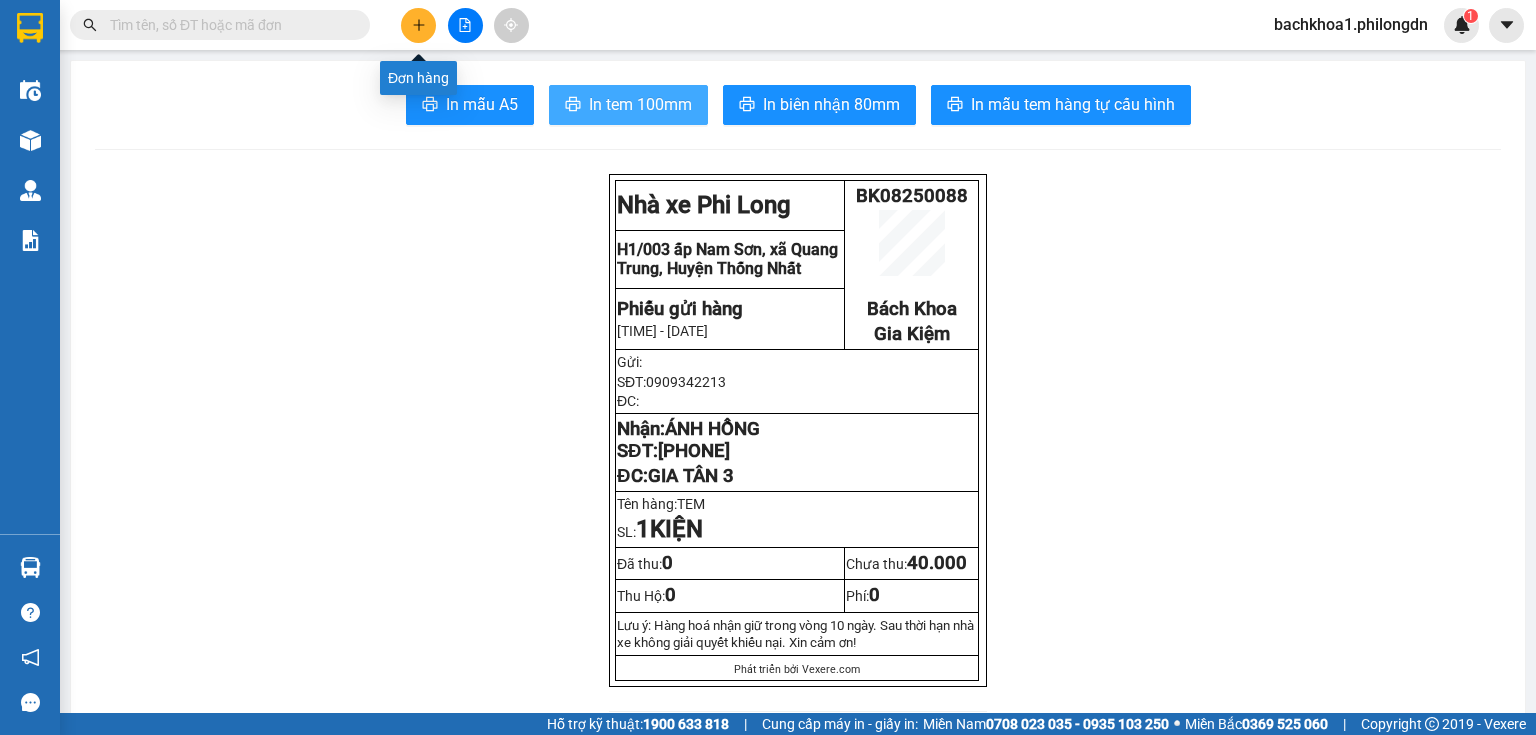 click 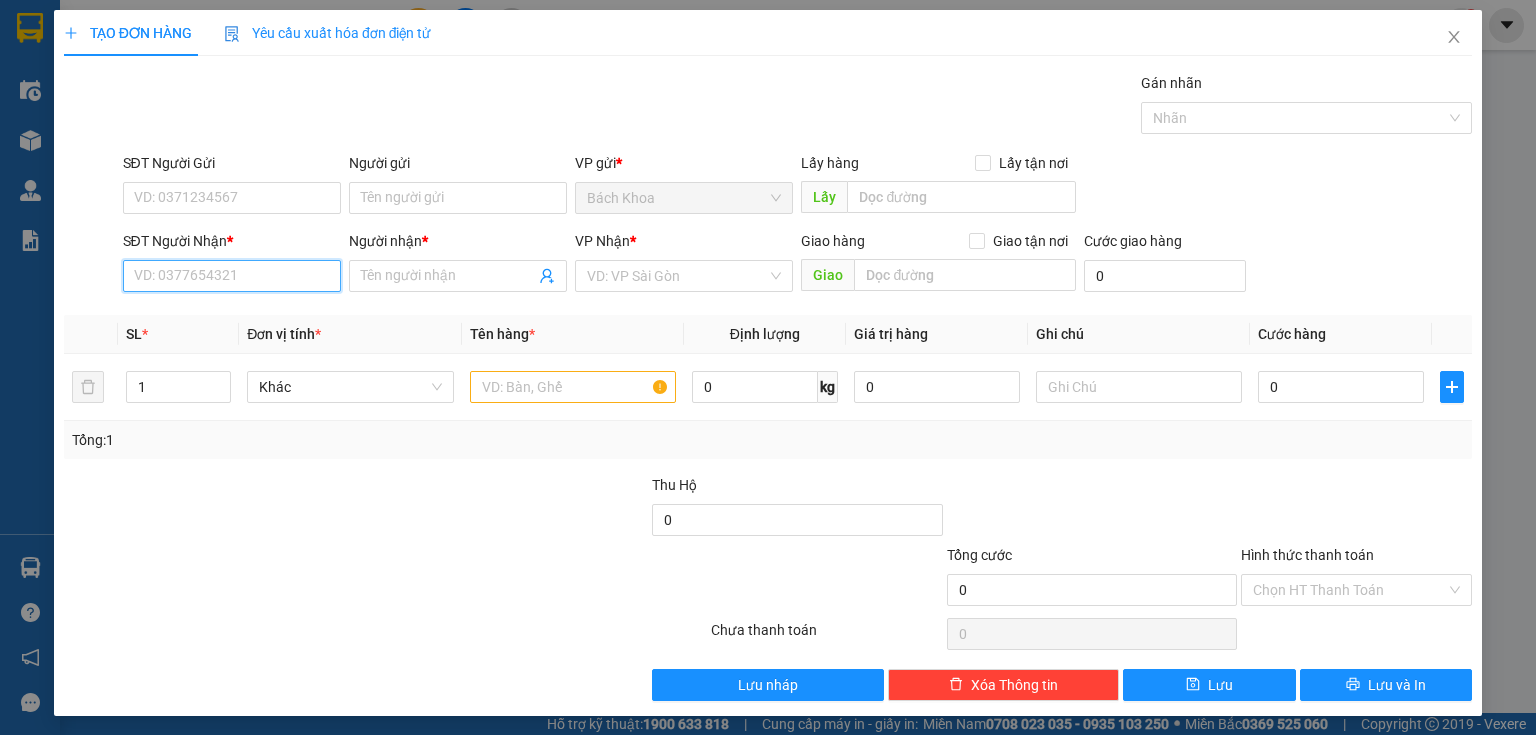 click on "SĐT Người Nhận  *" at bounding box center (232, 276) 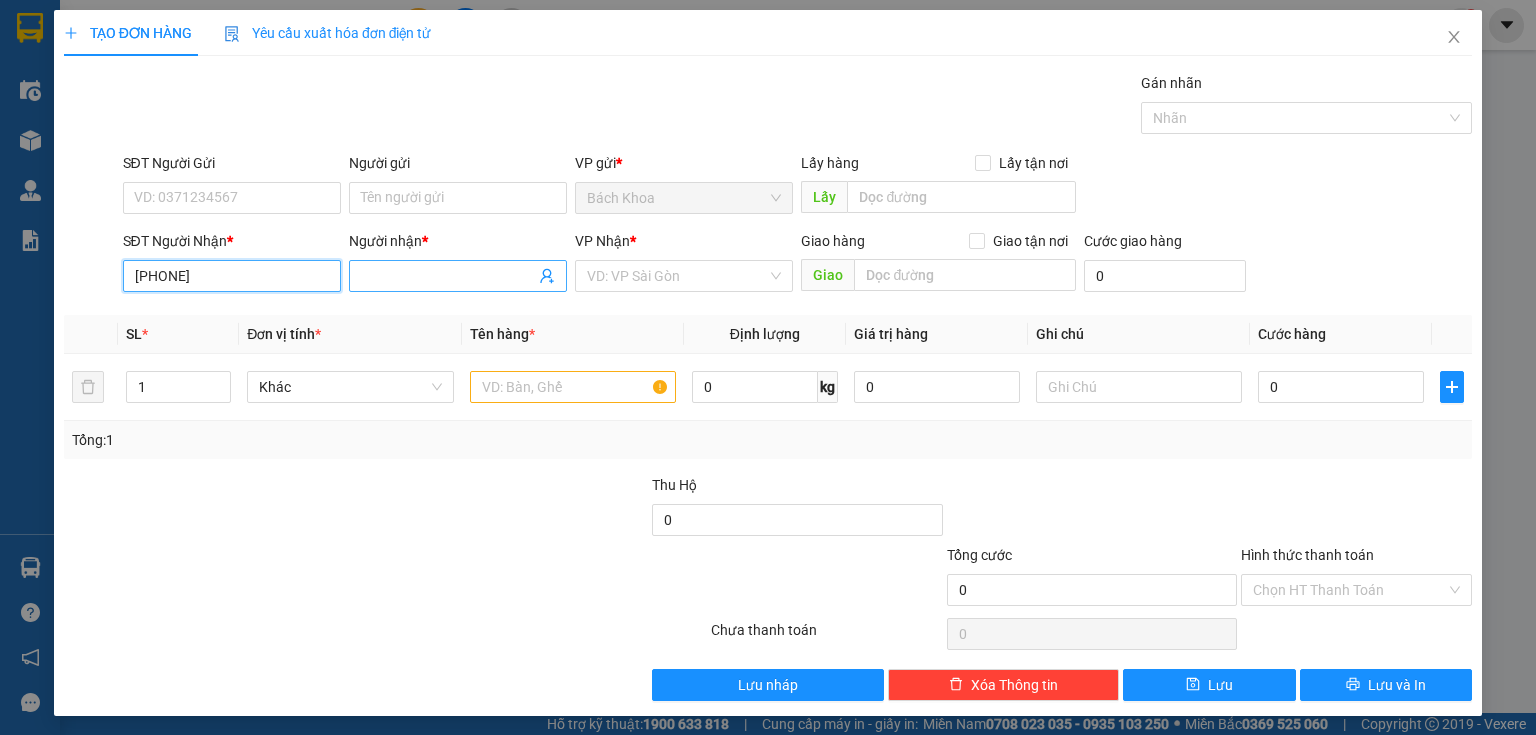 type on "[PHONE]" 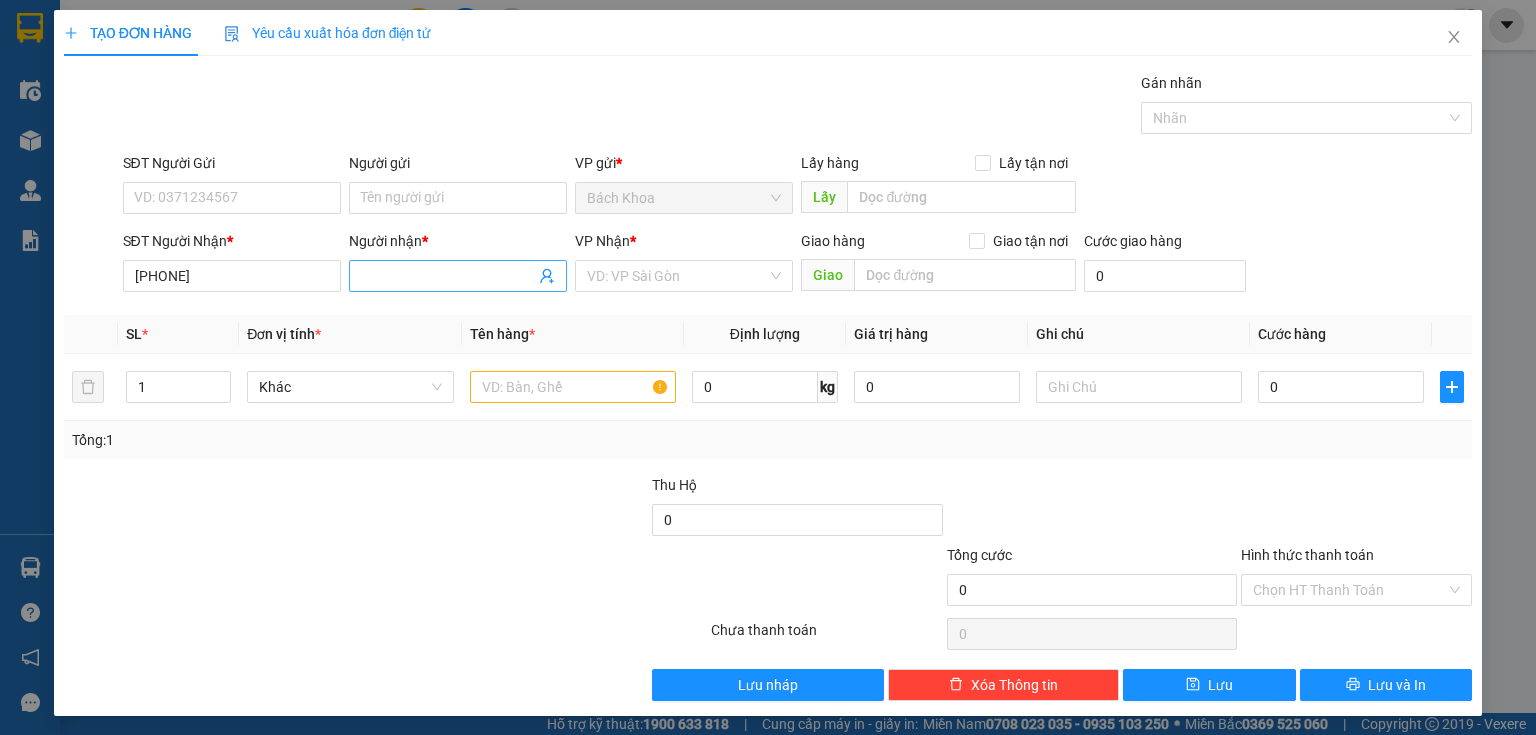 click on "Người nhận  *" at bounding box center [448, 276] 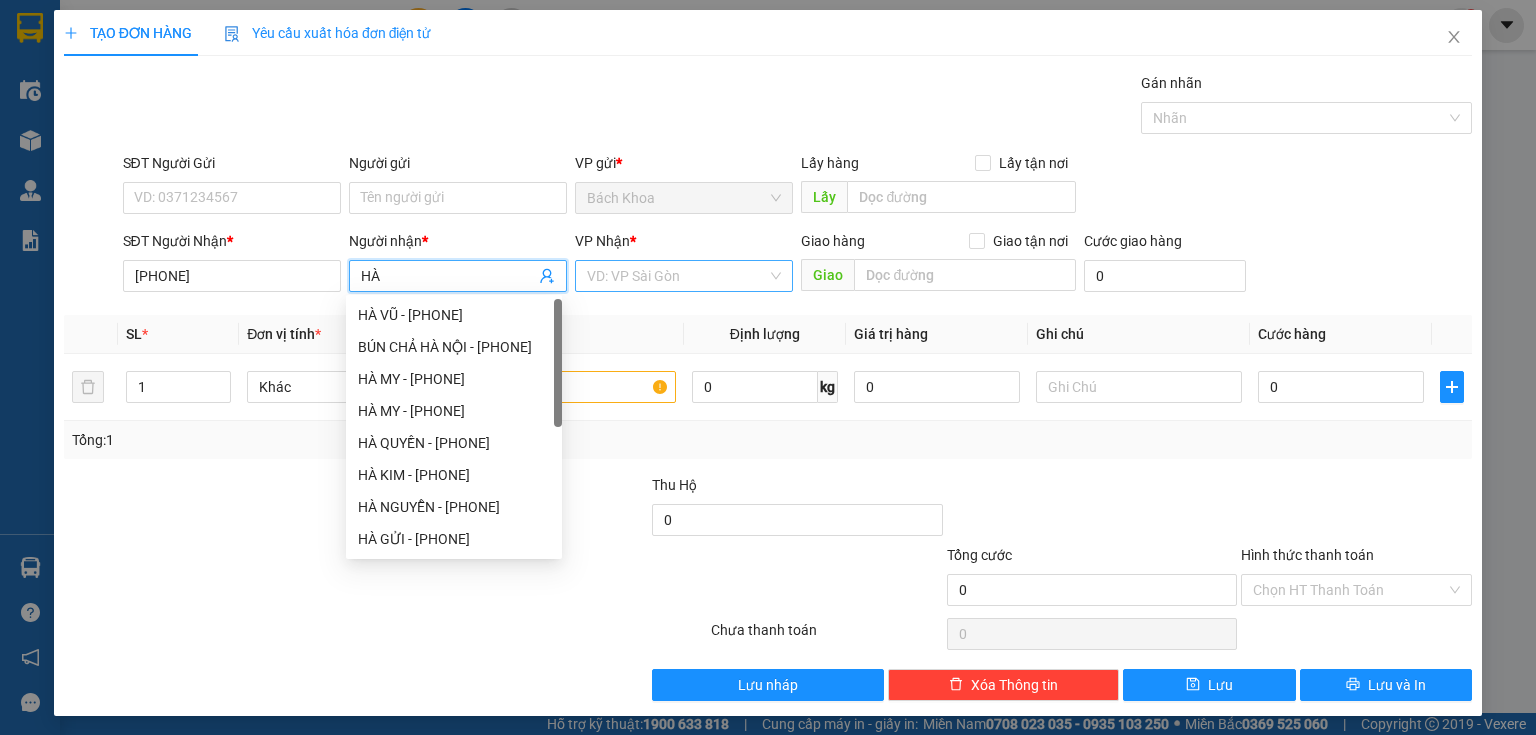 type on "HÀ" 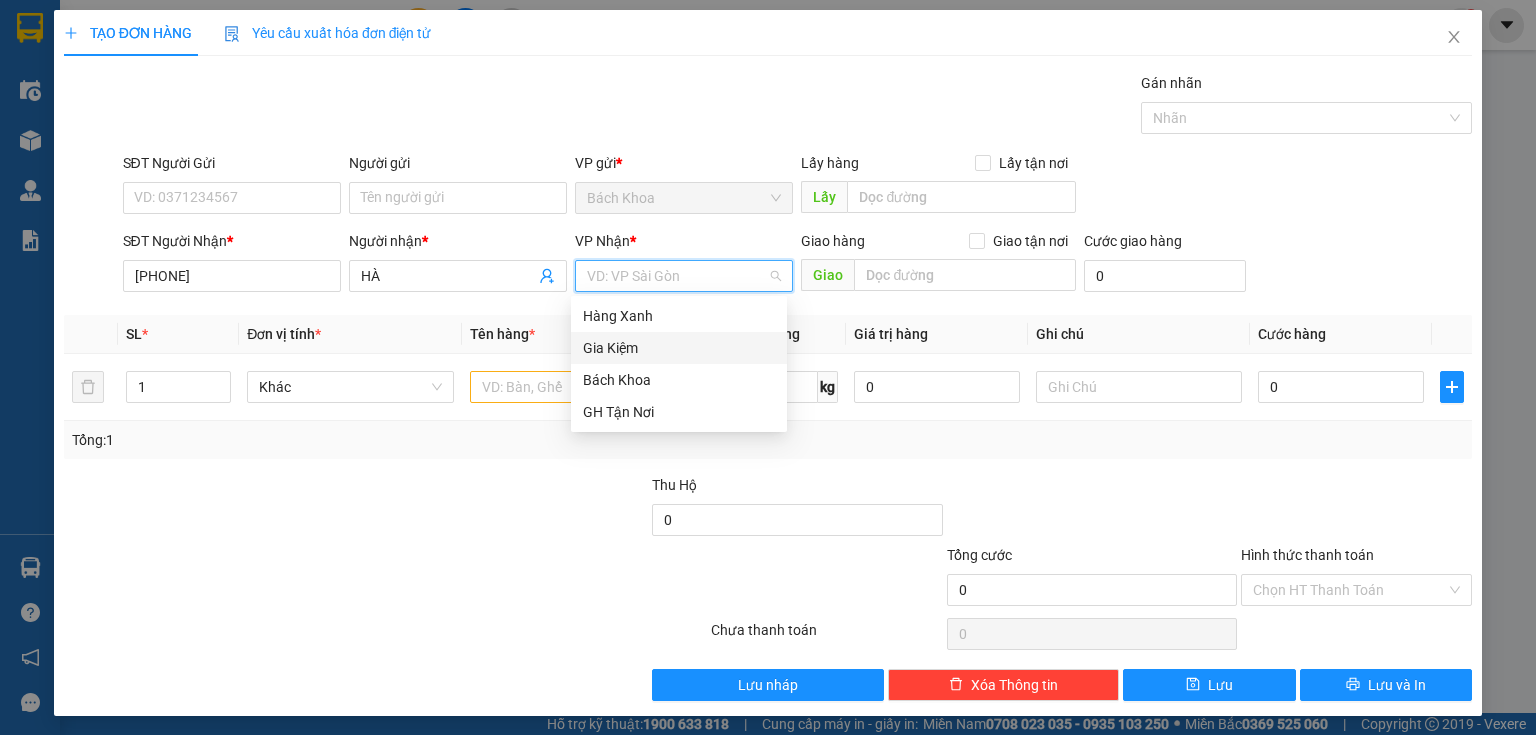 click on "Gia Kiệm" at bounding box center [679, 348] 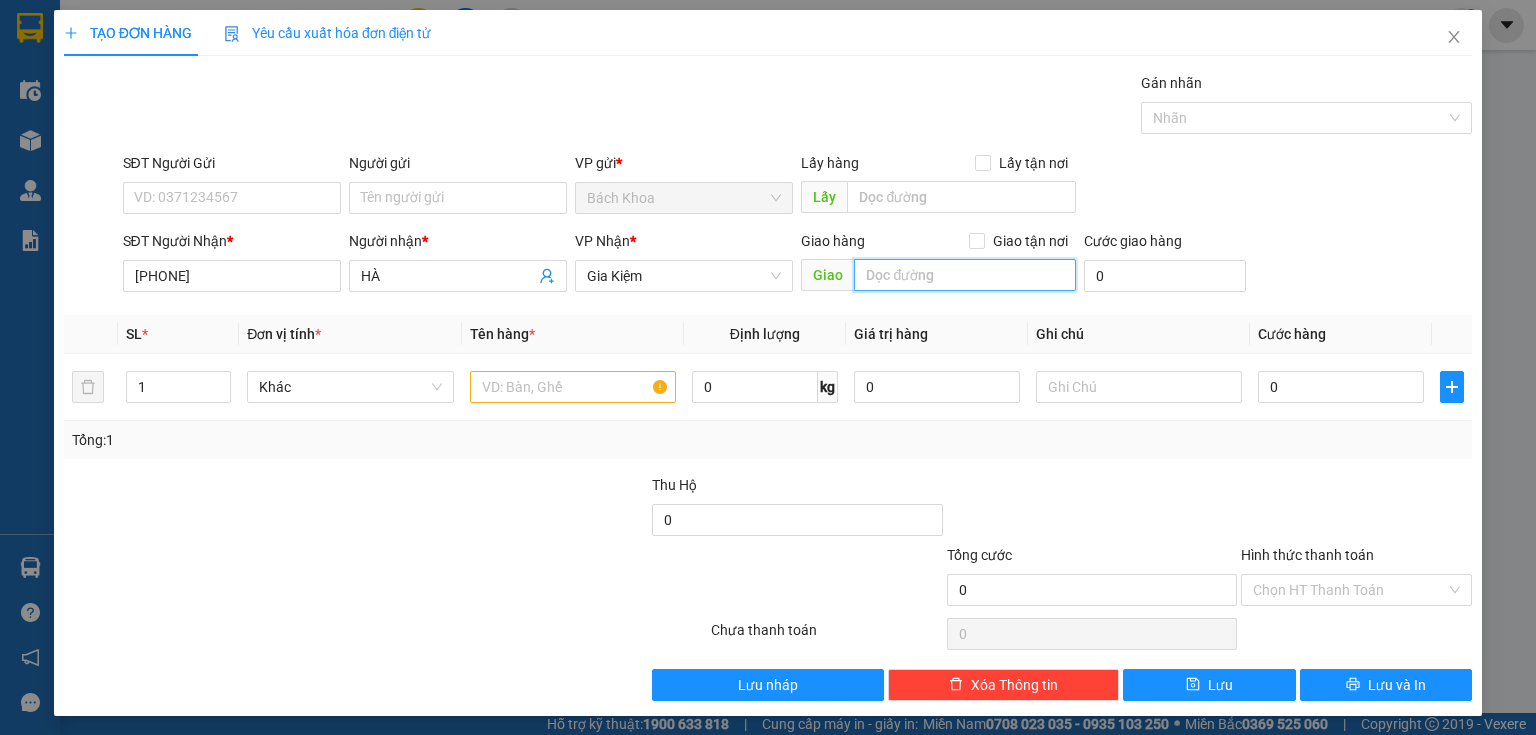 click at bounding box center [965, 275] 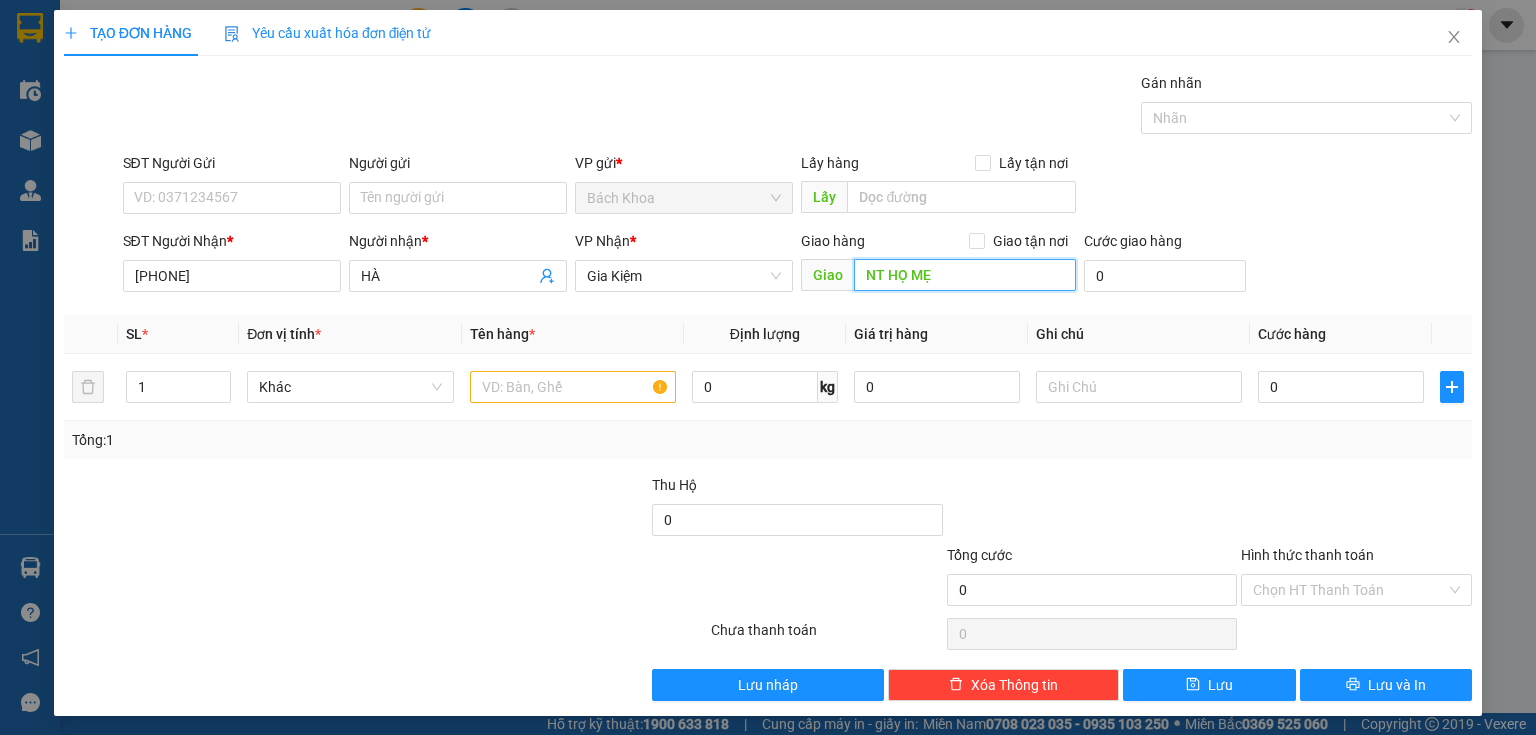 type on "NT HỌ MẸ" 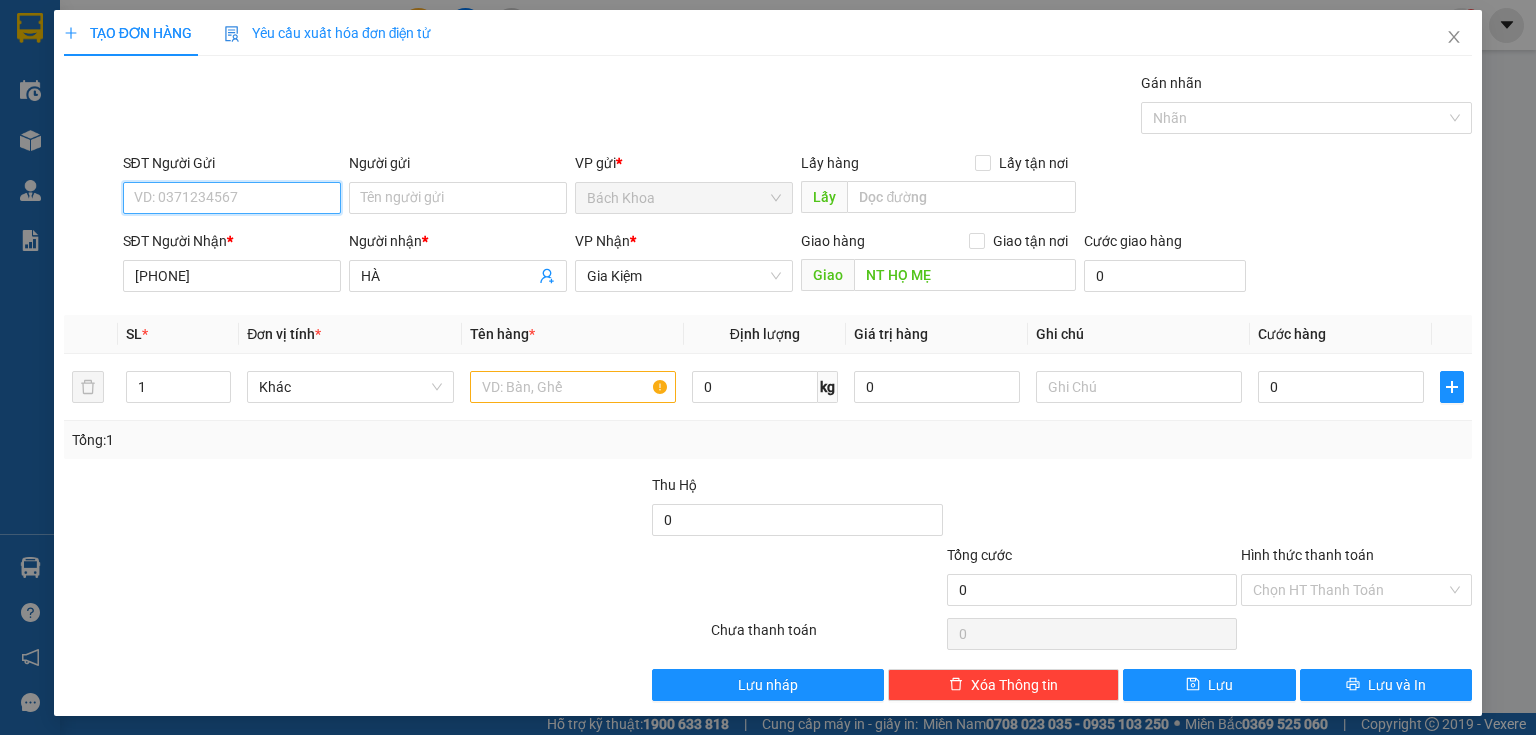 click on "SĐT Người Gửi" at bounding box center (232, 198) 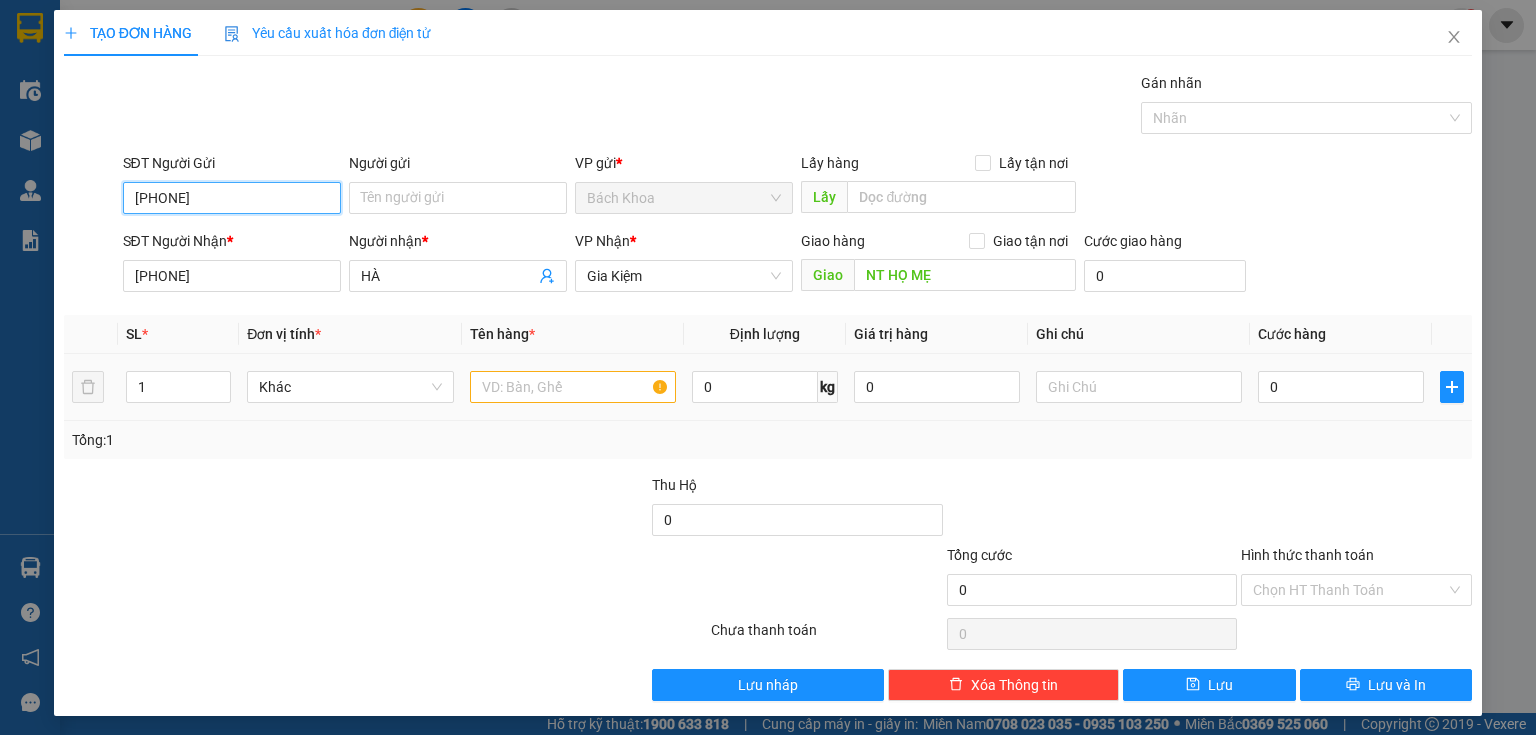 type on "[PHONE]" 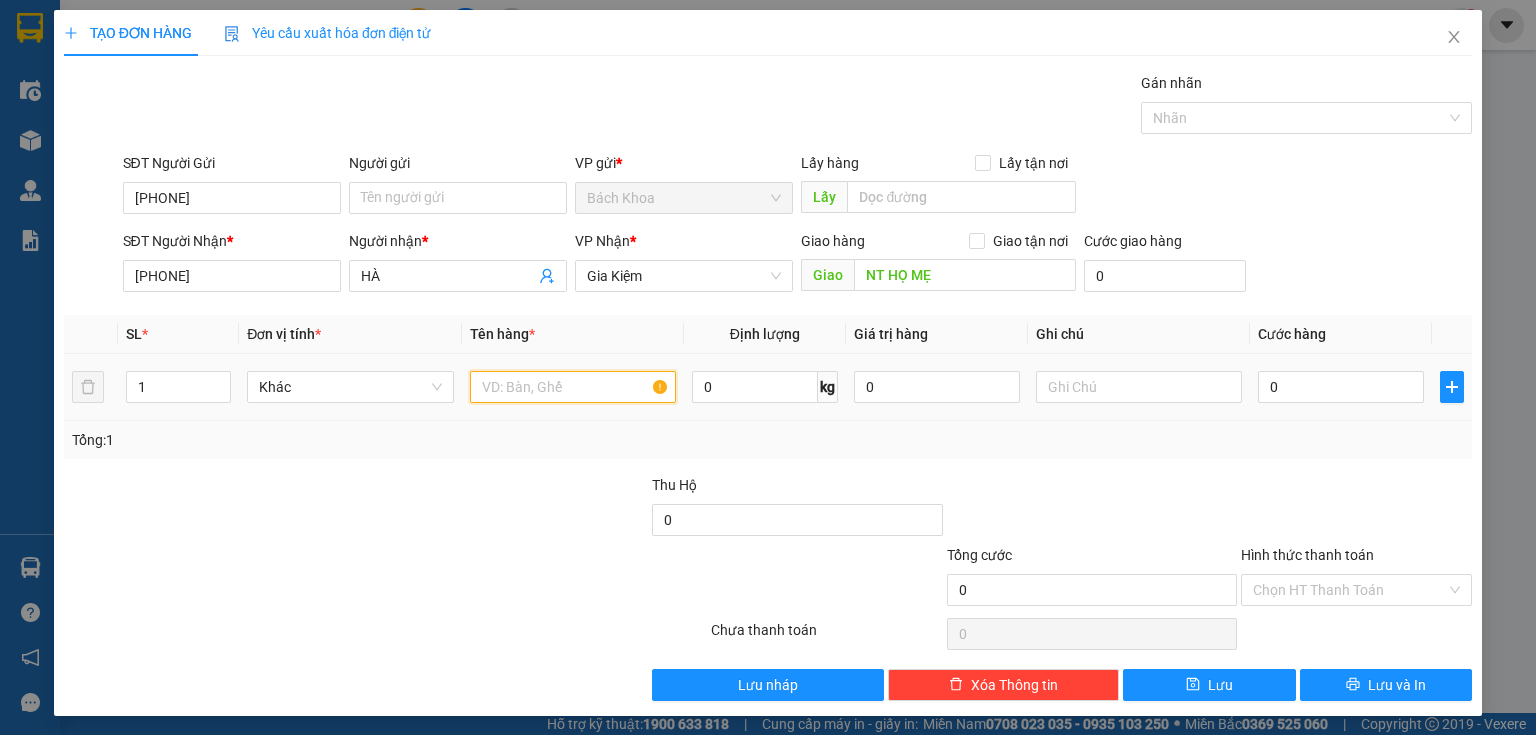 click at bounding box center [573, 387] 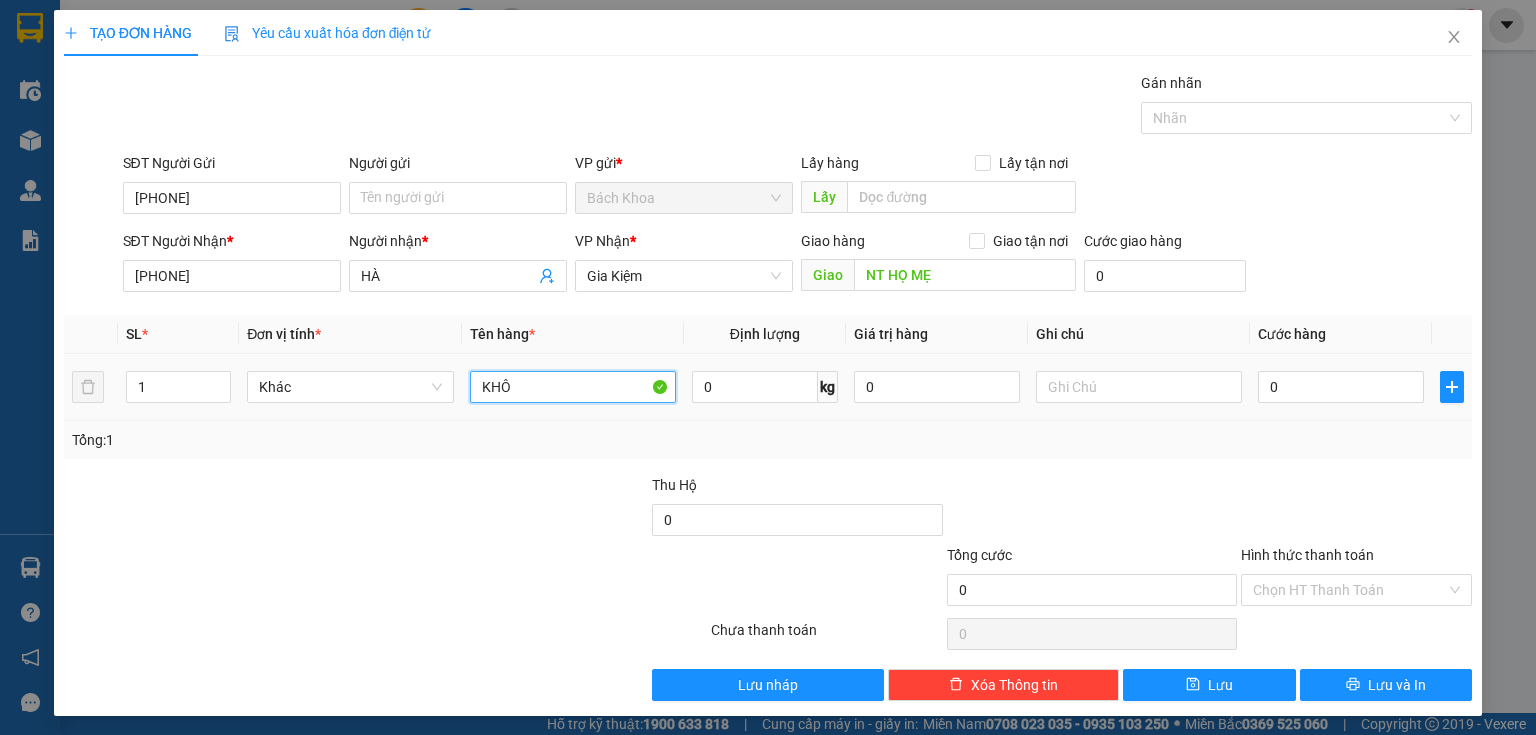 type on "KHÔ" 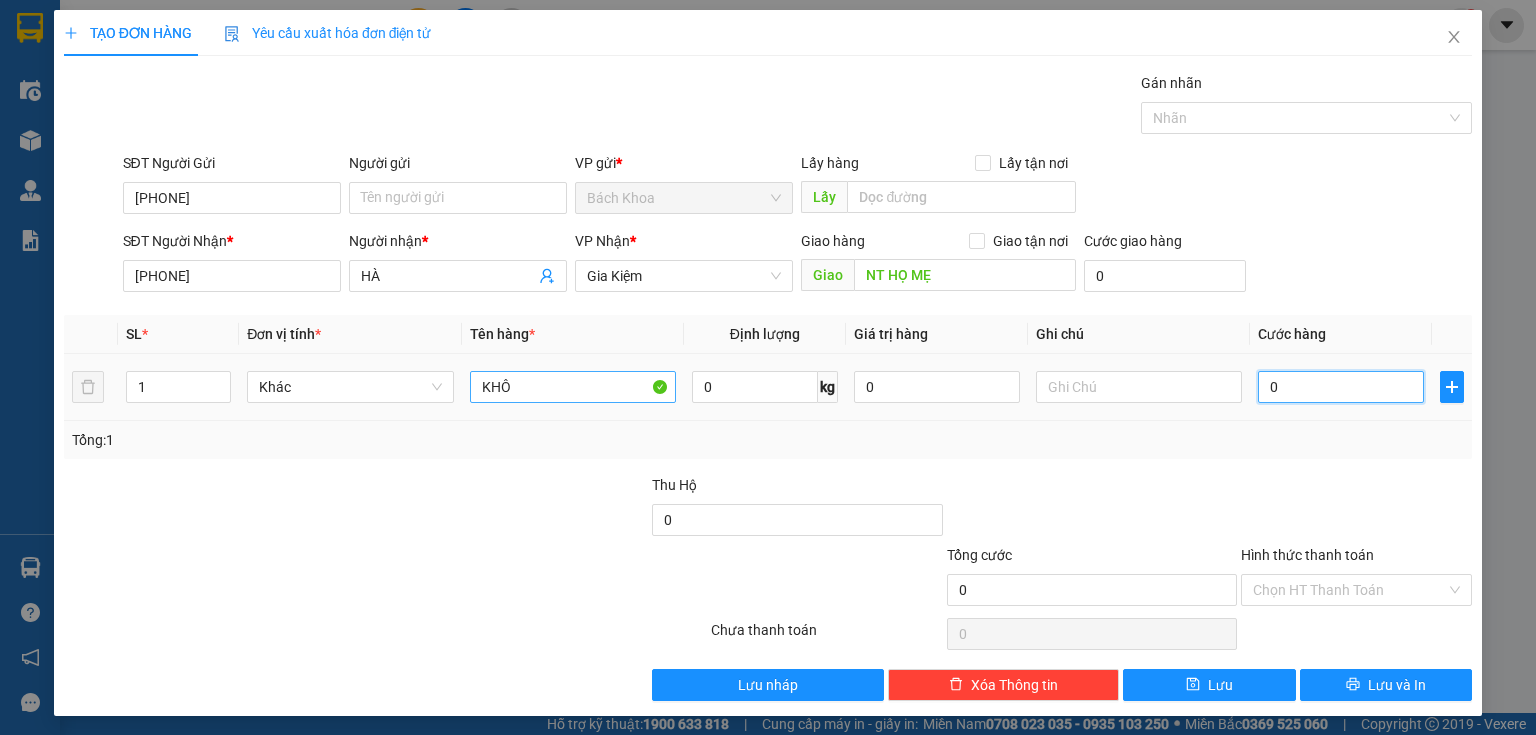 type on "3" 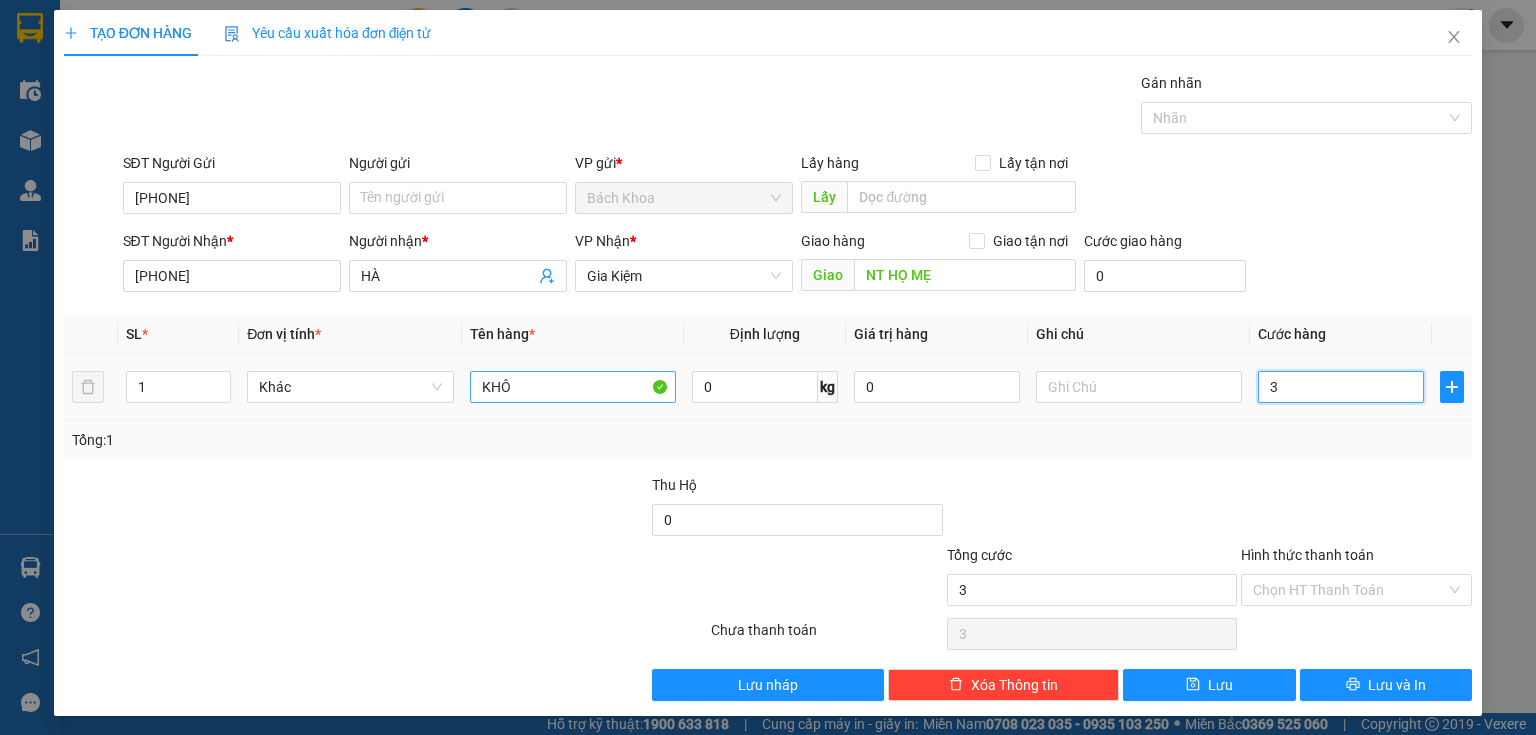 type on "30" 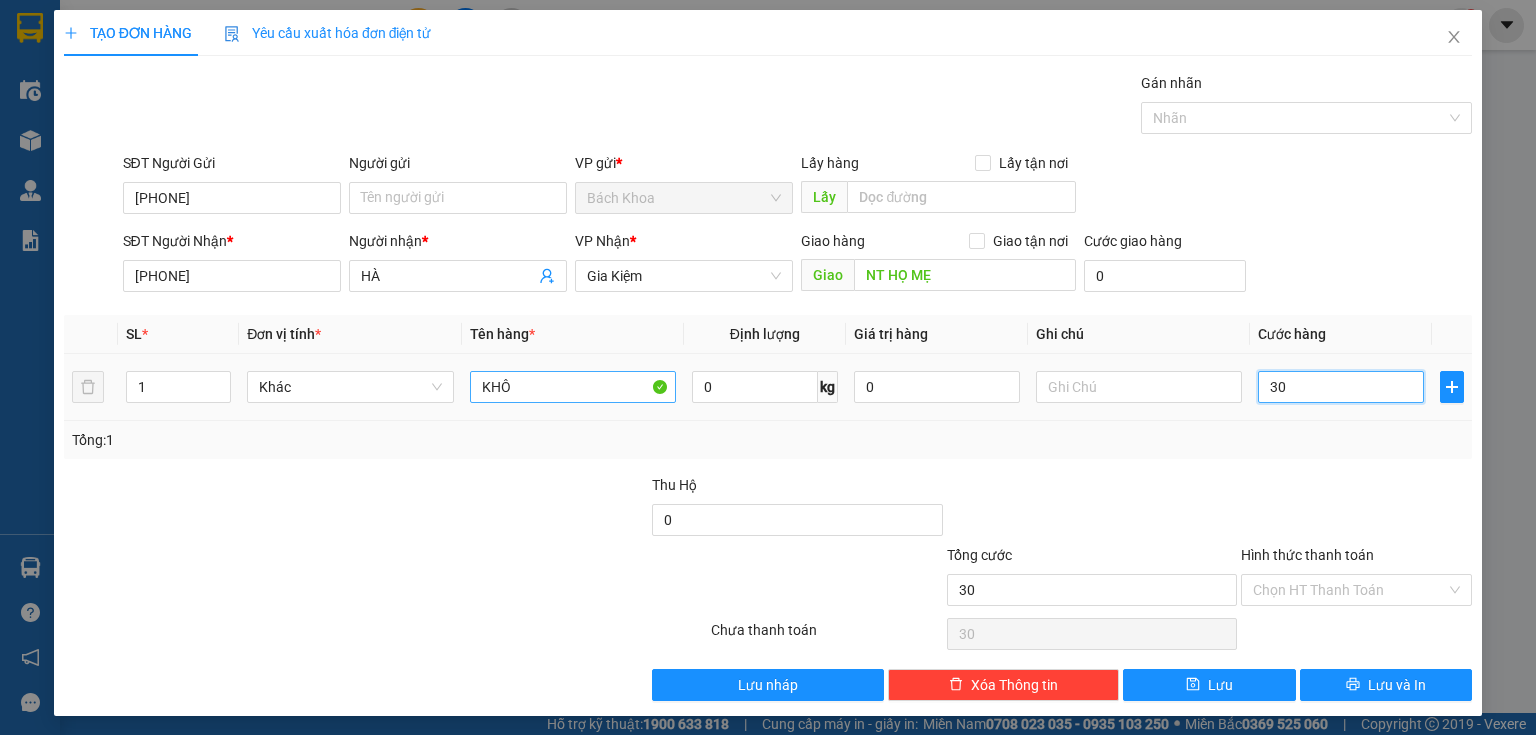 type on "300" 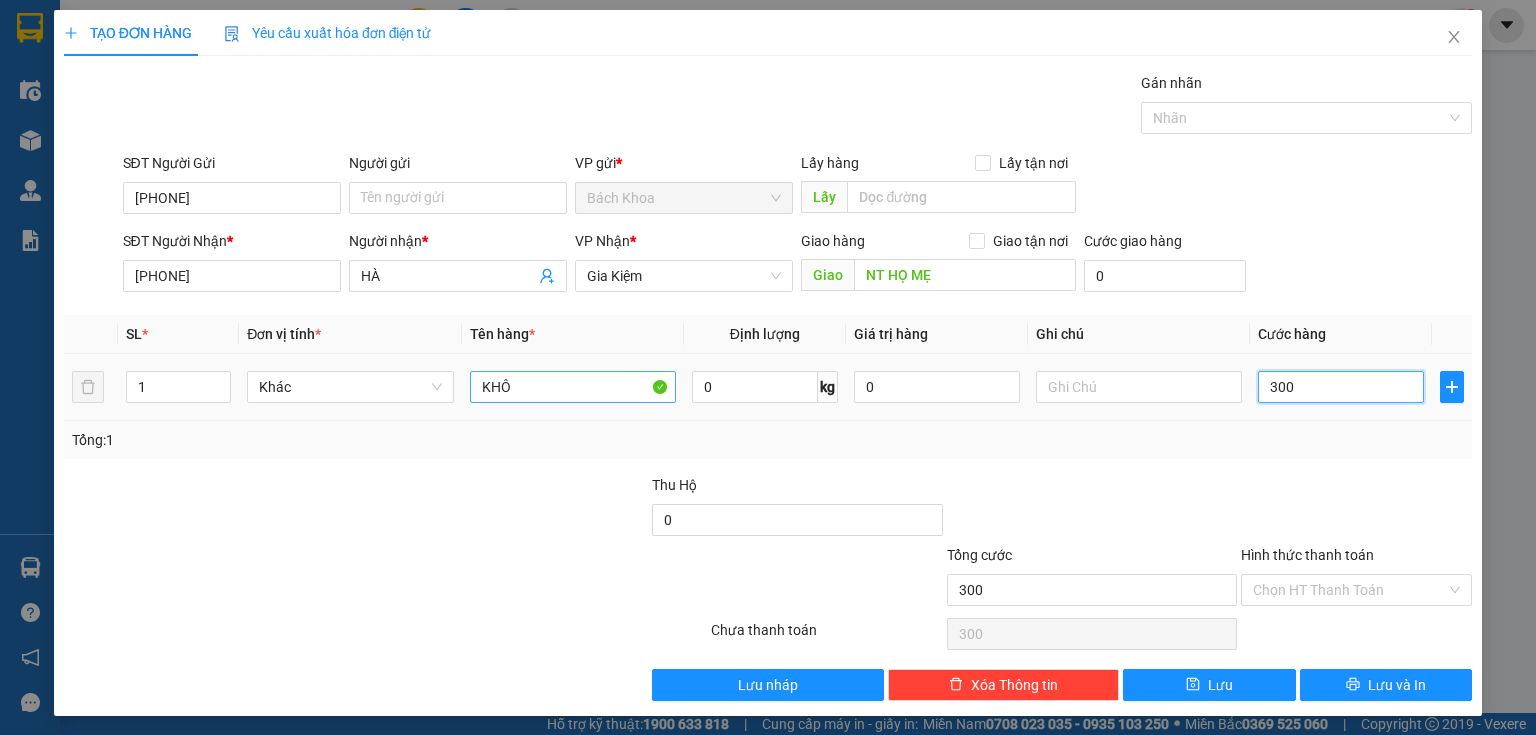 type on "3.000" 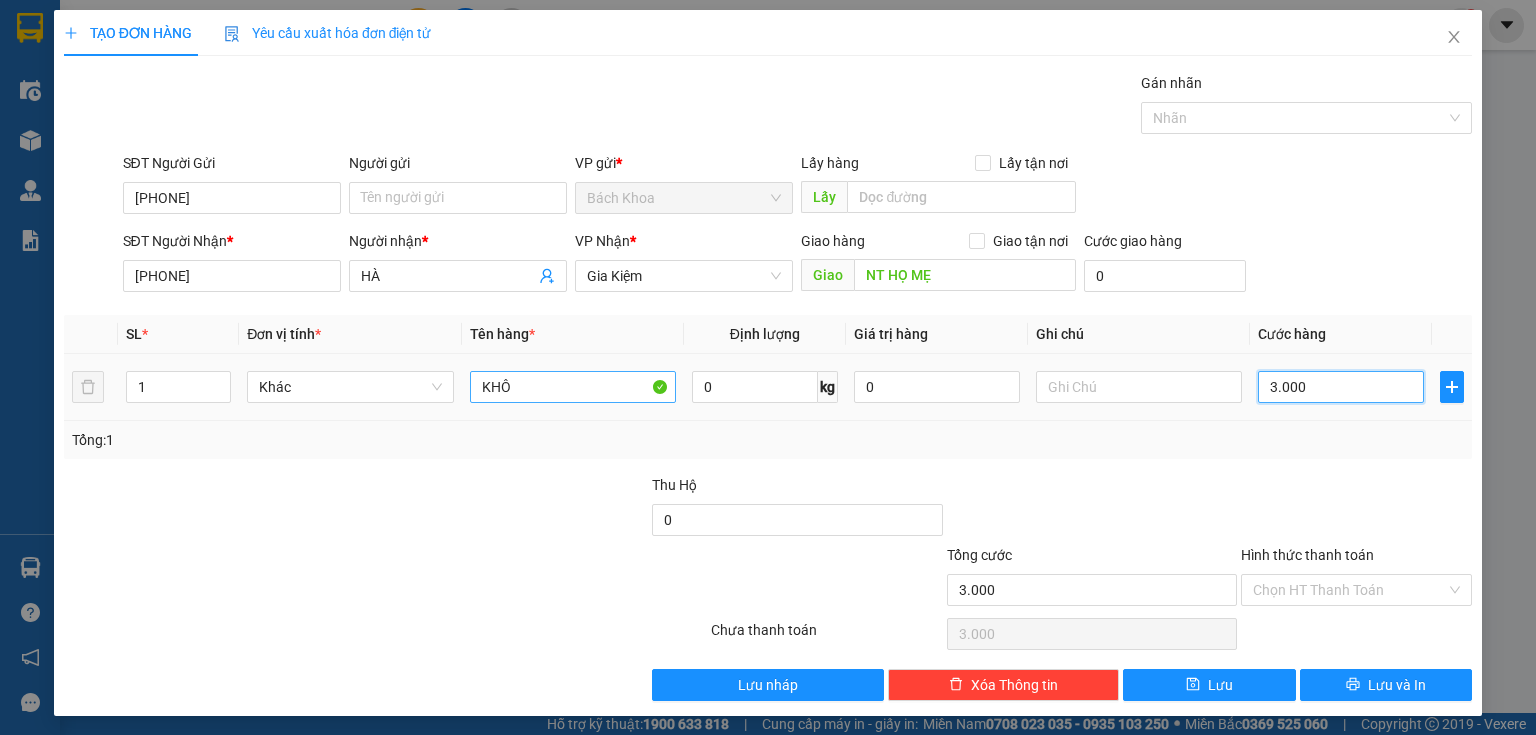 type on "30.000" 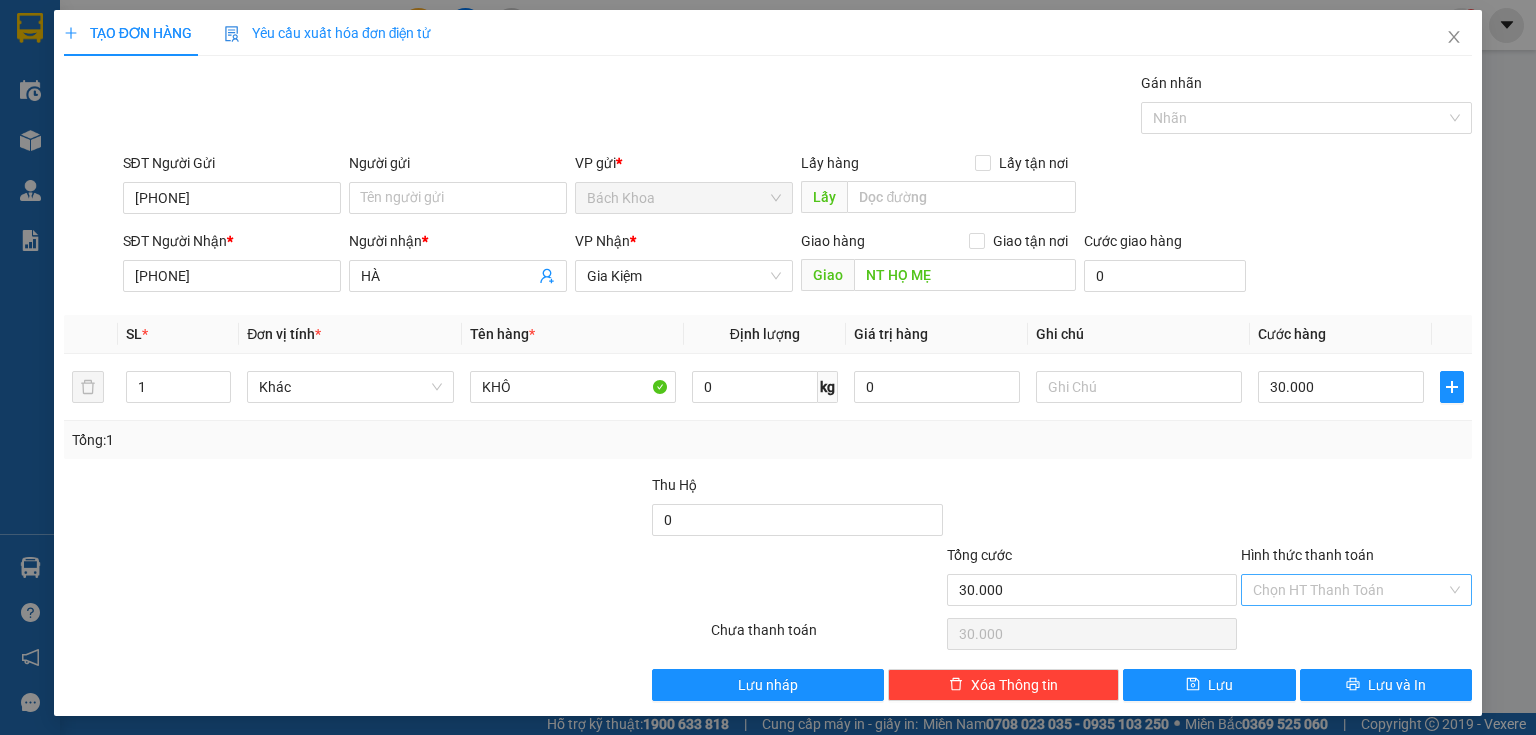click on "Hình thức thanh toán" at bounding box center (1349, 590) 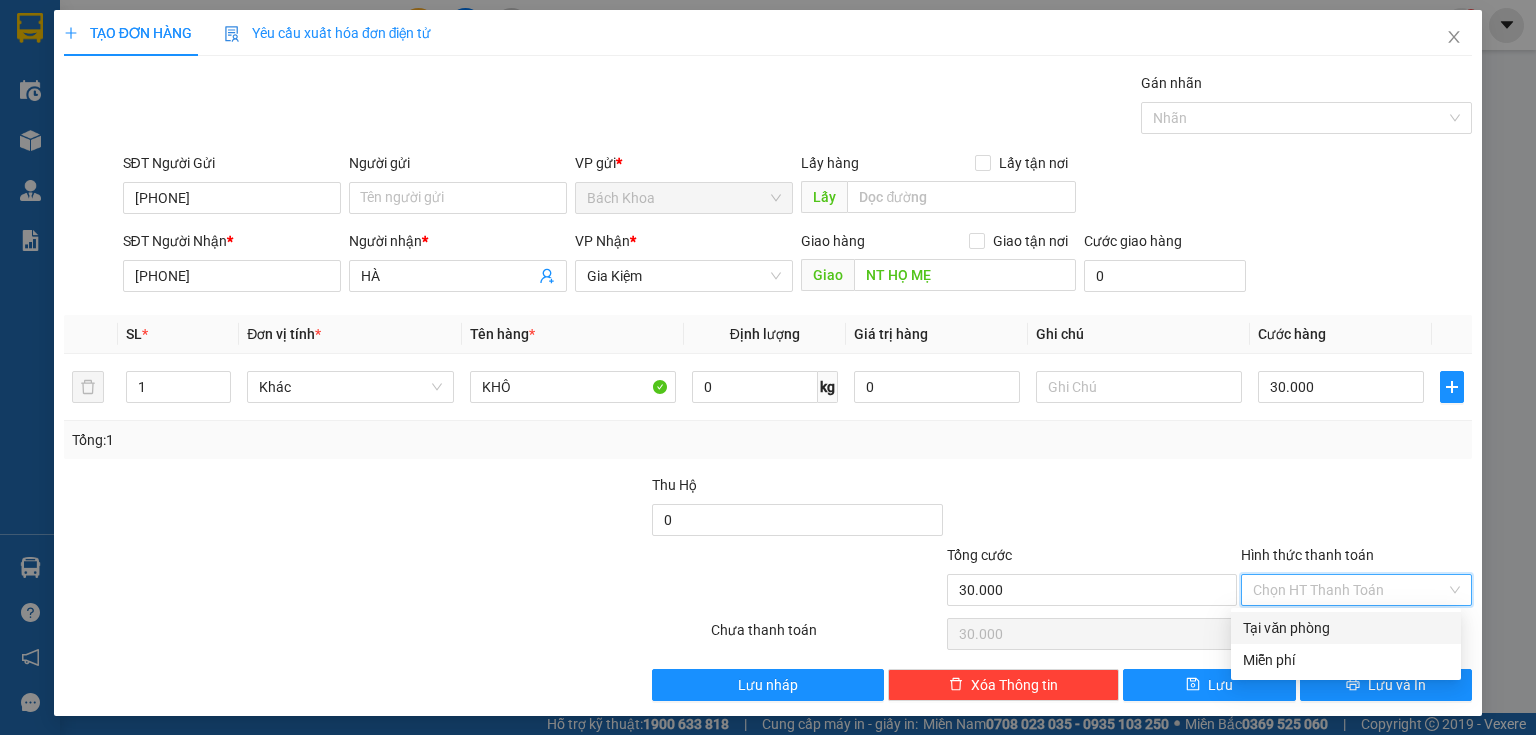 click on "Tại văn phòng" at bounding box center (1346, 628) 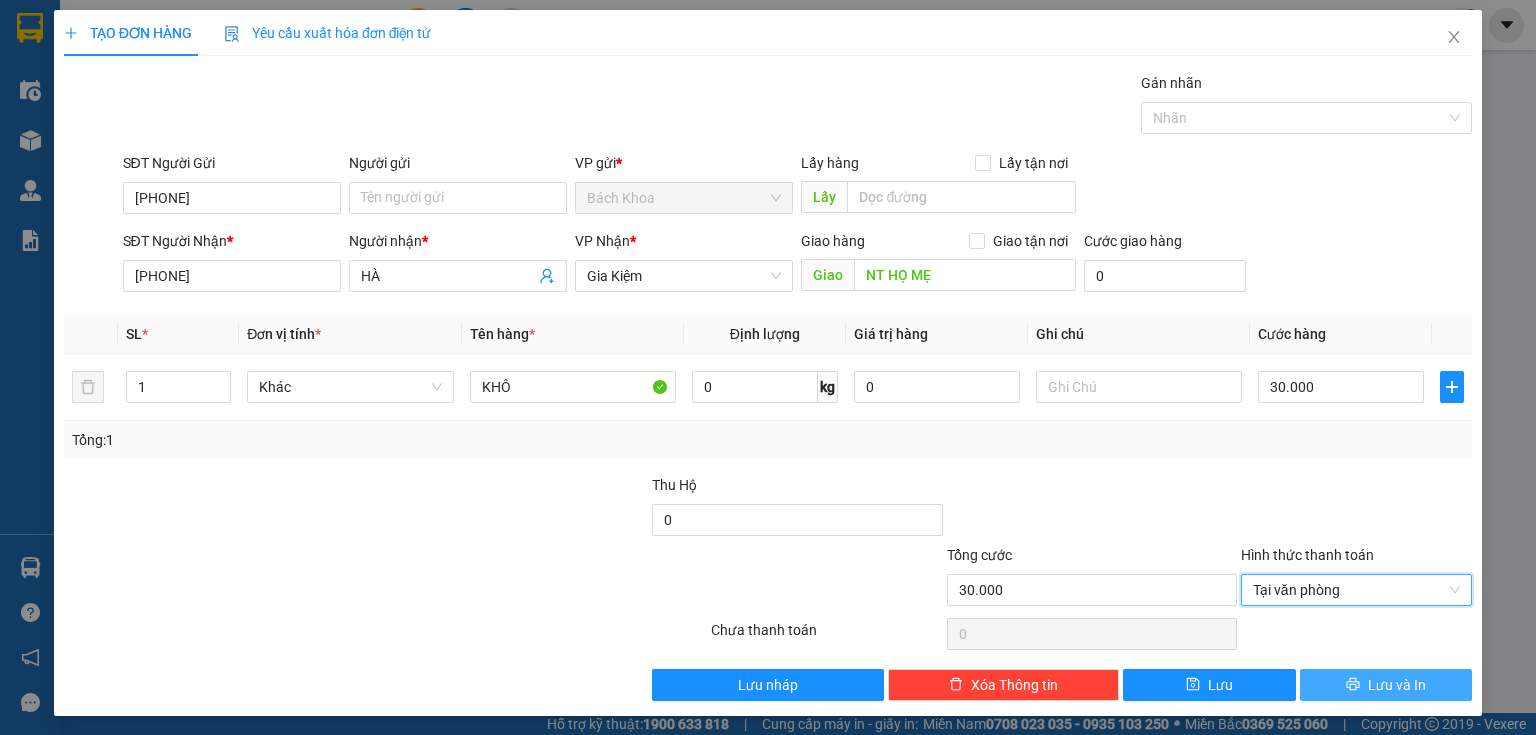 click on "Lưu và In" at bounding box center (1397, 685) 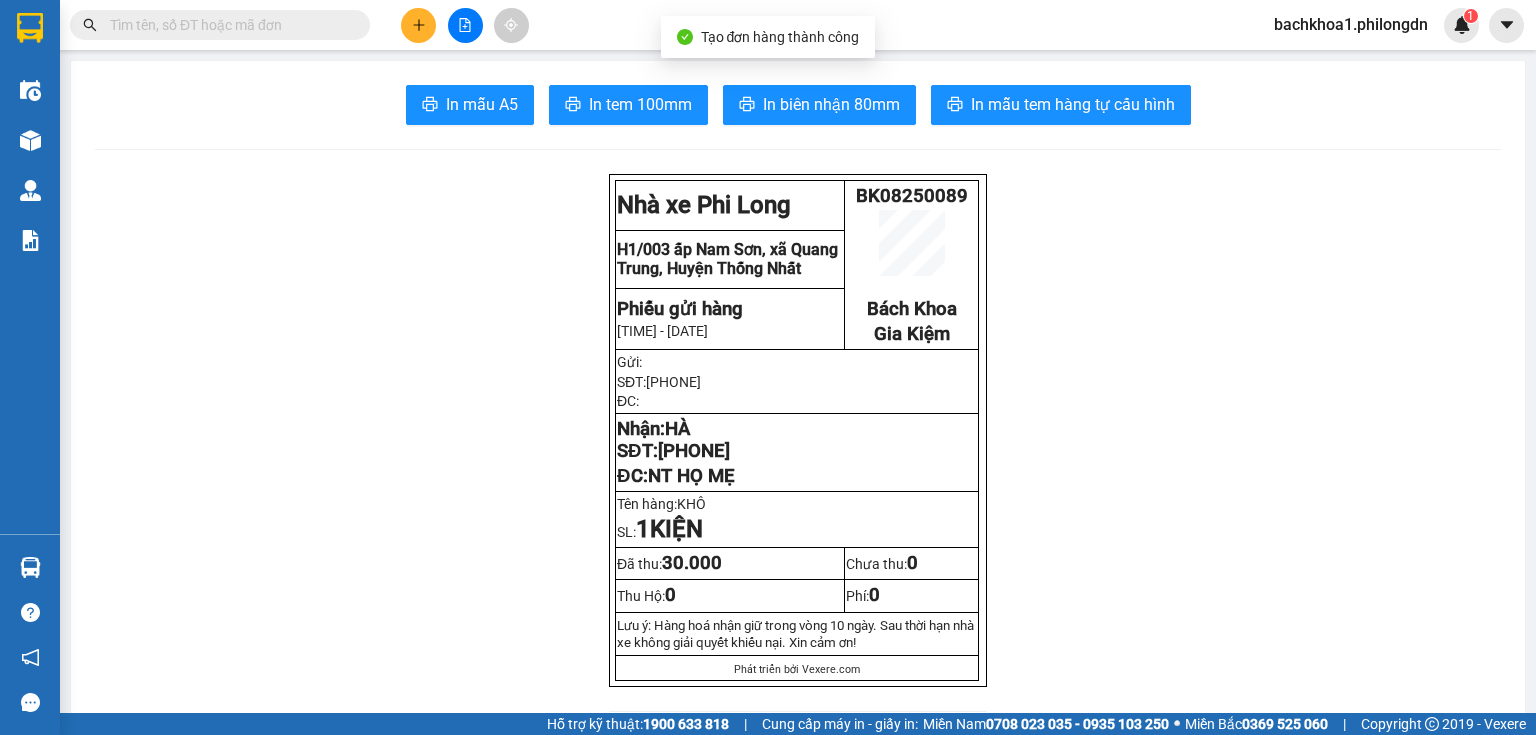 click on "In mẫu A5
In tem 100mm
In biên nhận 80mm In mẫu tem hàng tự cấu hình
Nhà xe Phi Long
BK08250089
Bách Khoa
Gia Kiệm
H1/003 ấp Nam Sơn, xã Quang Trung, Huyện Thống Nhất
Phiếu gửi hàng
[TIME] - [DATE]
Gửi:
SĐT:  [PHONE]
ĐC:
Nhận:  HÀ  SĐT:  [PHONE]
ĐC:  NT HỌ MẸ
Tên hàng:  KHÔ
SL:  1  KIỆN
Đã thu:  30.000
Chưa thu:  0
Thu Hộ: 0
Phí:  0
Lưu ý: Hàng hoá nhận giữ trong vòng 10 ngày. Sau thời hạn nhà xe không giải quyết khiếu nại. Xin cảm ơn!
Phát triển bởi Vexere.com
Phi Long (Đồng Nai) BK08250089 [DATE] [TIME] Giao dọc đường   NT HỌ MẸ VP Nhận:   Gia Kiệm HÀ  [PHONE] SL:  1 CR :   30.000 Tên Số lượng Khối lượng Cước món hàng Ghi chú KHÔ (Khác) 1 0 30.000 Tổng cộng 1 0 30.000" at bounding box center (798, 1819) 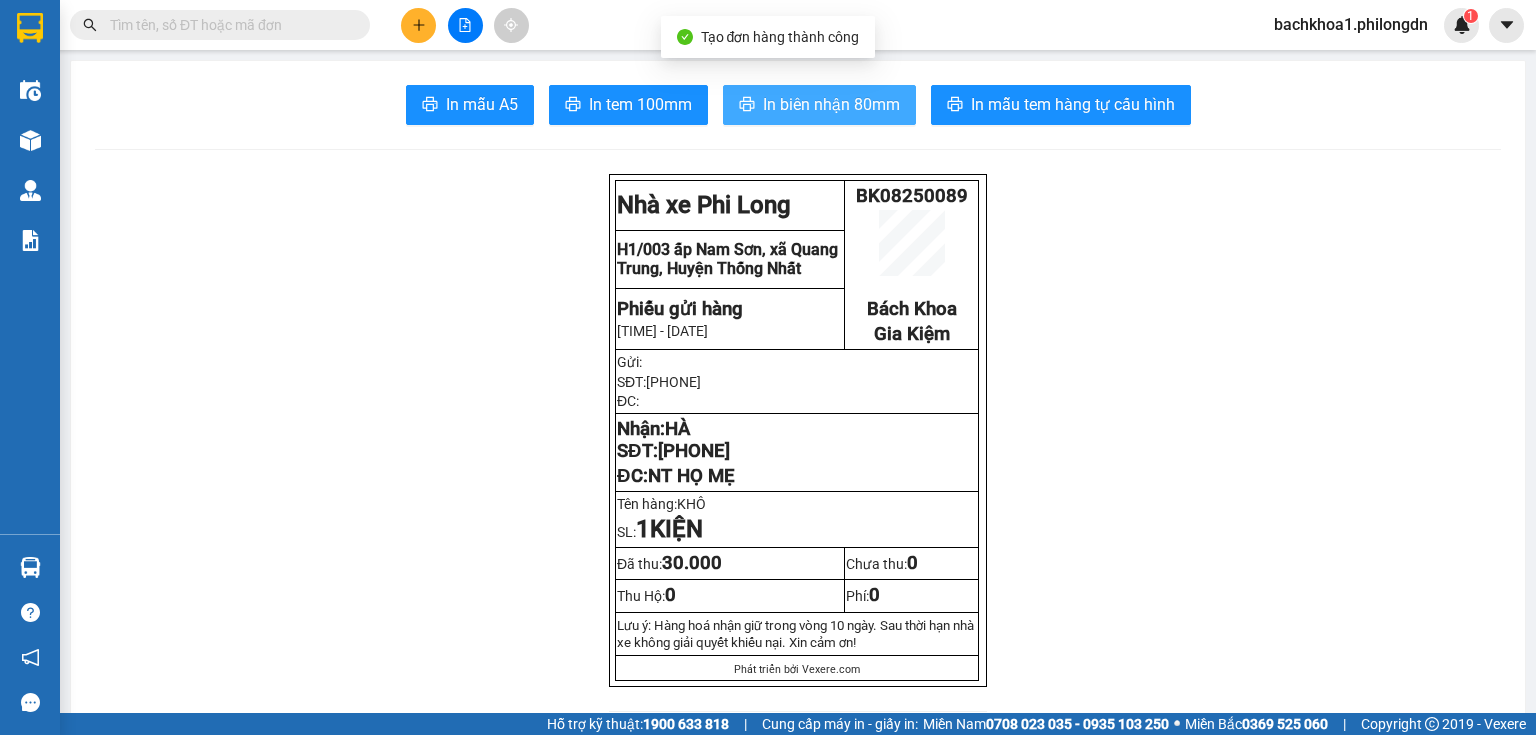 click on "In biên nhận 80mm" at bounding box center [831, 104] 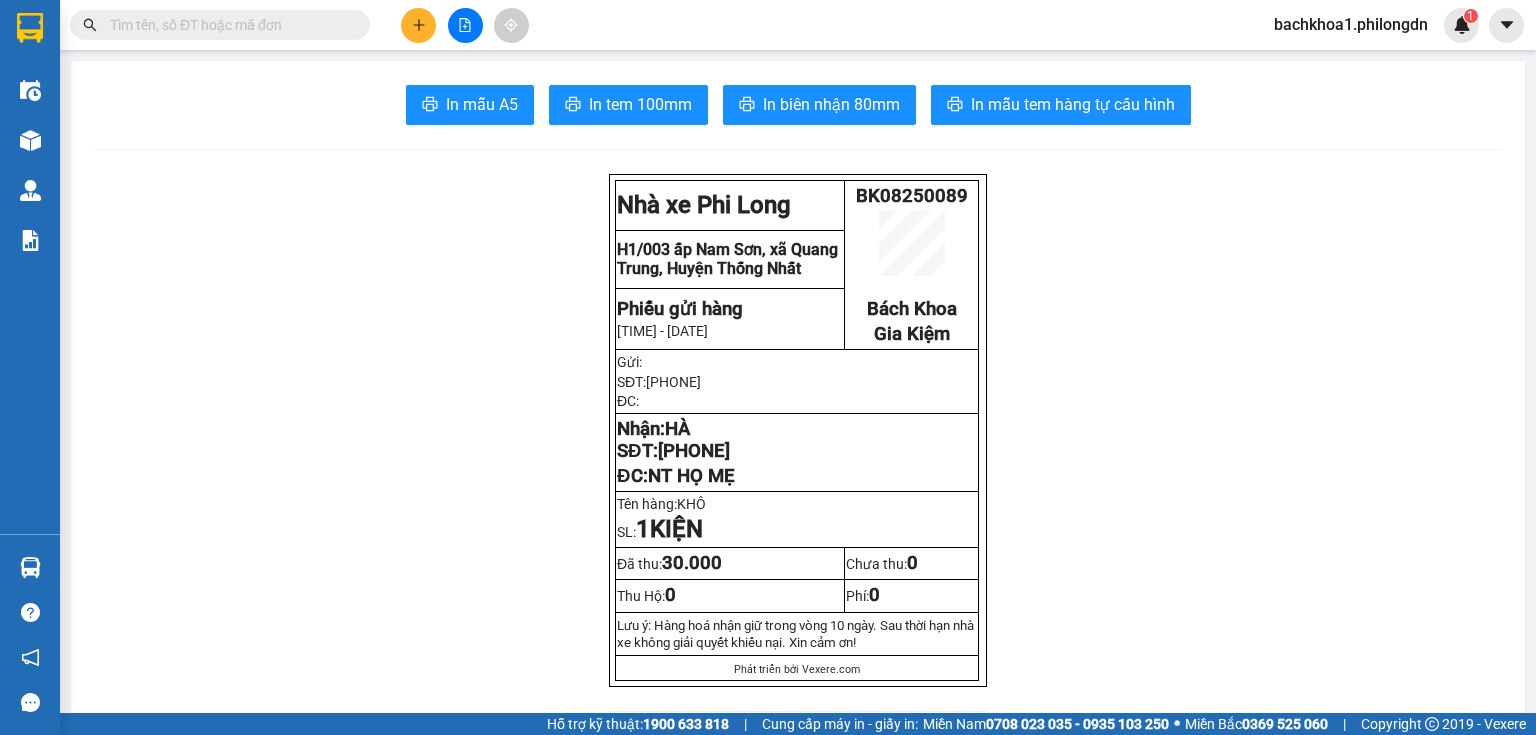 click on "[PHONE]" at bounding box center (694, 451) 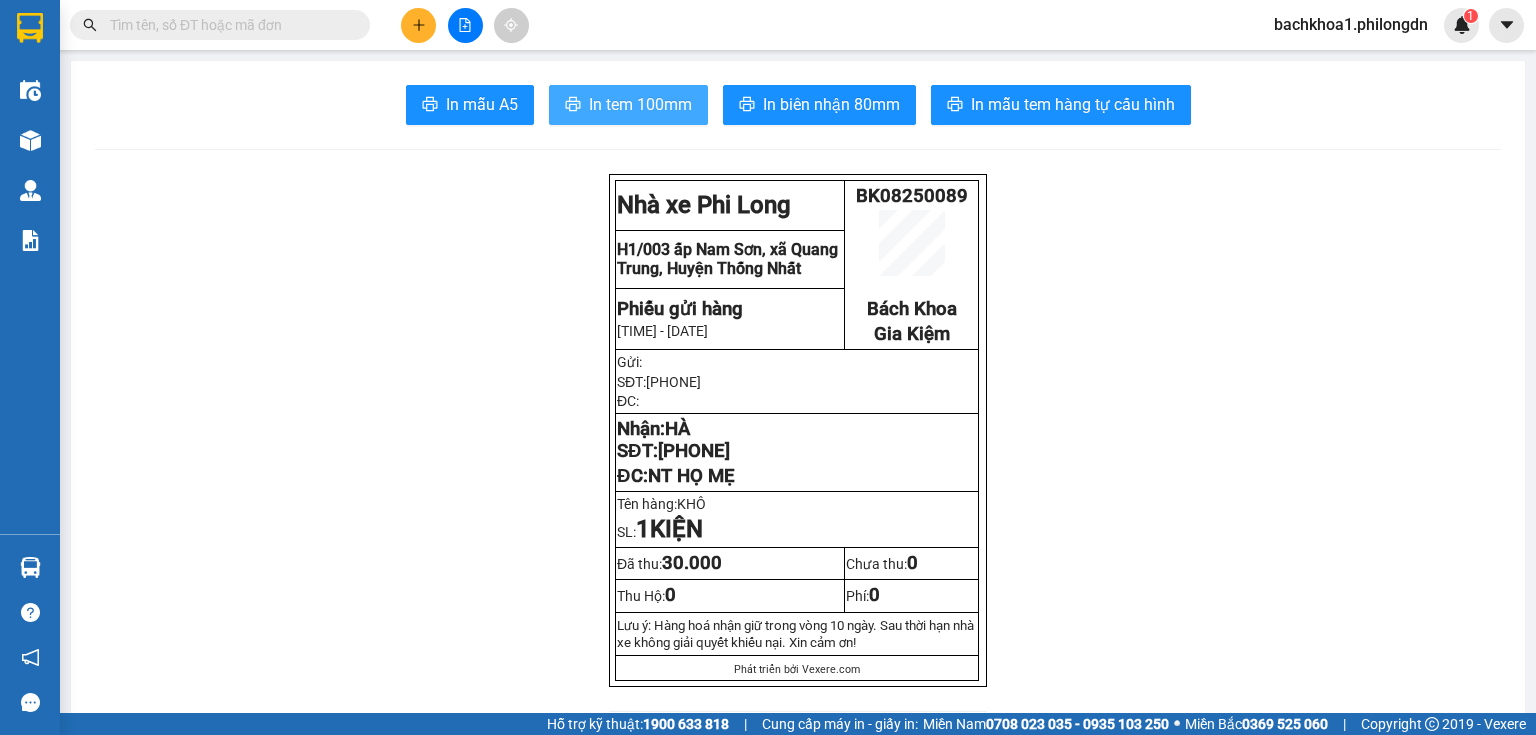 click on "In tem 100mm" at bounding box center [640, 104] 